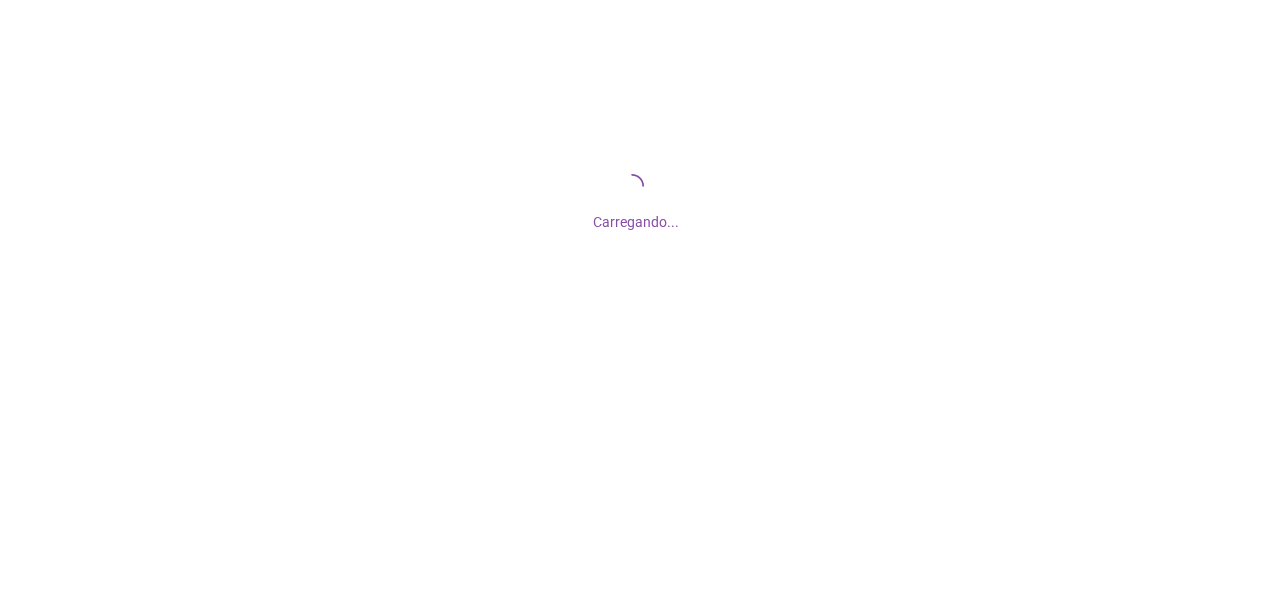 scroll, scrollTop: 0, scrollLeft: 0, axis: both 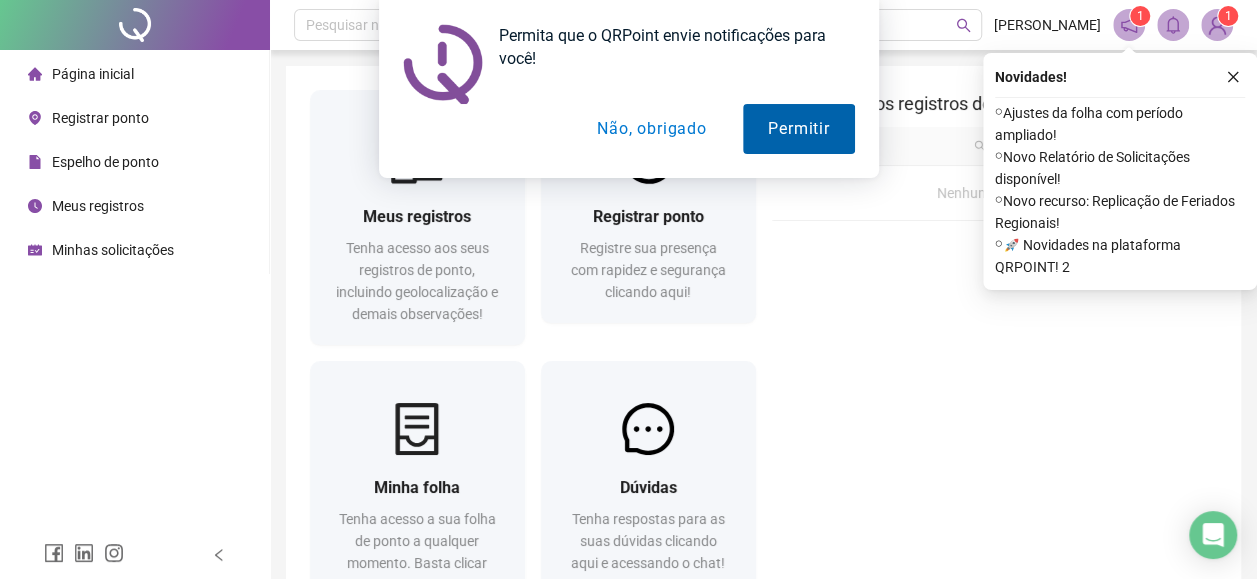 click on "Permitir" at bounding box center (798, 129) 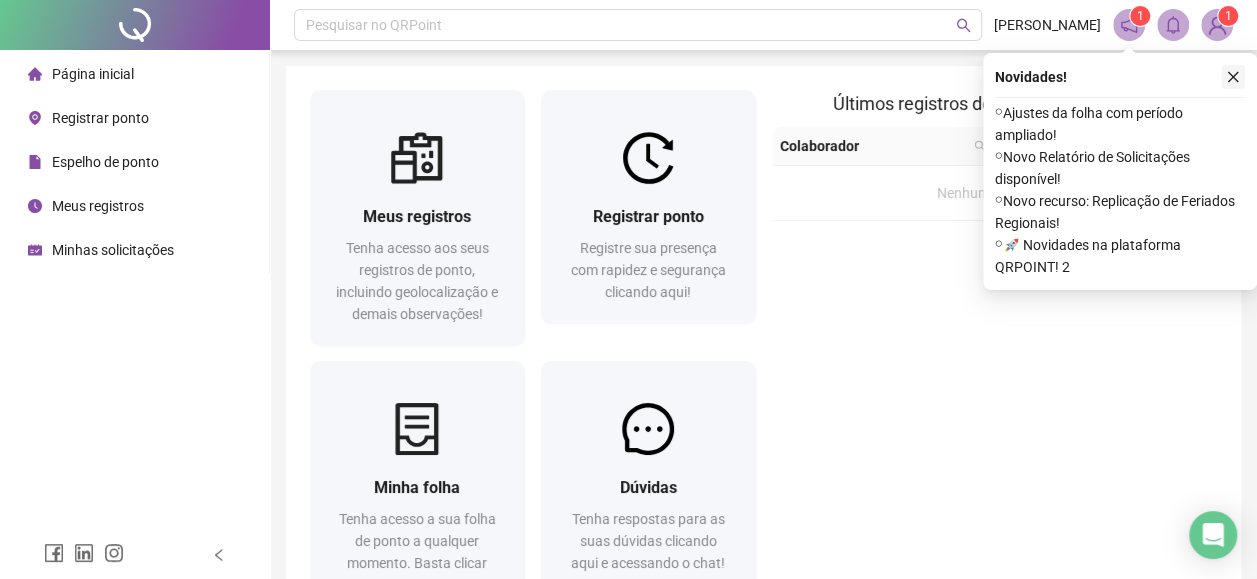 click 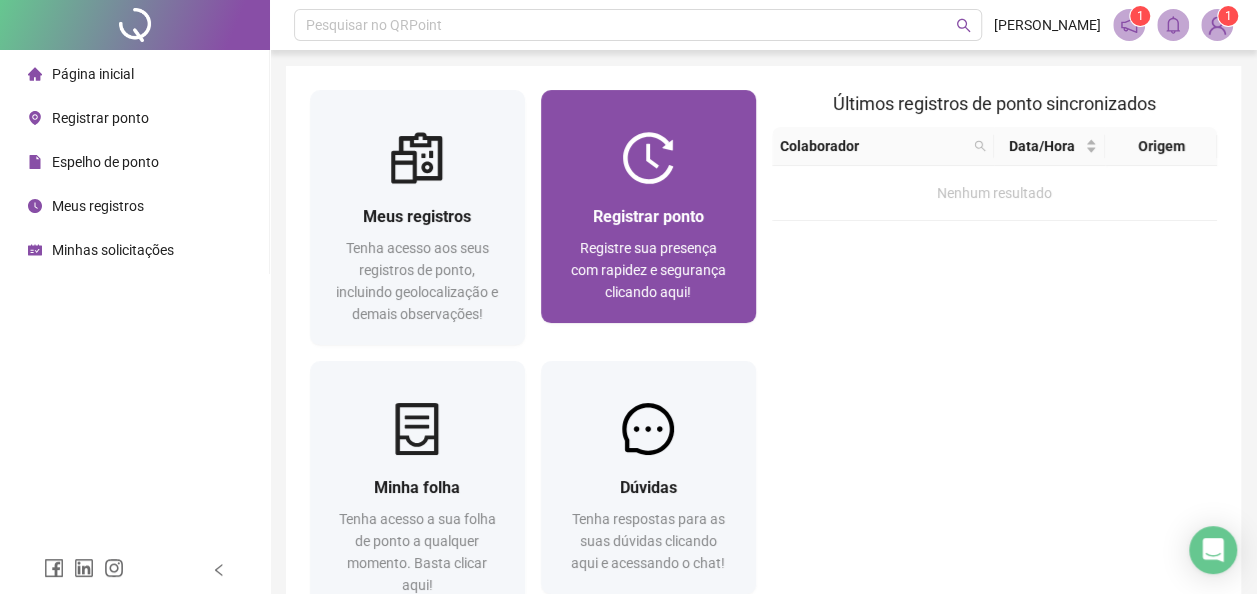 click on "Registrar ponto" at bounding box center [648, 216] 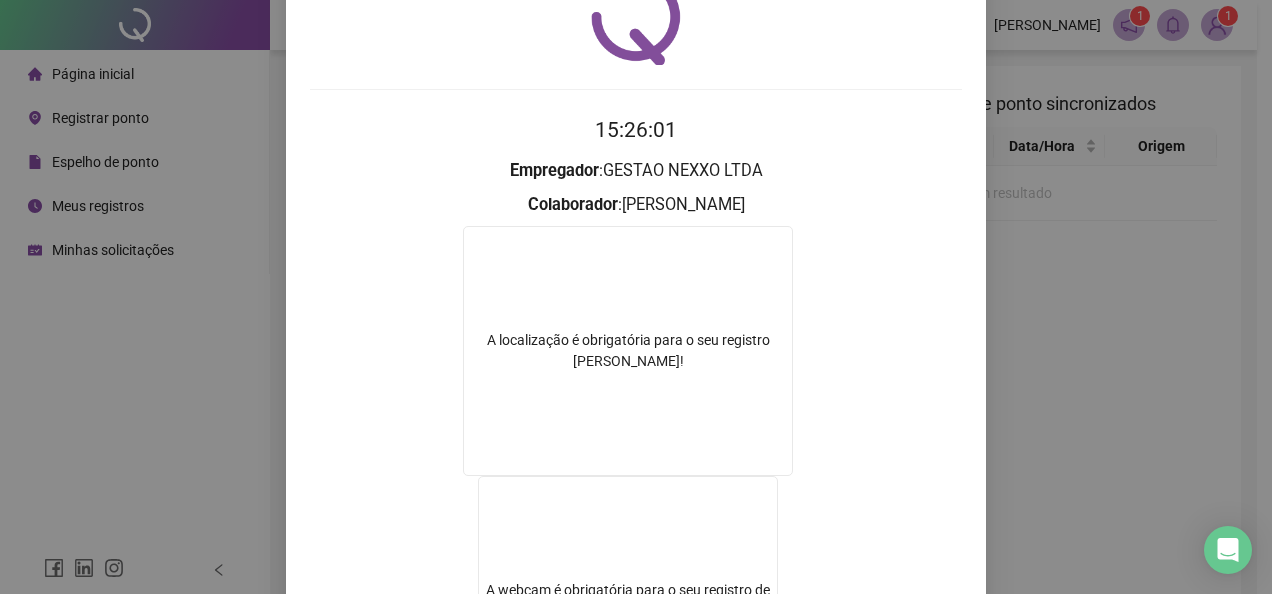 scroll, scrollTop: 200, scrollLeft: 0, axis: vertical 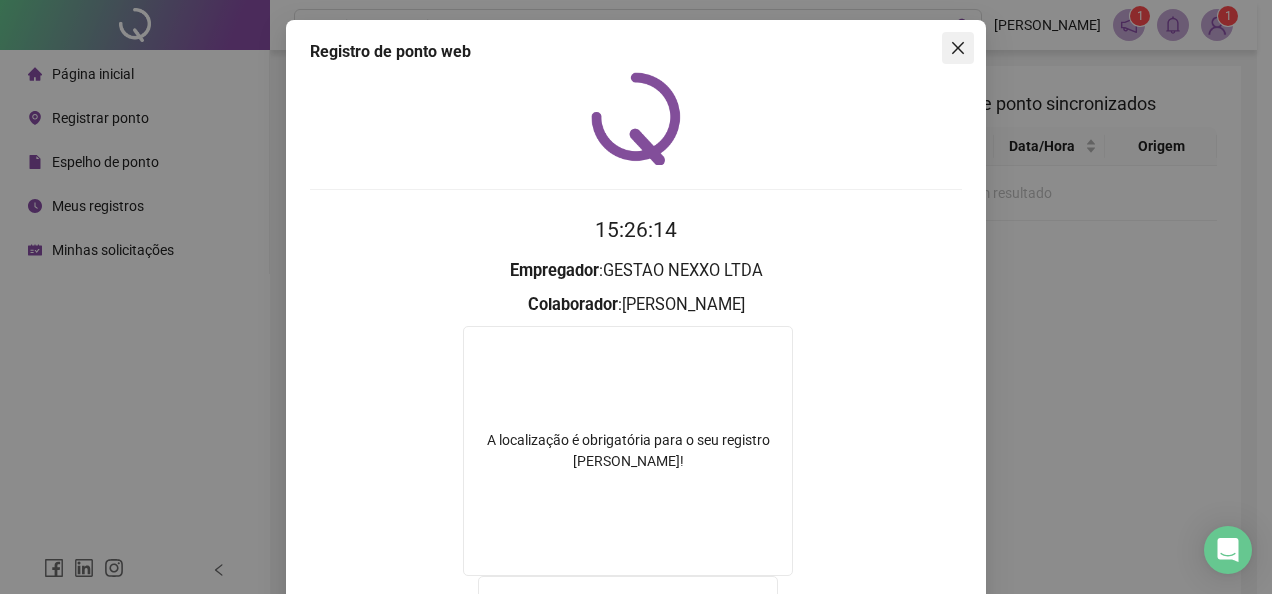 click 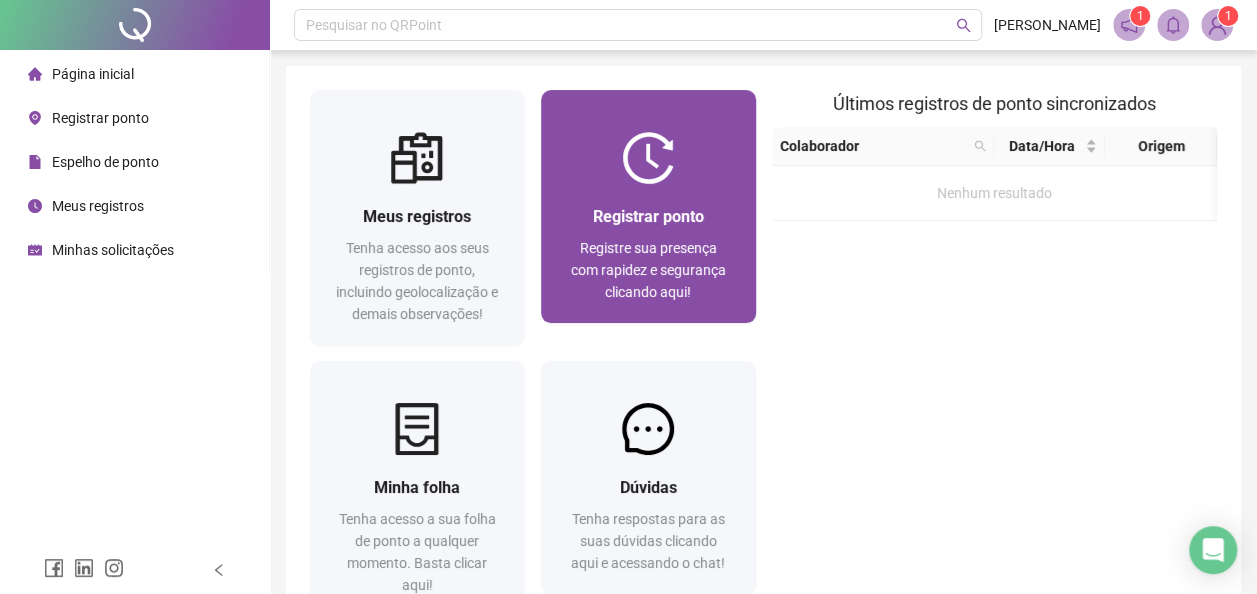 click on "Registrar ponto Registre sua presença com rapidez e segurança clicando aqui!" at bounding box center [648, 253] 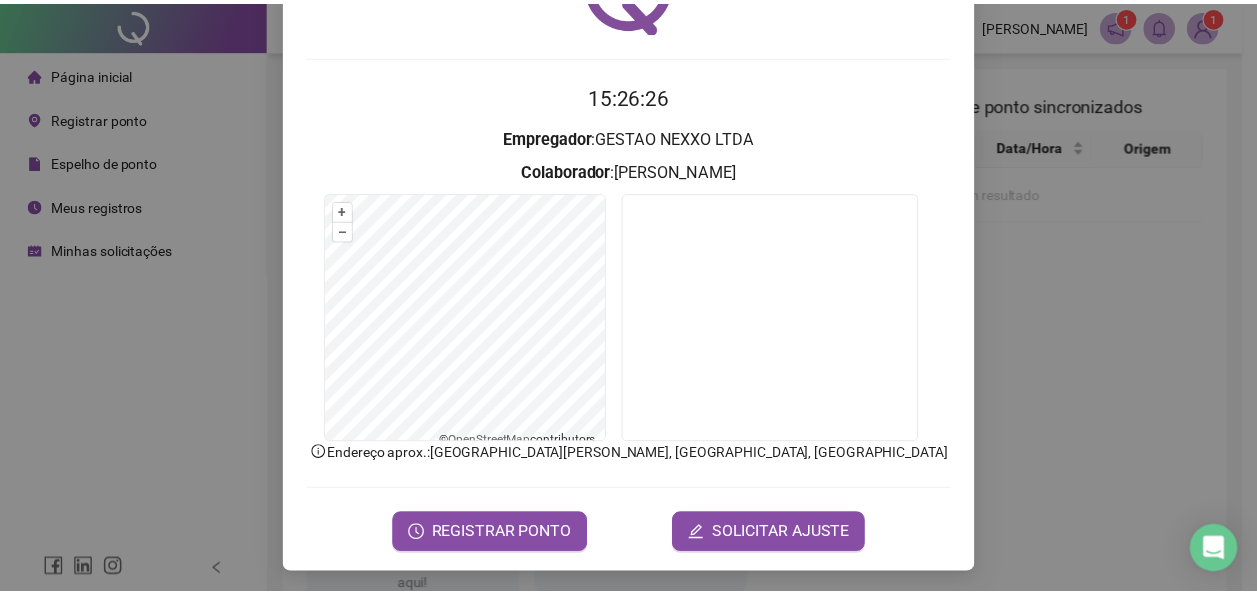 scroll, scrollTop: 136, scrollLeft: 0, axis: vertical 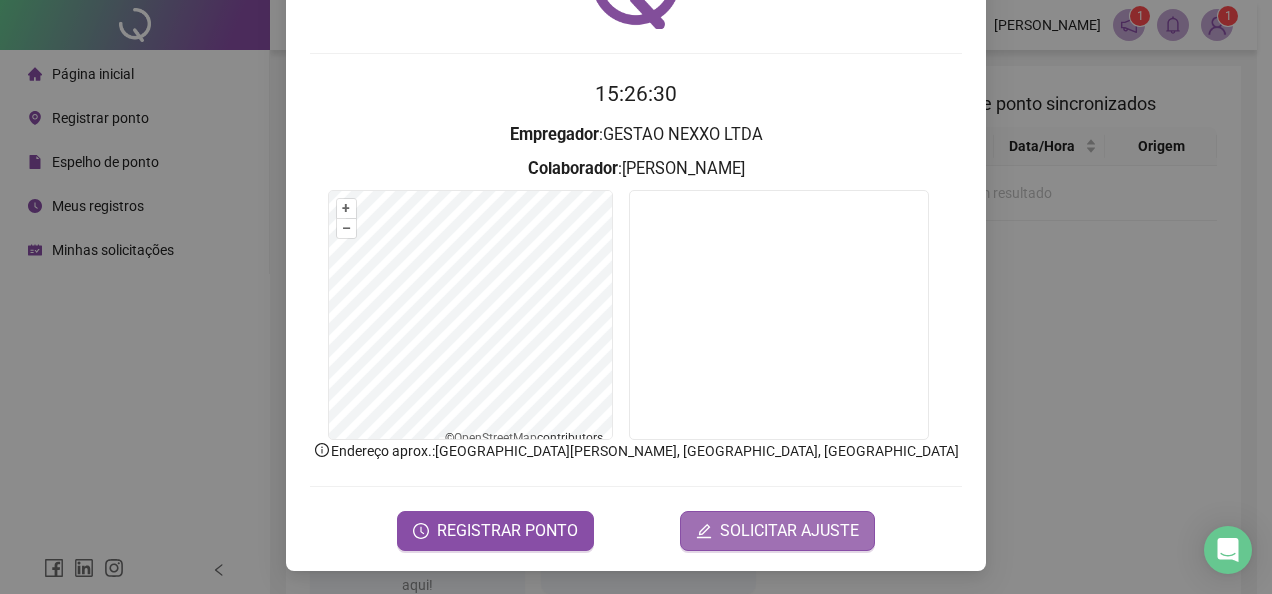 click on "SOLICITAR AJUSTE" at bounding box center (789, 531) 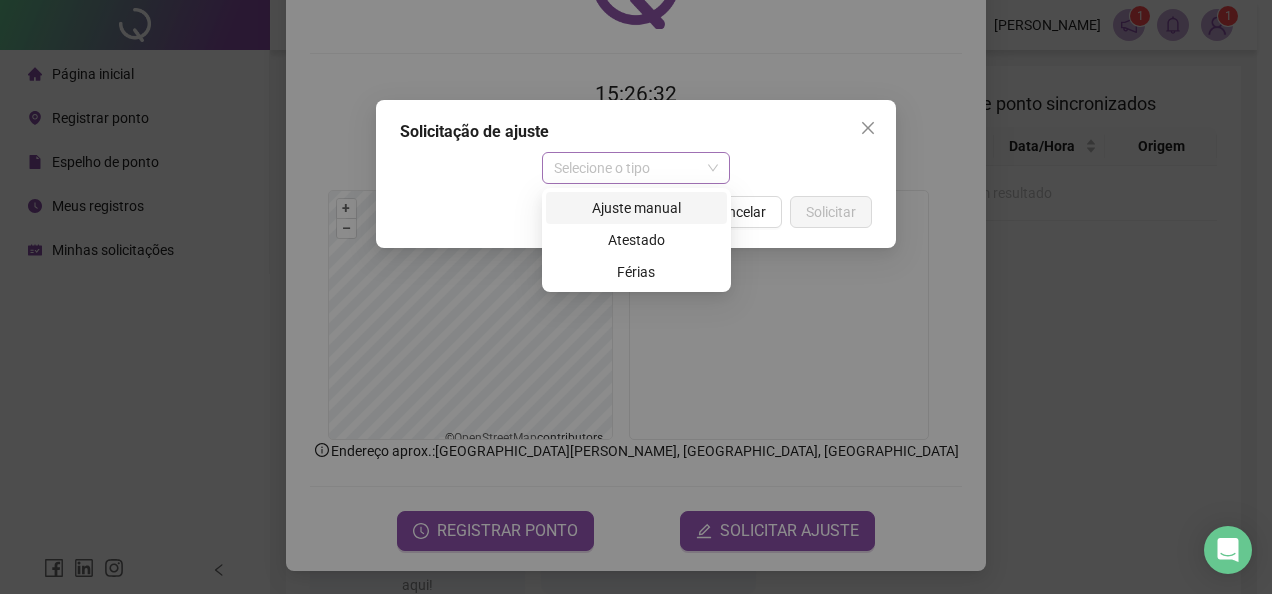 click on "Selecione o tipo" at bounding box center [636, 168] 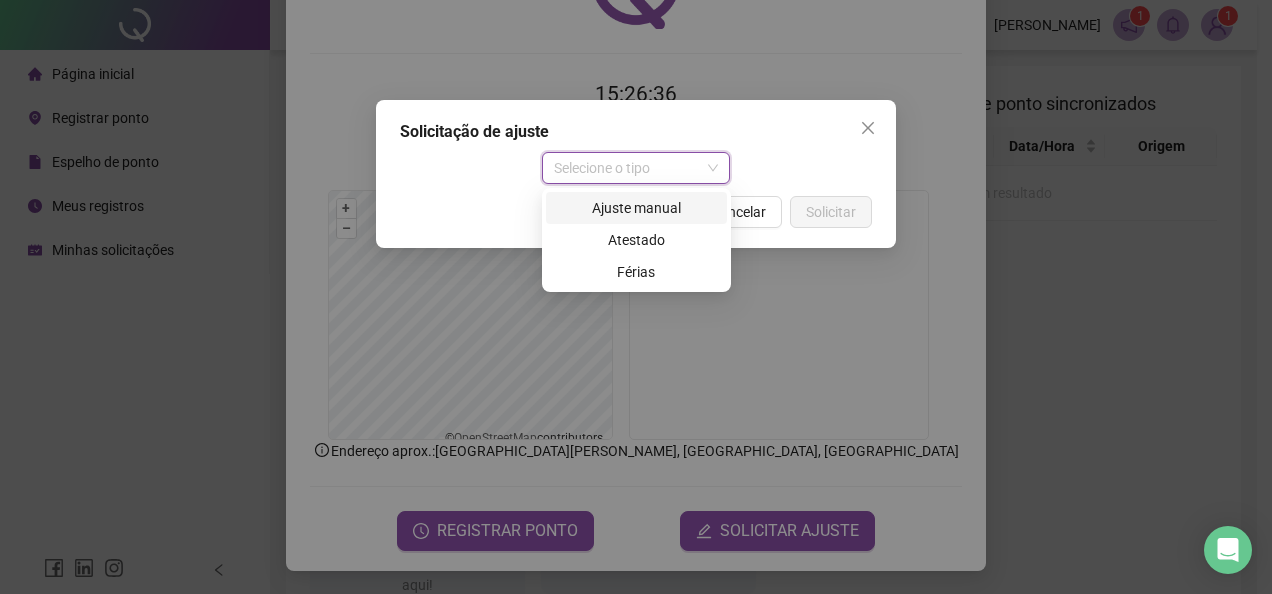 click on "Ajuste manual" at bounding box center (636, 208) 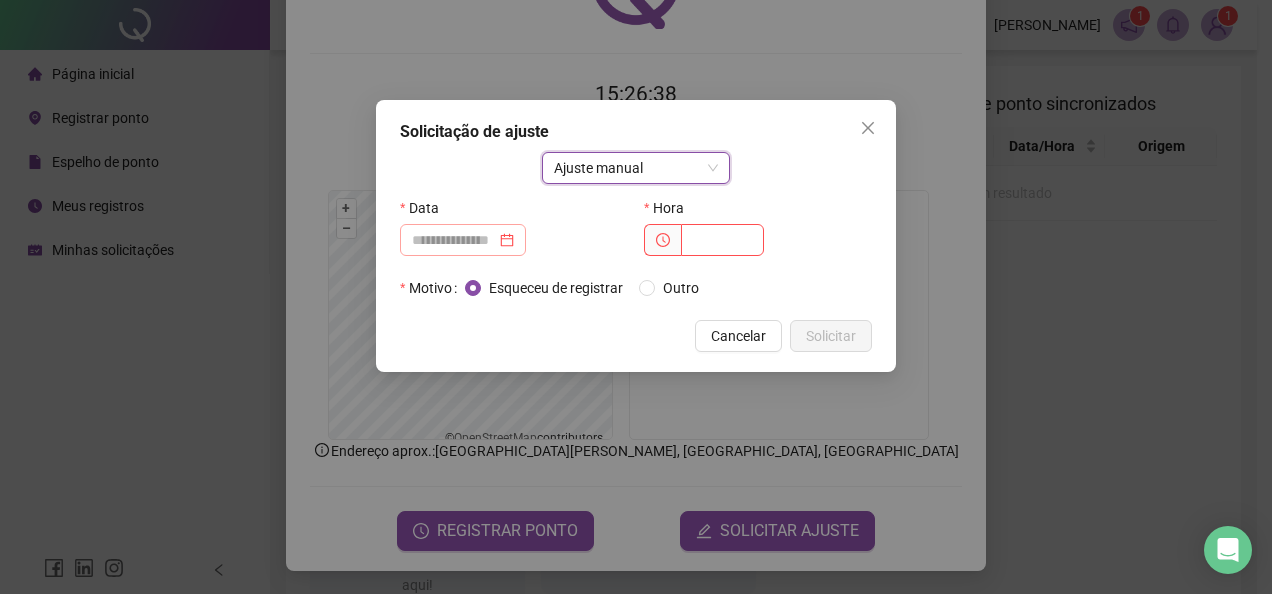 click at bounding box center [463, 240] 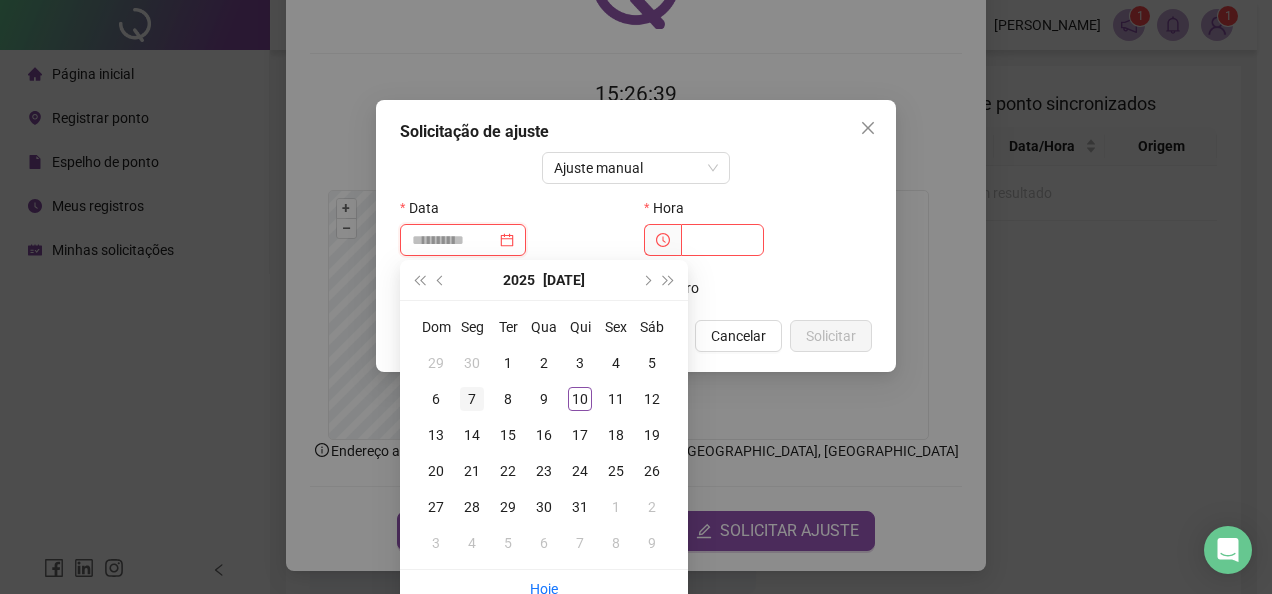 type on "**********" 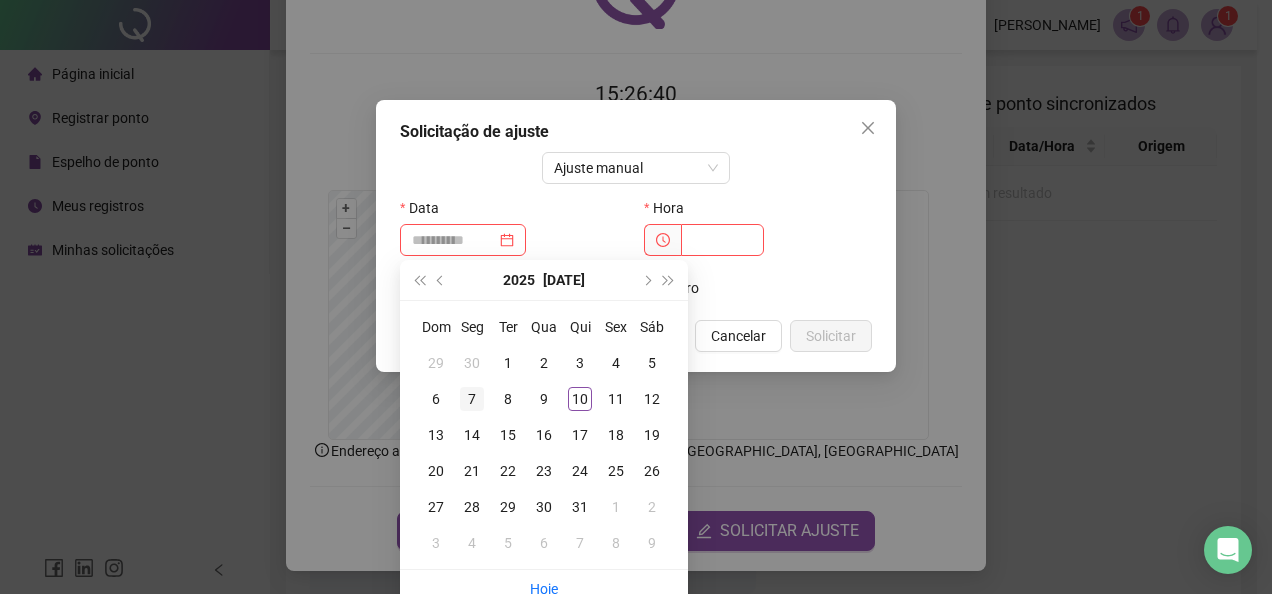 click on "7" at bounding box center [472, 399] 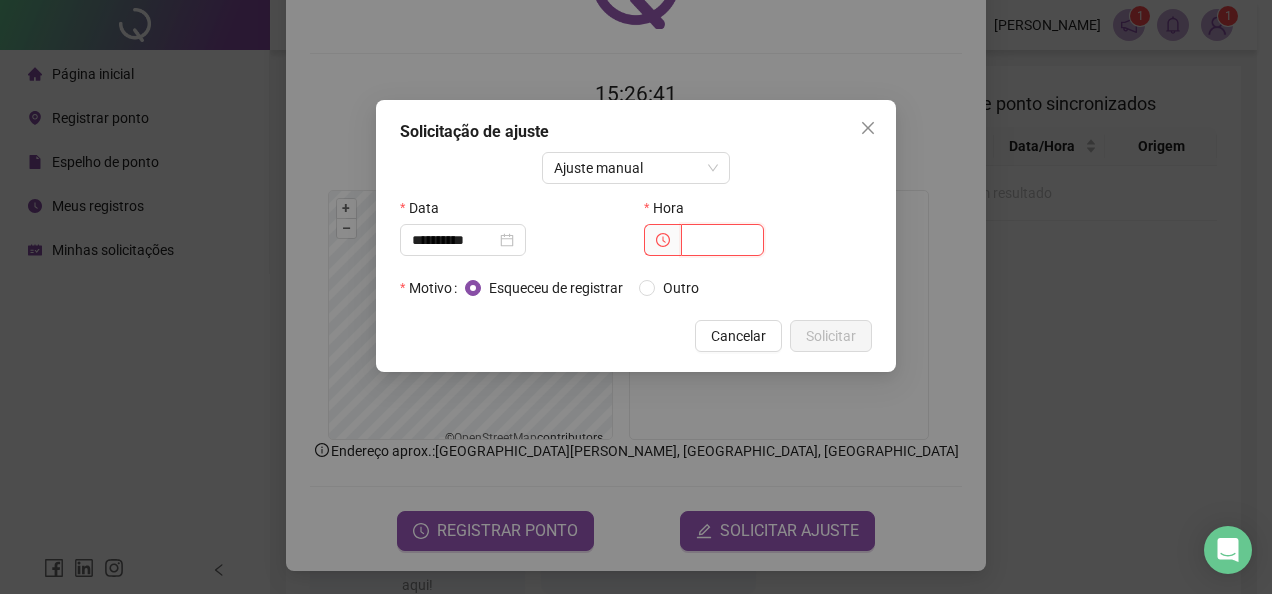 click at bounding box center (722, 240) 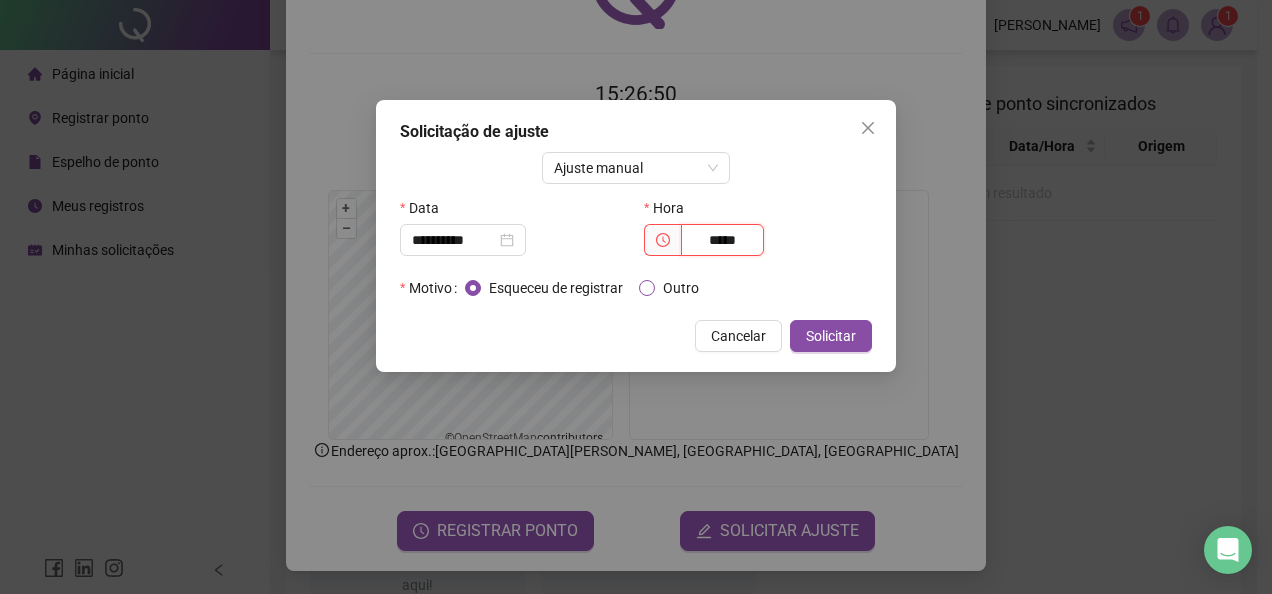 type on "*****" 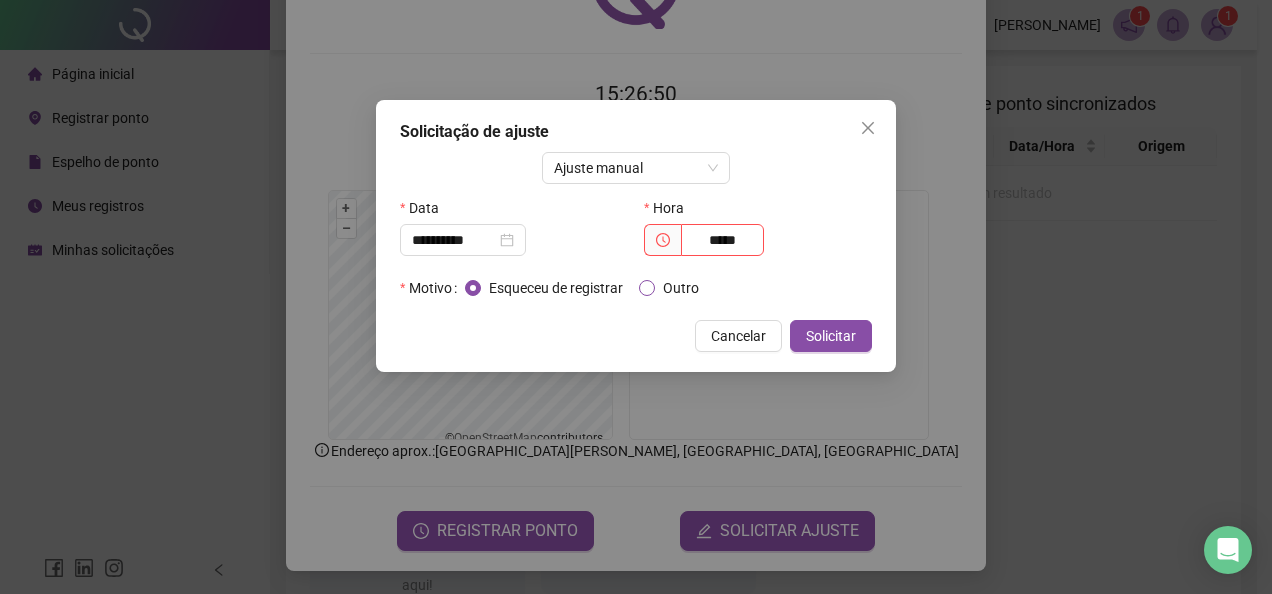 click on "Outro" at bounding box center [681, 288] 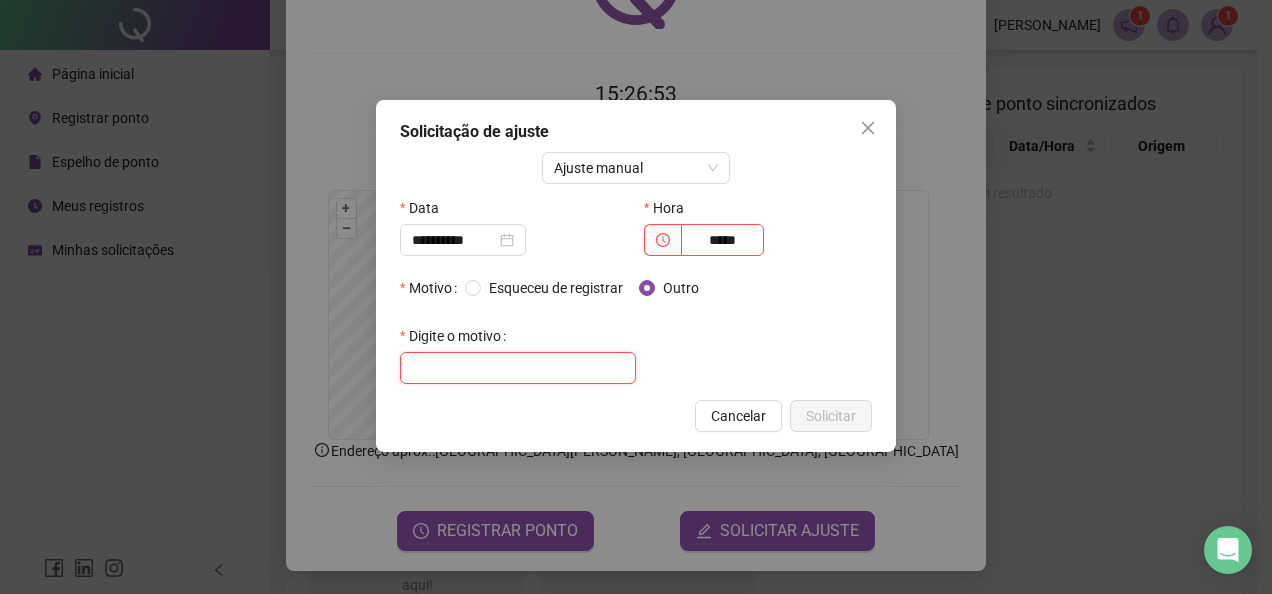 click at bounding box center (518, 368) 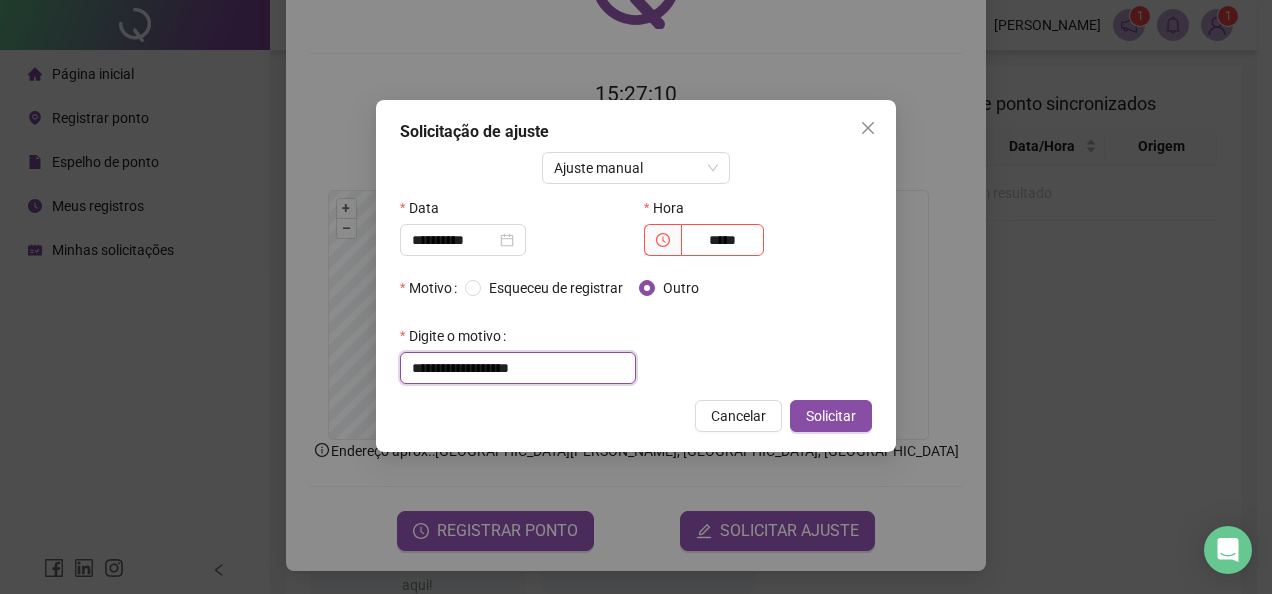 drag, startPoint x: 577, startPoint y: 362, endPoint x: 300, endPoint y: 426, distance: 284.2974 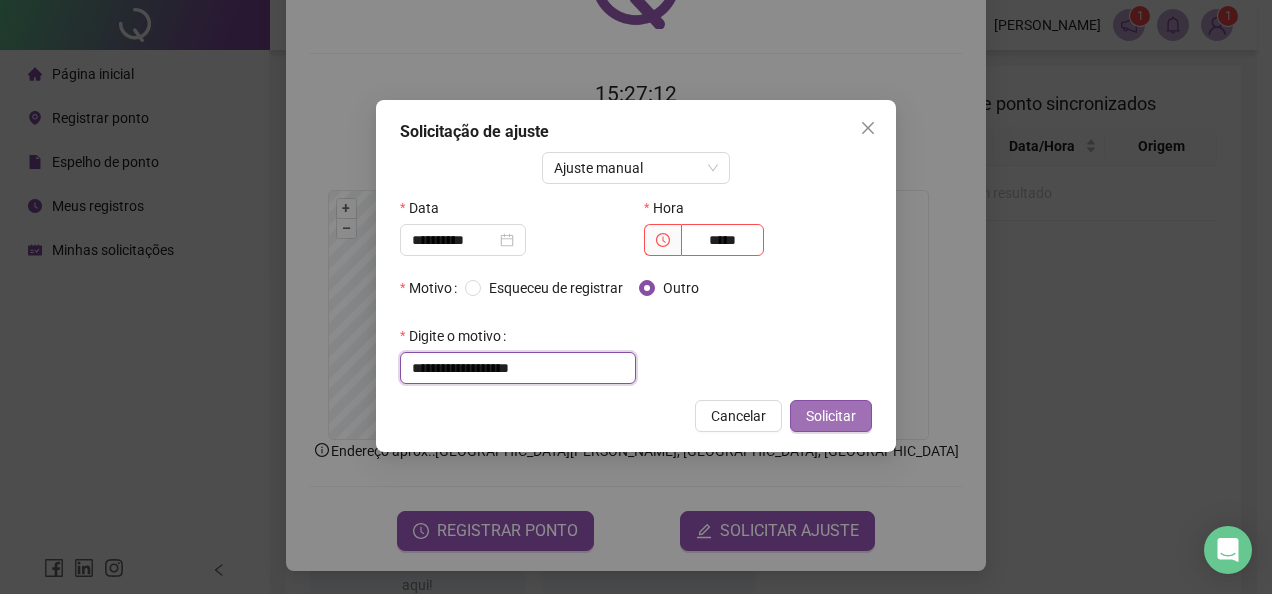 type on "**********" 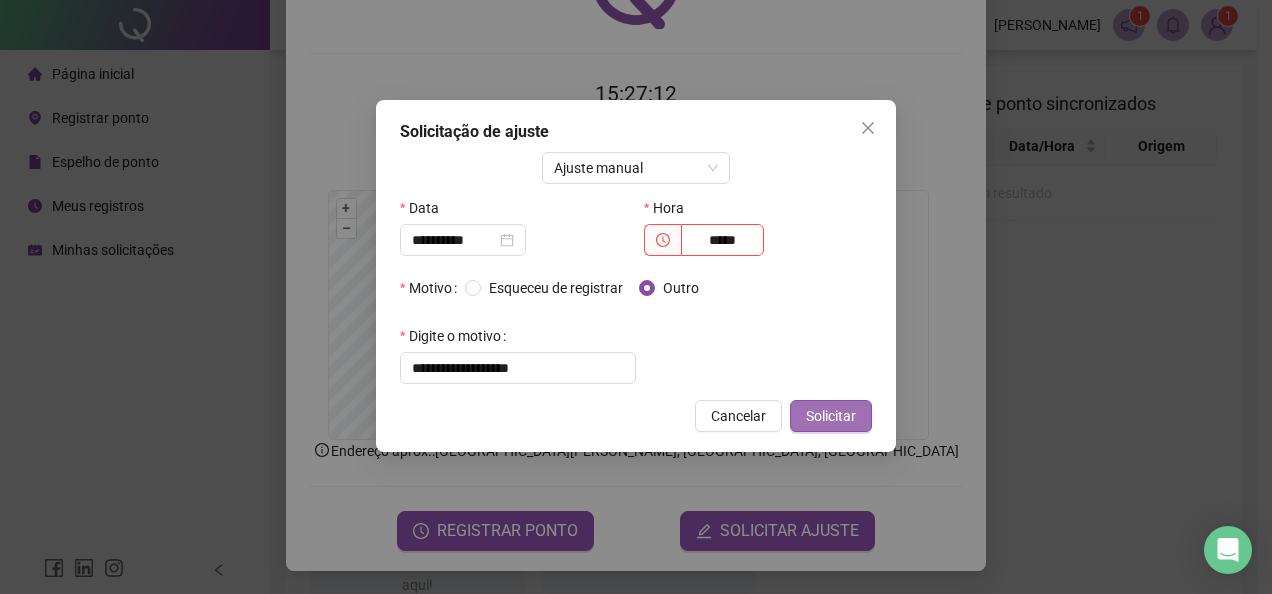 click on "Solicitar" at bounding box center (831, 416) 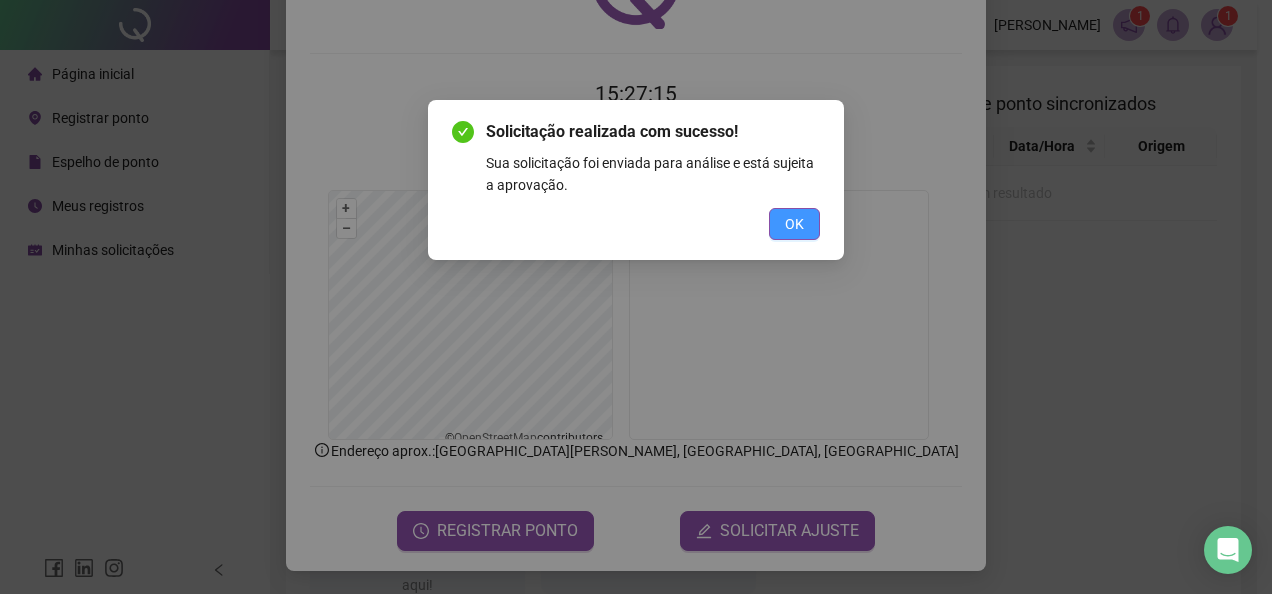click on "OK" at bounding box center [794, 224] 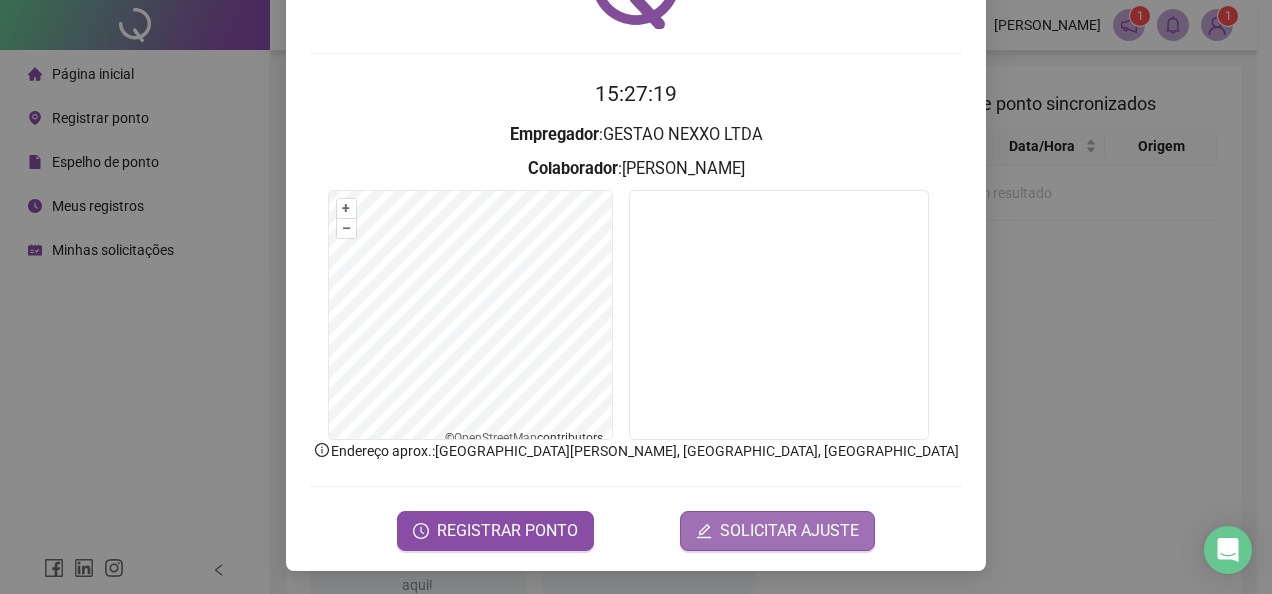 click on "SOLICITAR AJUSTE" at bounding box center (789, 531) 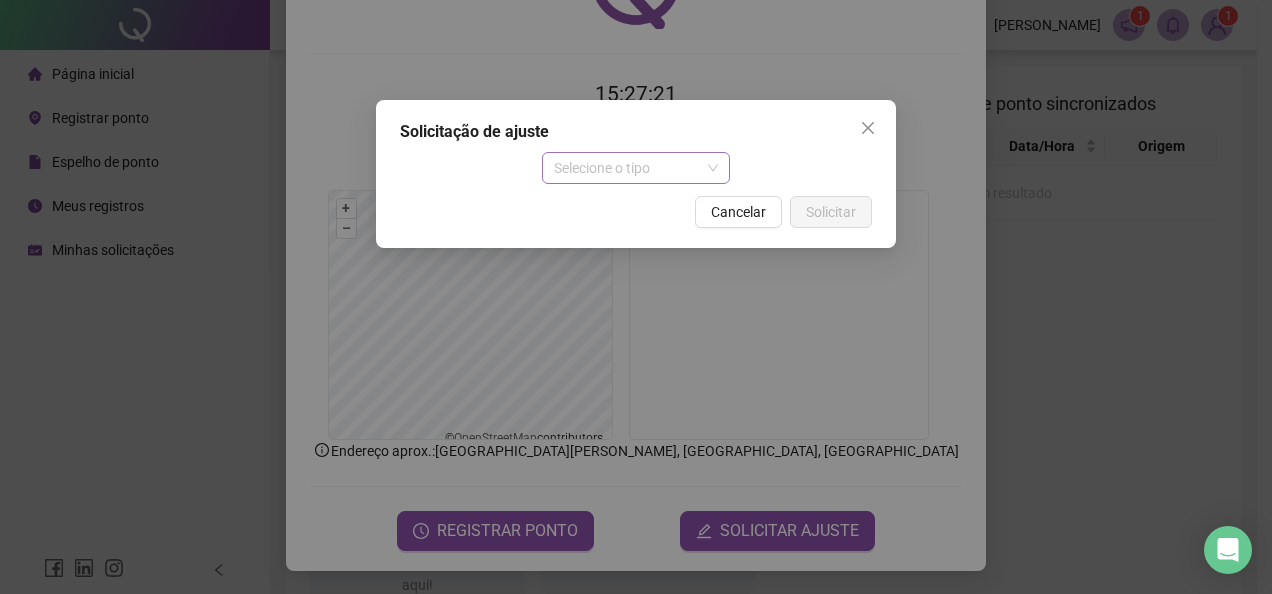 click on "Selecione o tipo" at bounding box center [636, 168] 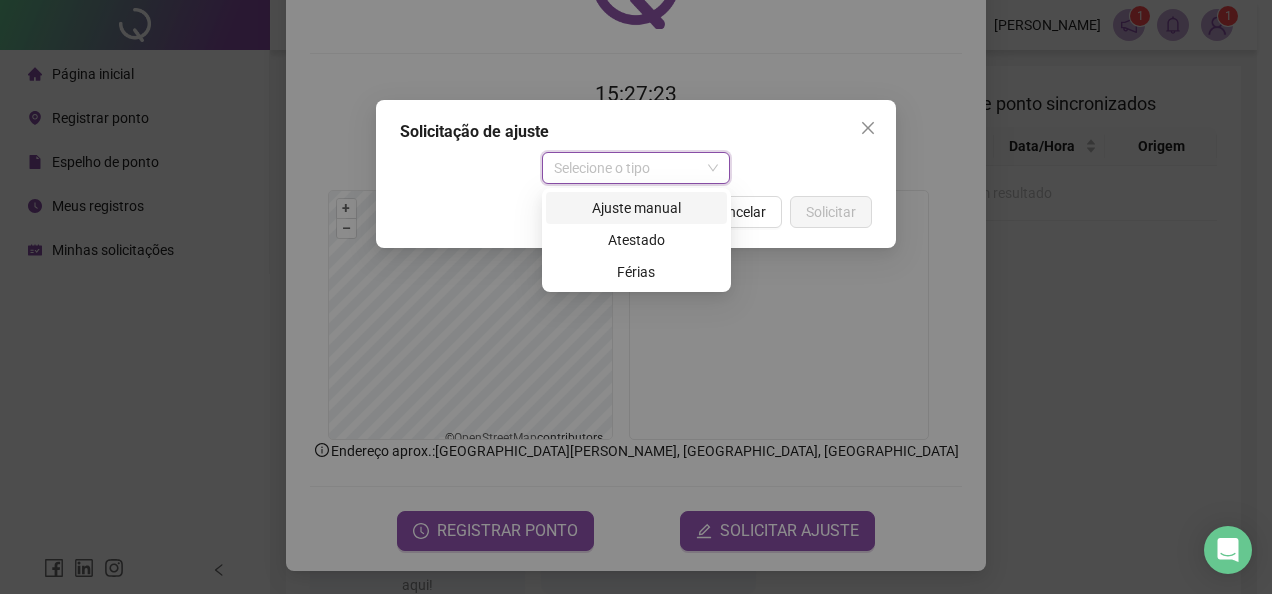 click on "Ajuste manual" at bounding box center [636, 208] 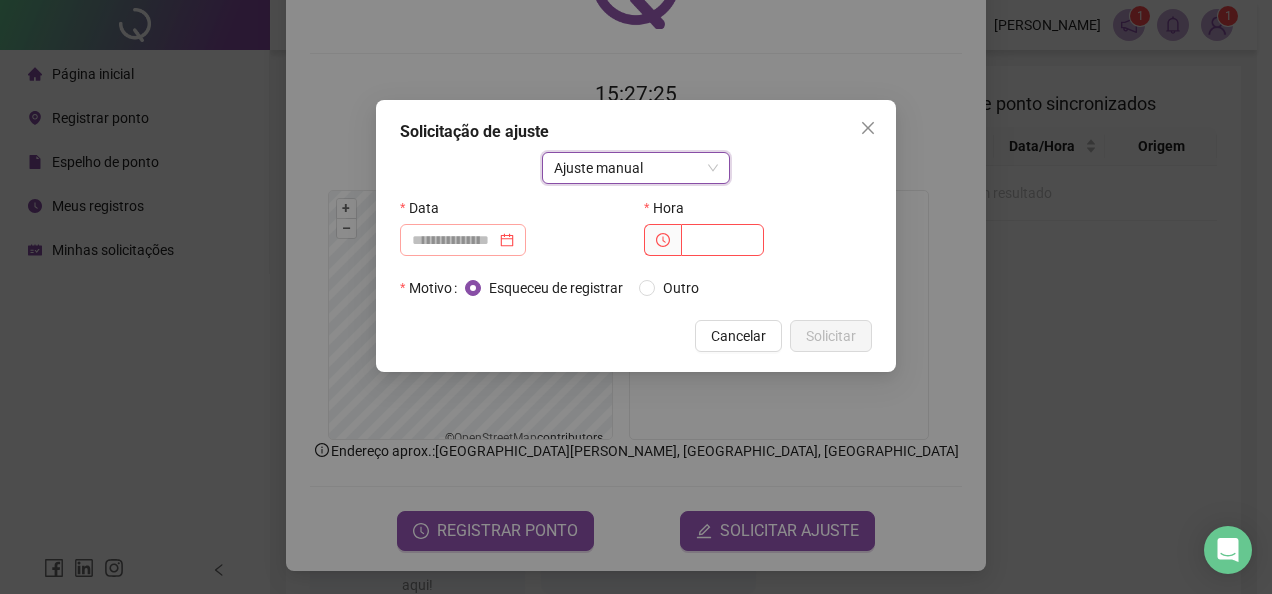 click at bounding box center (463, 240) 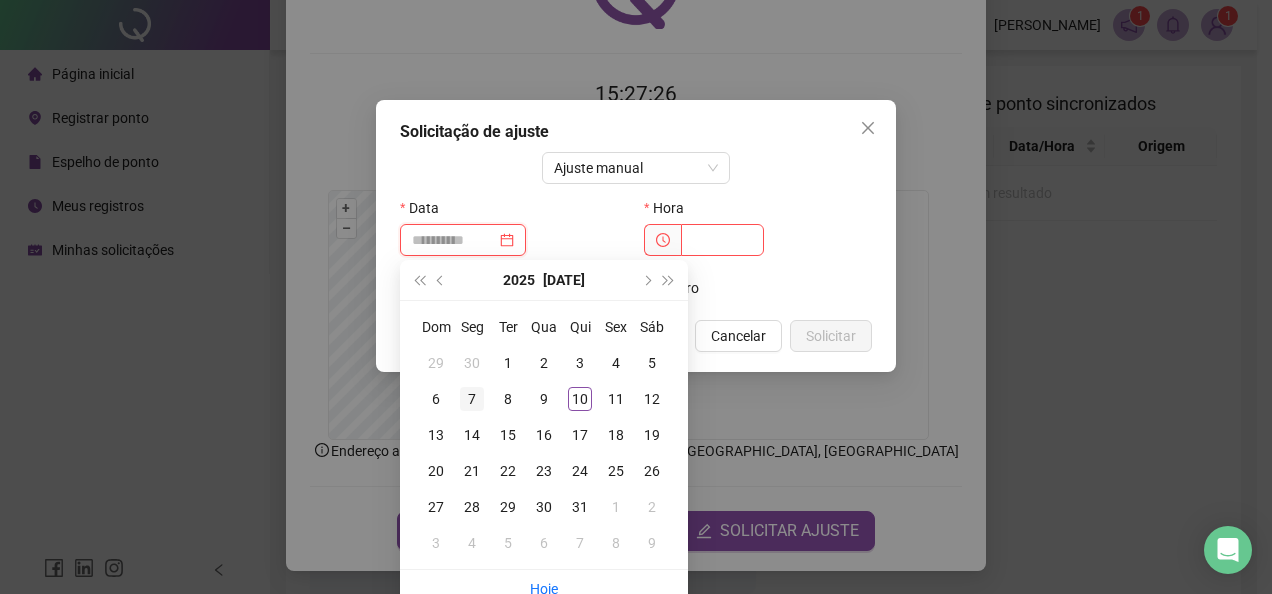 type on "**********" 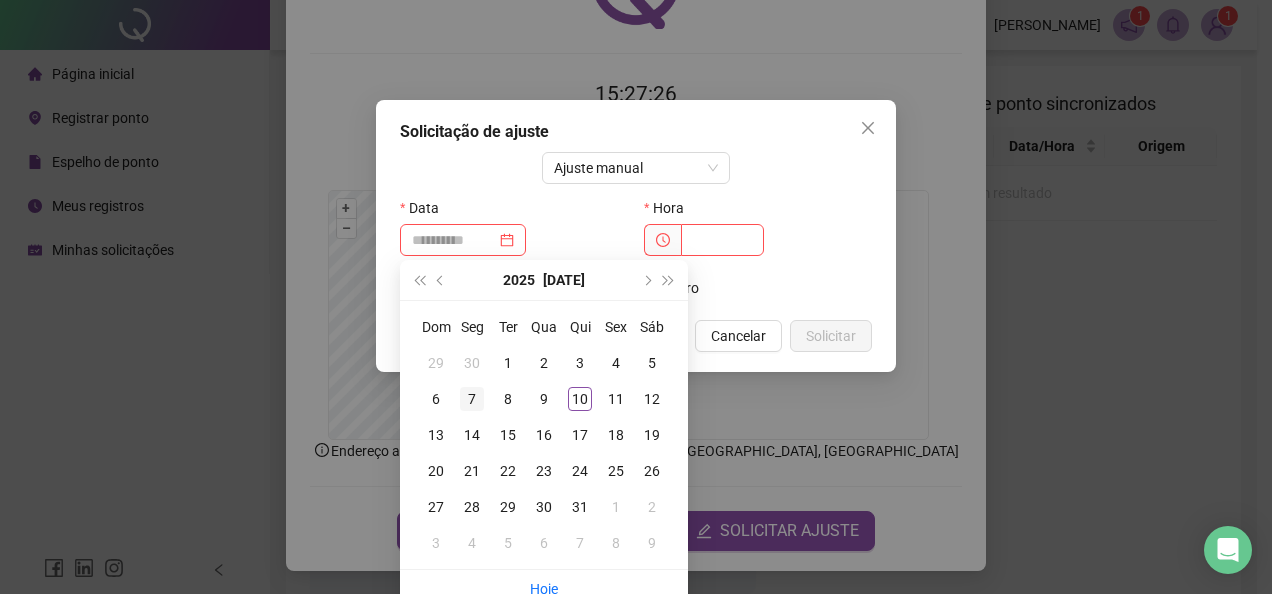 click on "7" at bounding box center (472, 399) 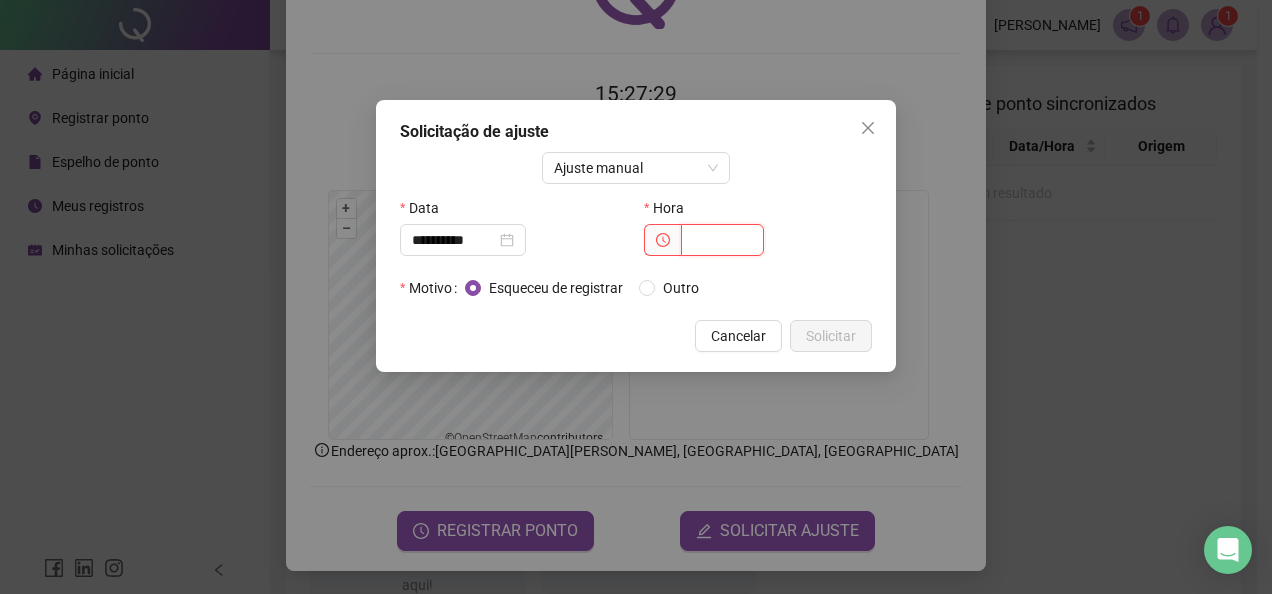 click at bounding box center (722, 240) 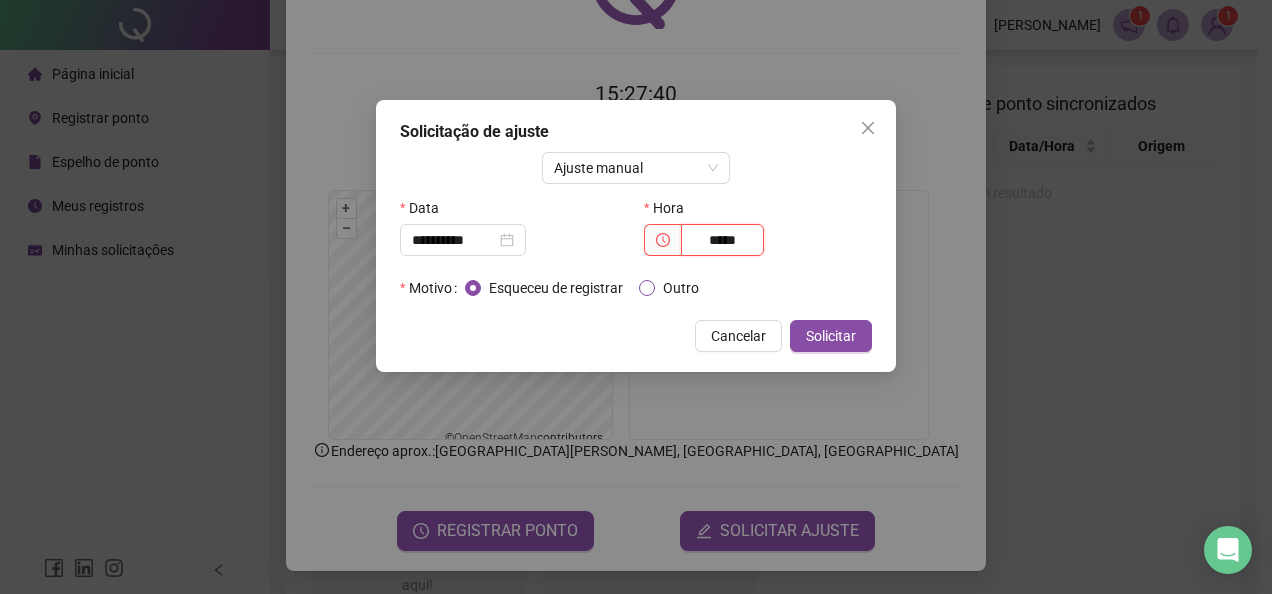 type on "*****" 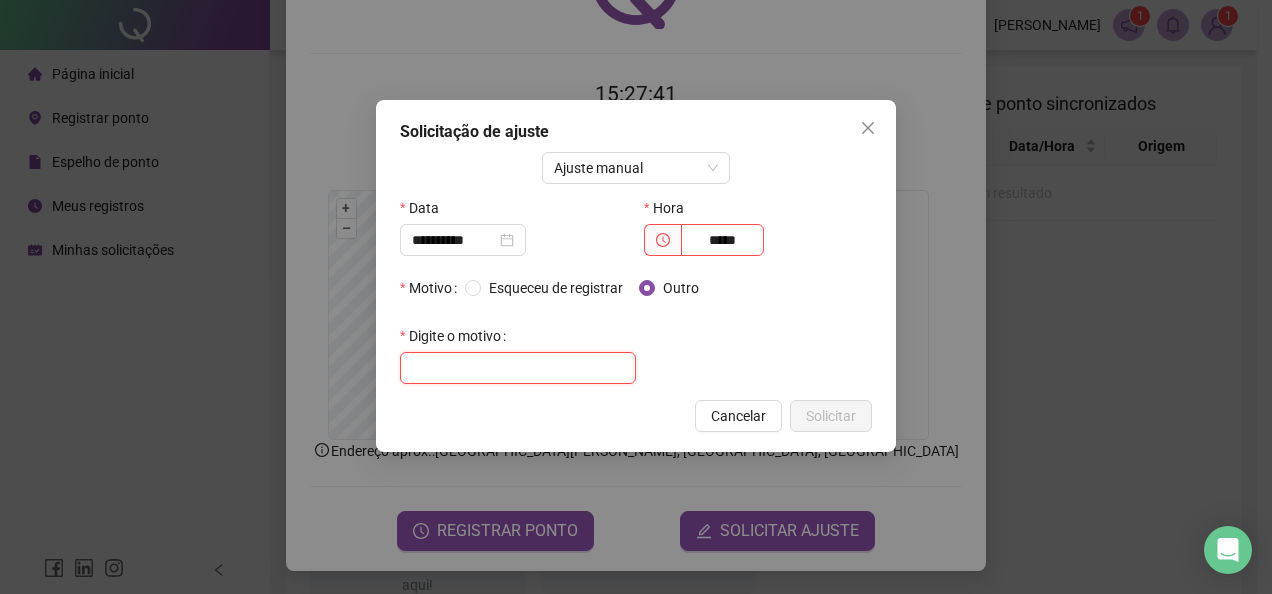 click at bounding box center [518, 368] 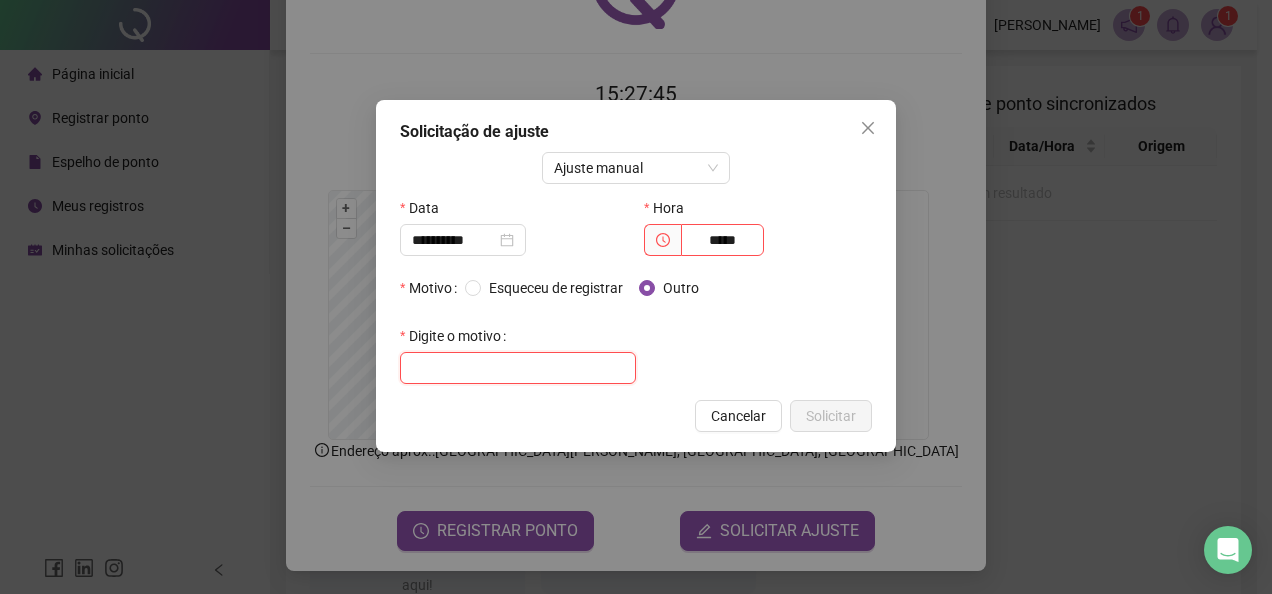 paste on "**********" 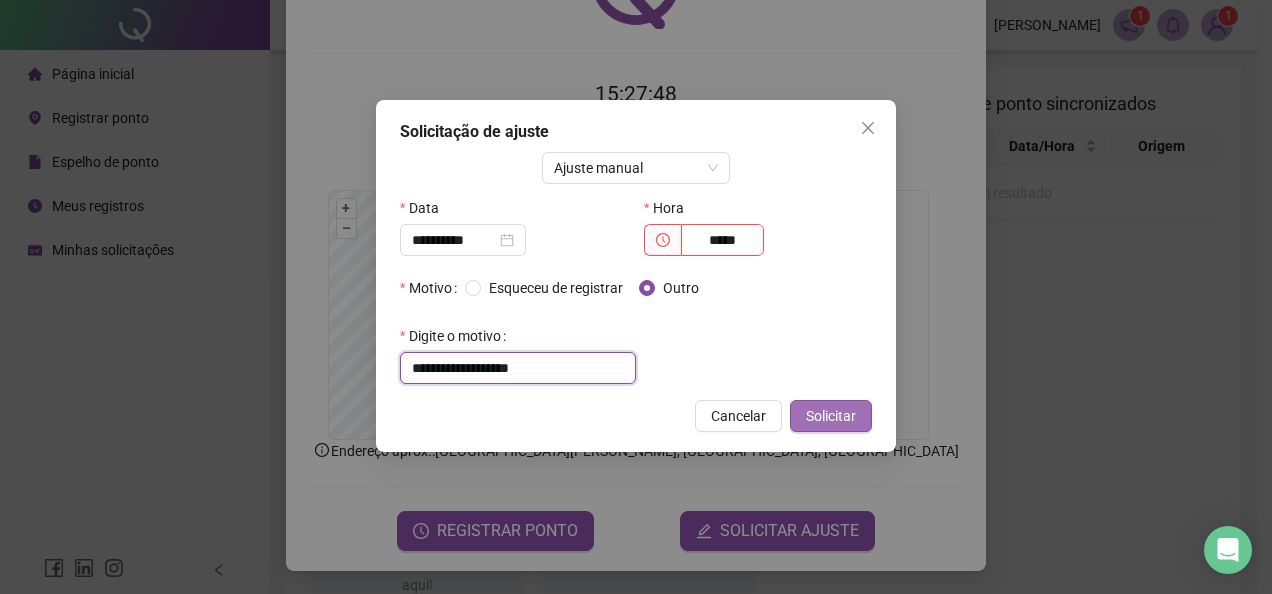 type on "**********" 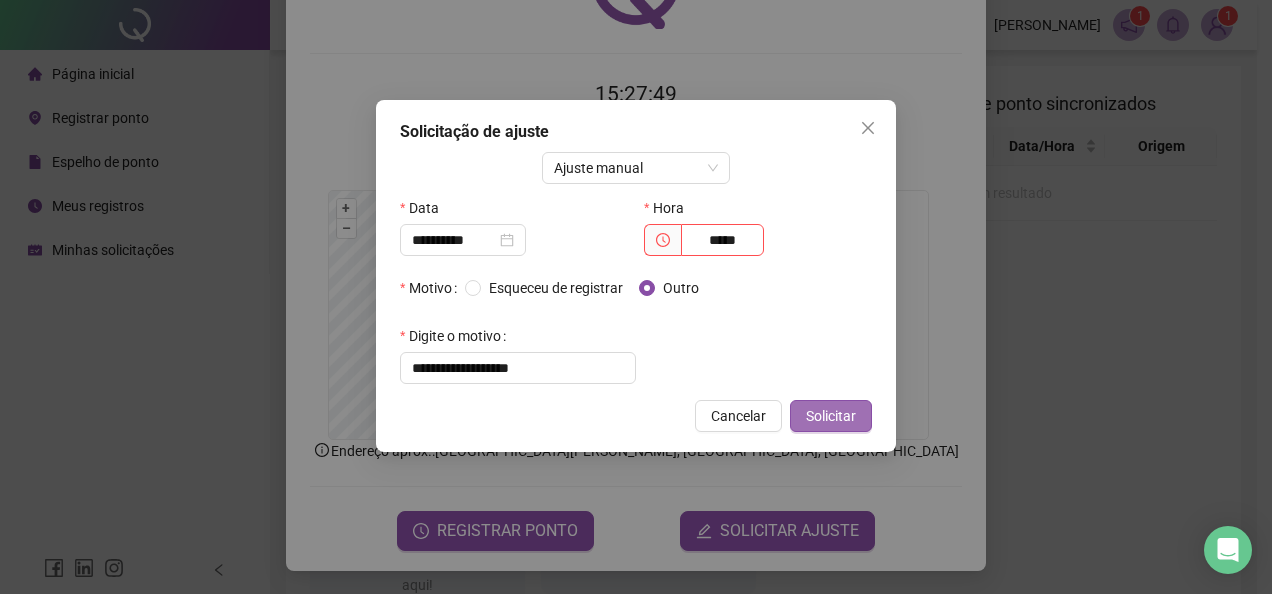 click on "Solicitar" at bounding box center [831, 416] 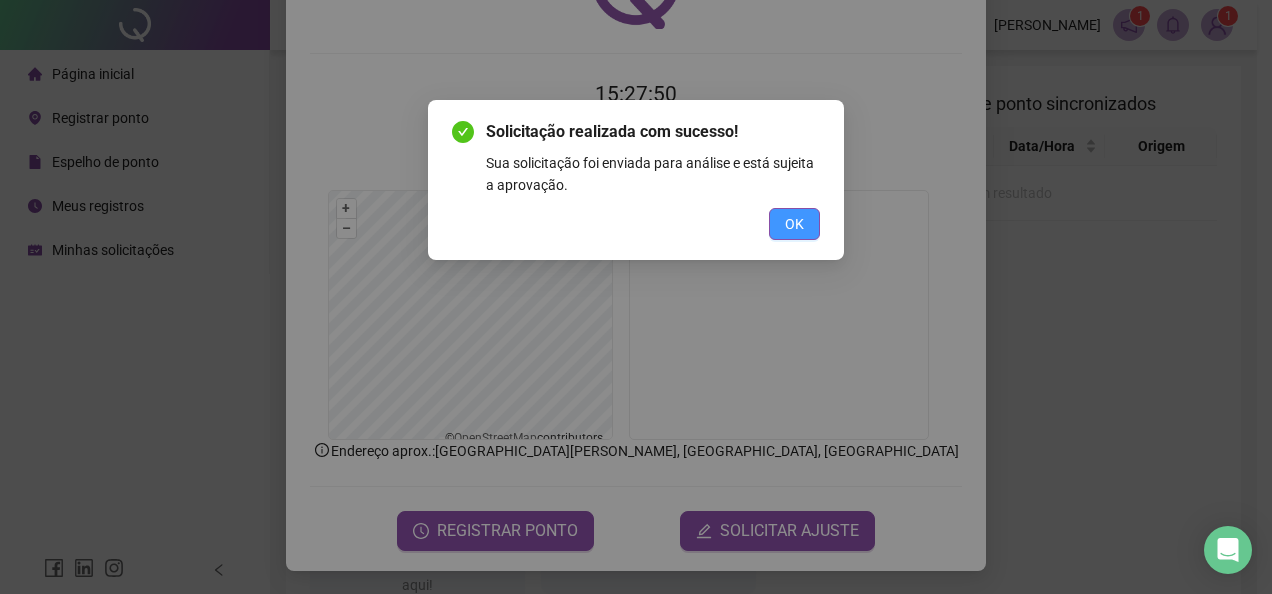 click on "OK" at bounding box center [794, 224] 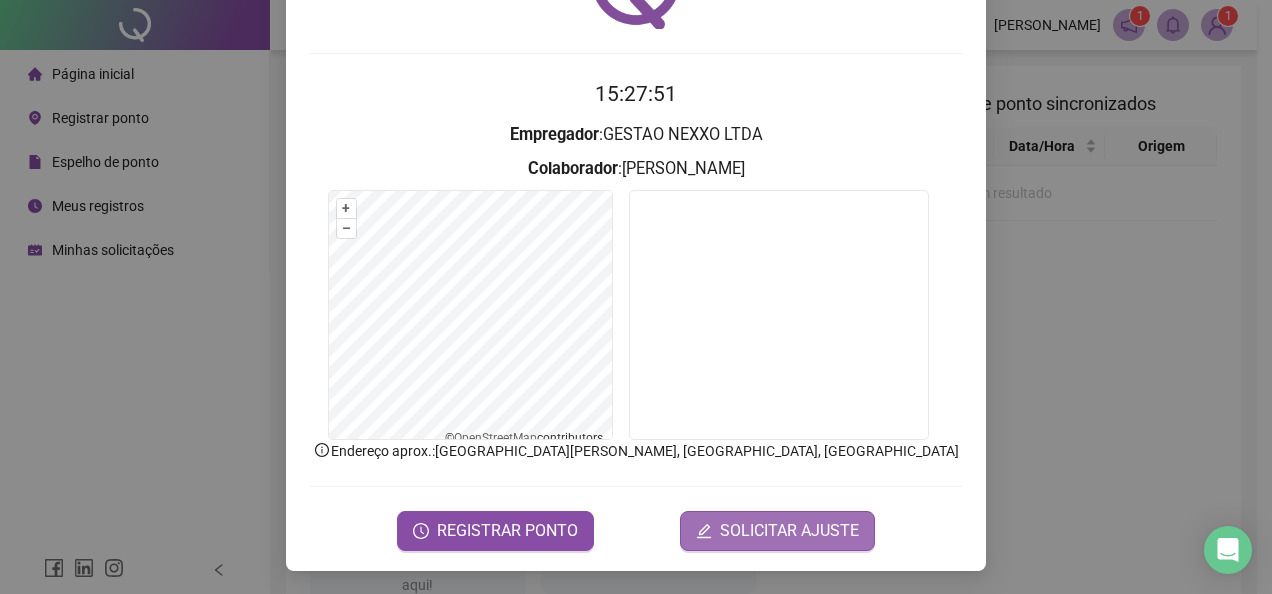 click on "SOLICITAR AJUSTE" at bounding box center [789, 531] 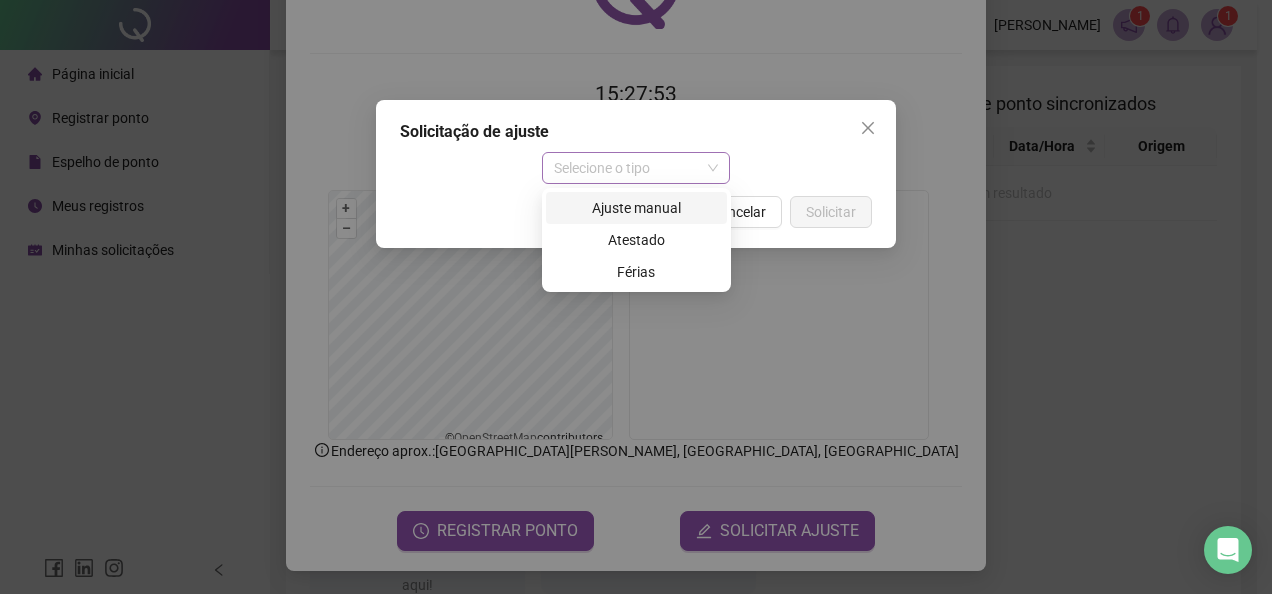 click on "Selecione o tipo" at bounding box center (636, 168) 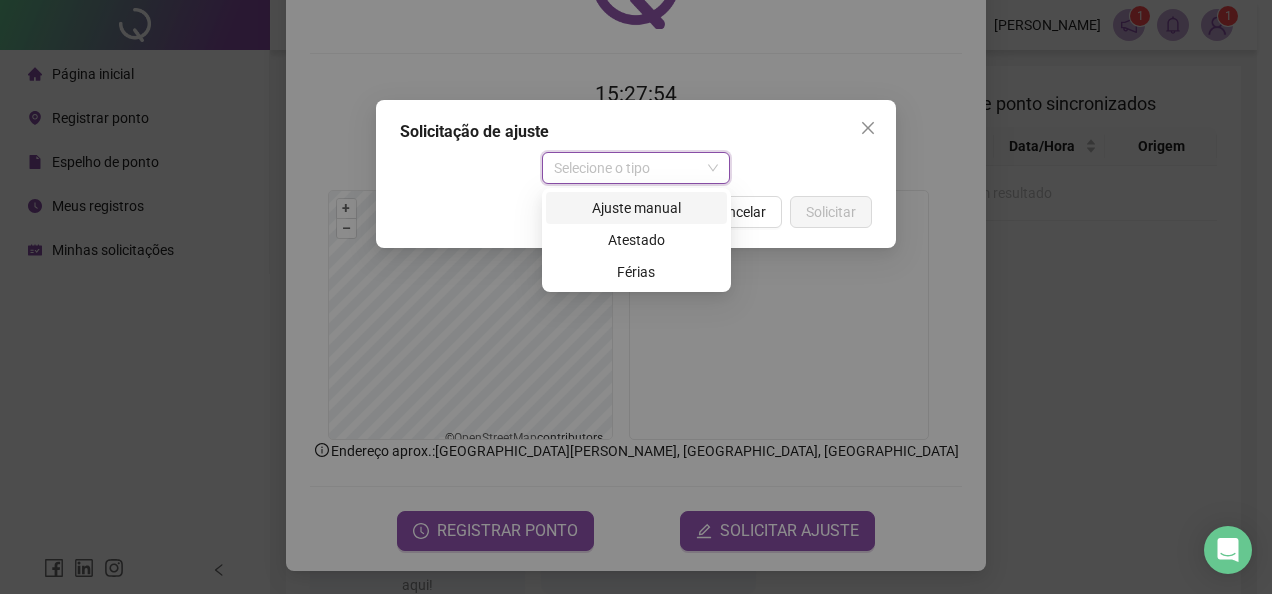 click on "Ajuste manual" at bounding box center (636, 208) 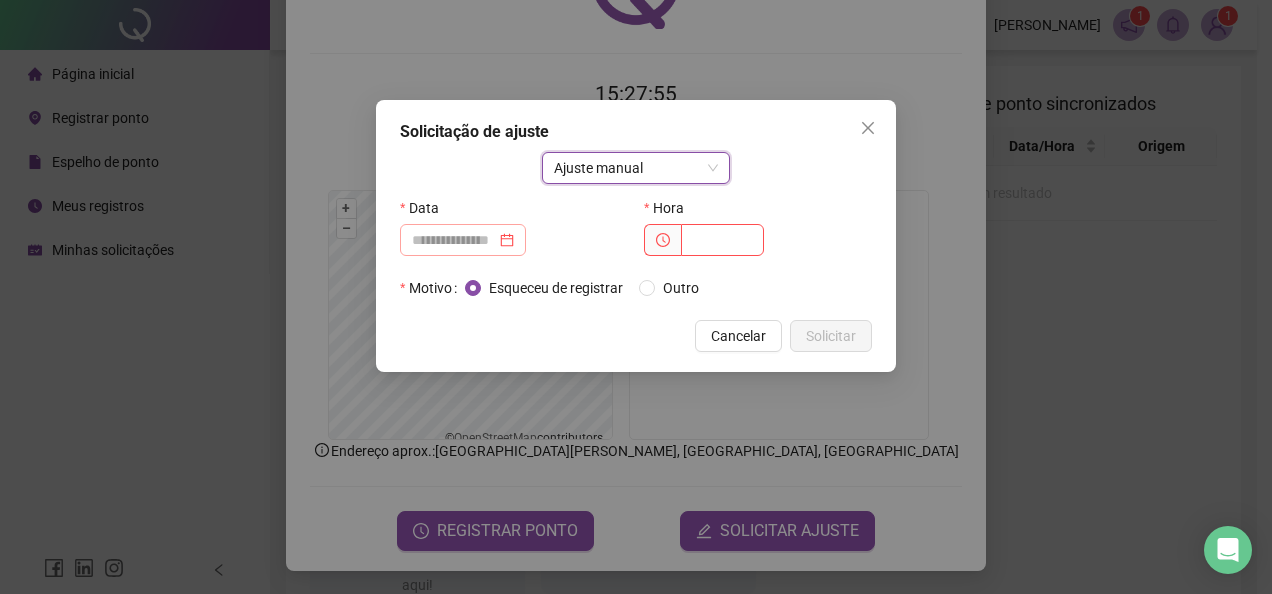 click at bounding box center (463, 240) 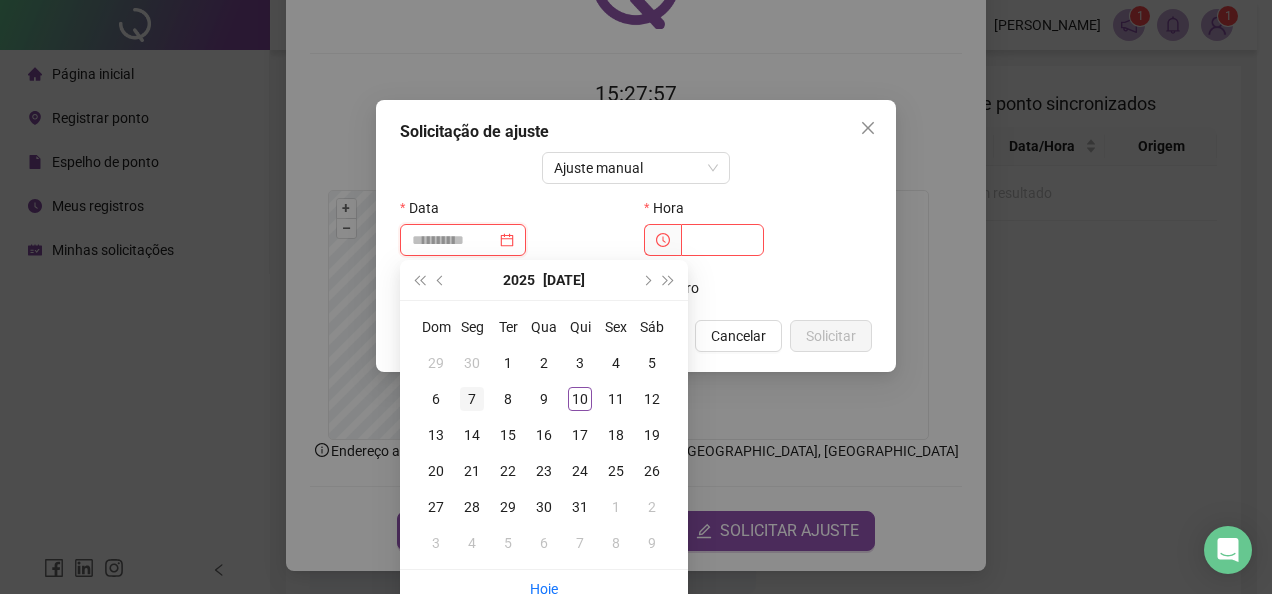 type on "**********" 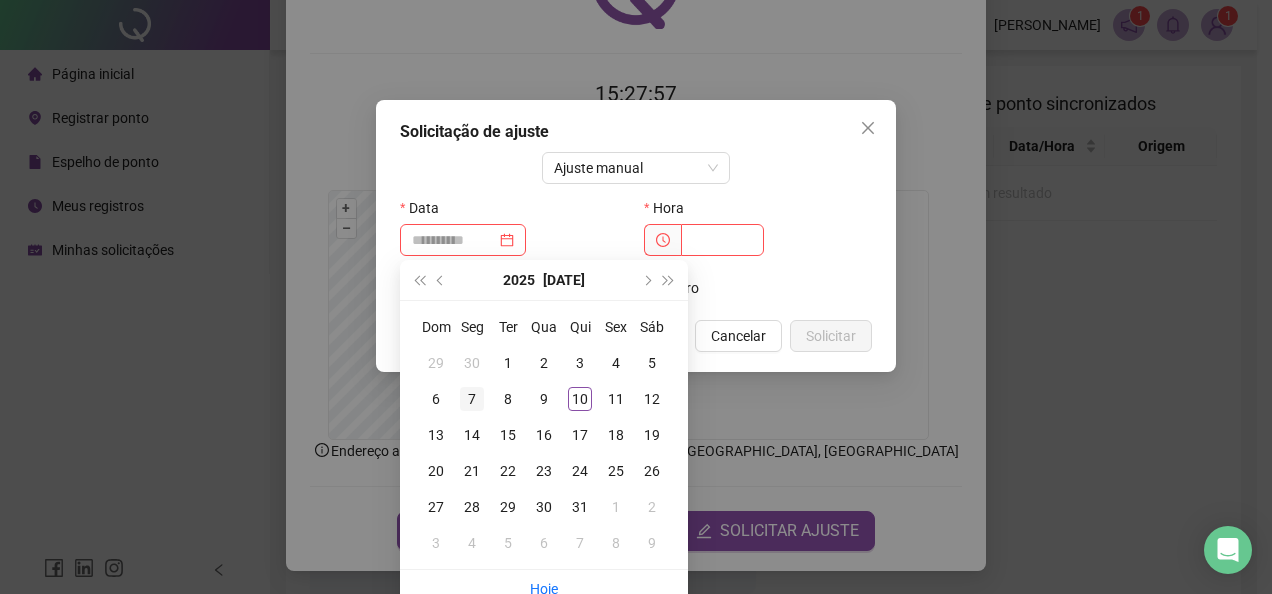 click on "7" at bounding box center [472, 399] 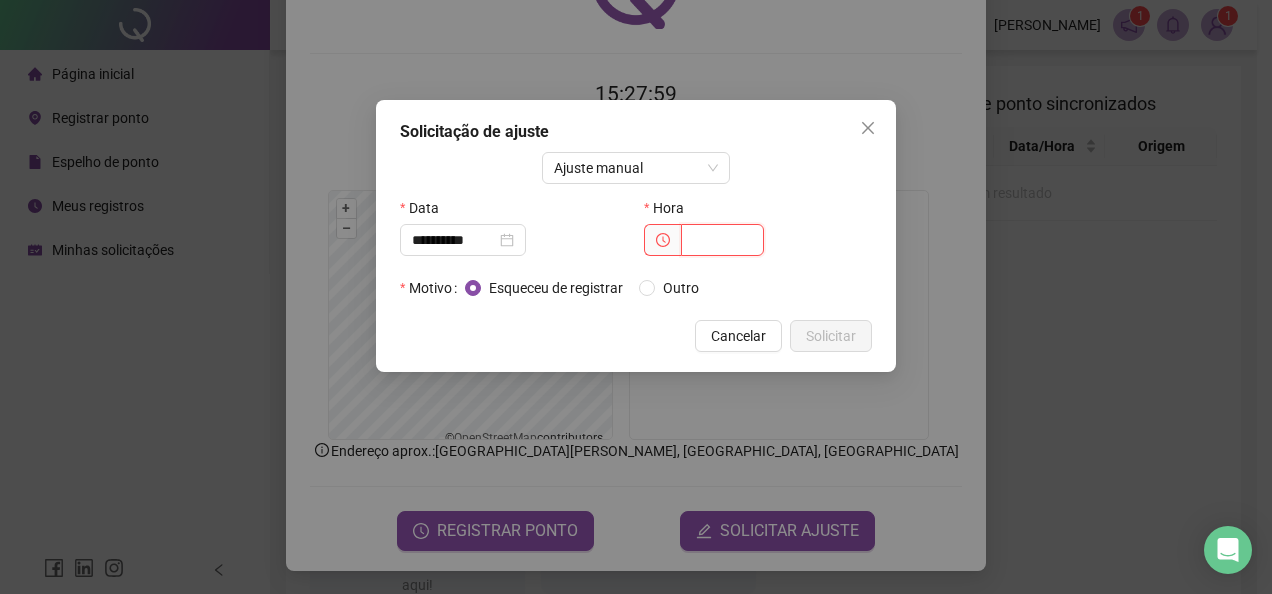 click at bounding box center [722, 240] 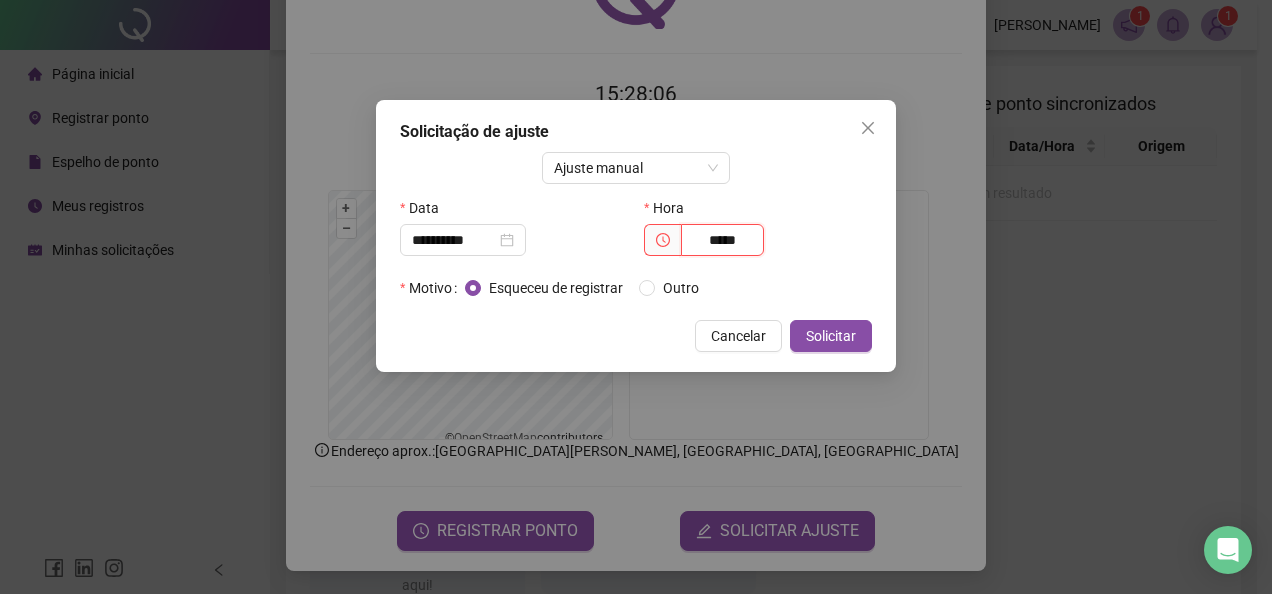 type on "*****" 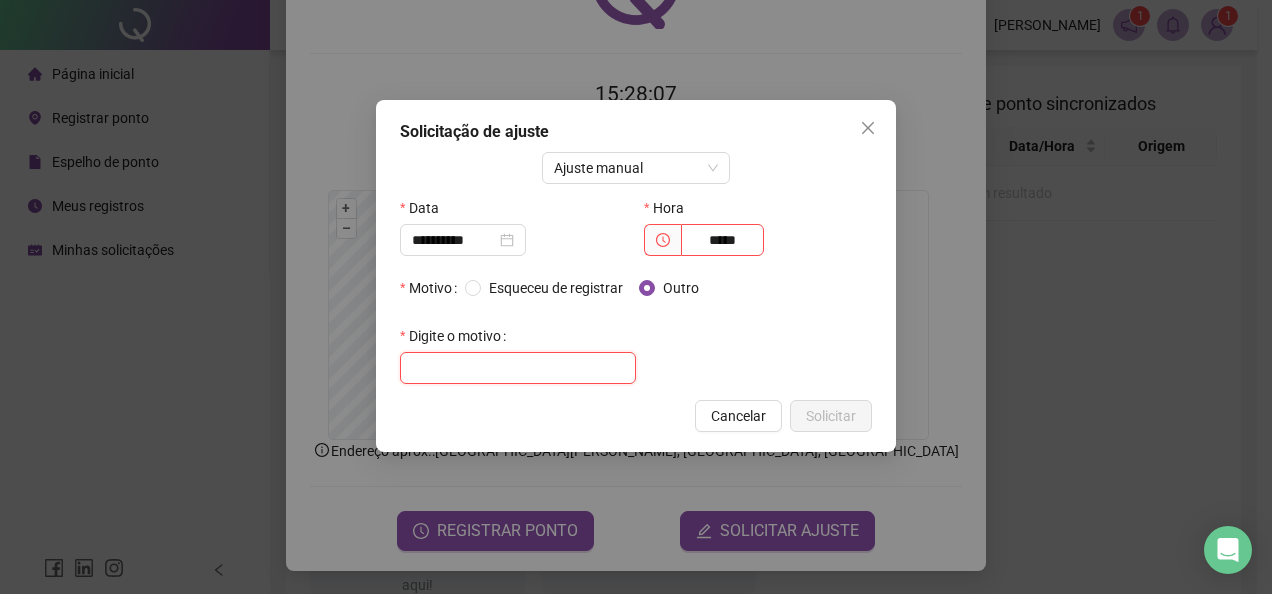 click at bounding box center (518, 368) 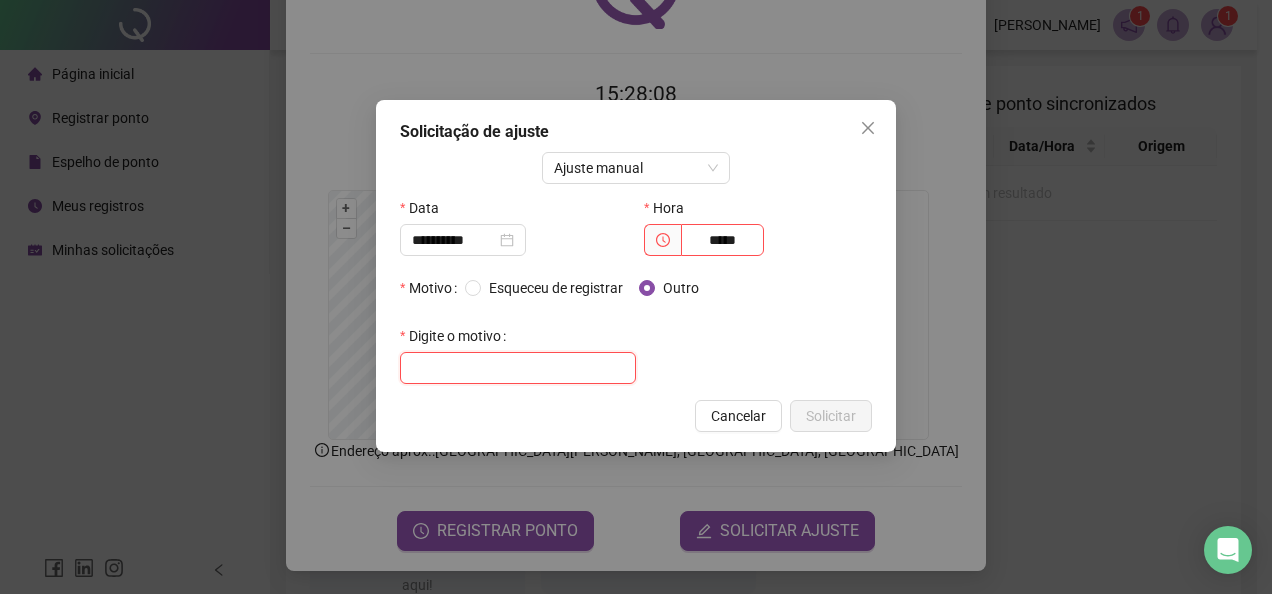 paste on "**********" 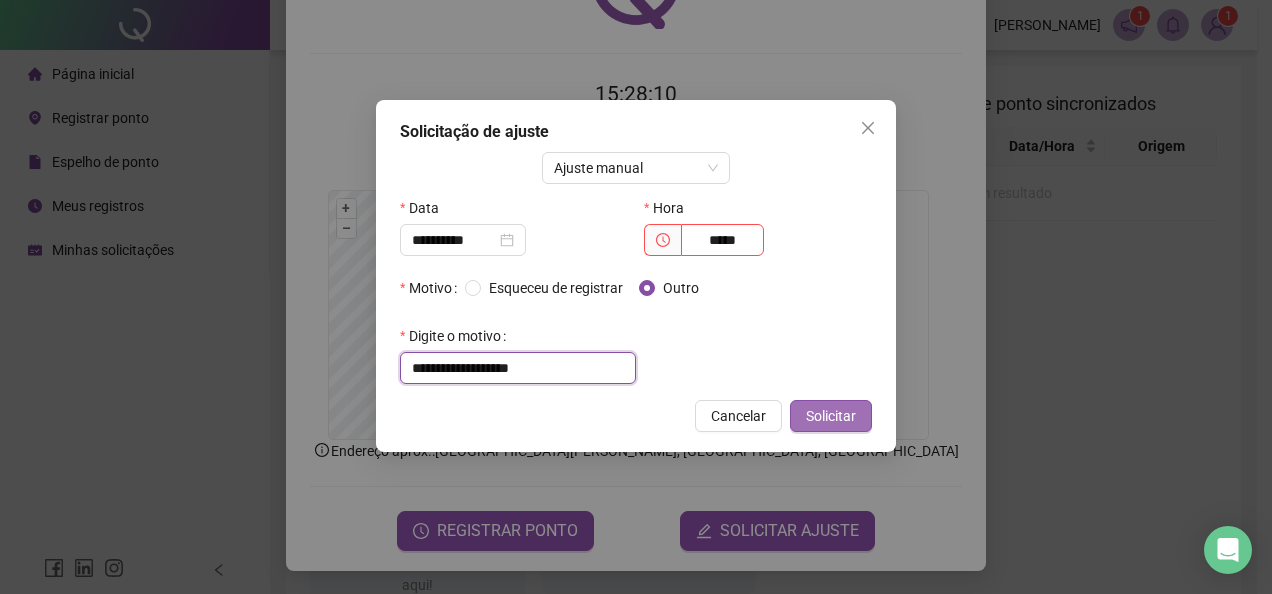 type on "**********" 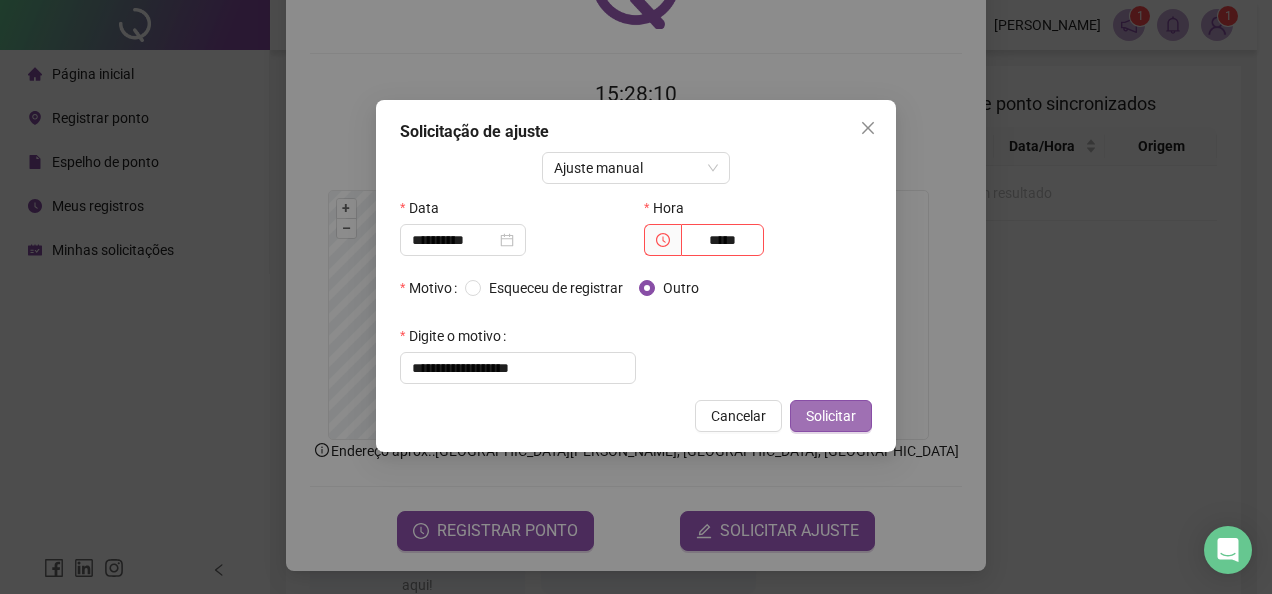 click on "Solicitar" at bounding box center (831, 416) 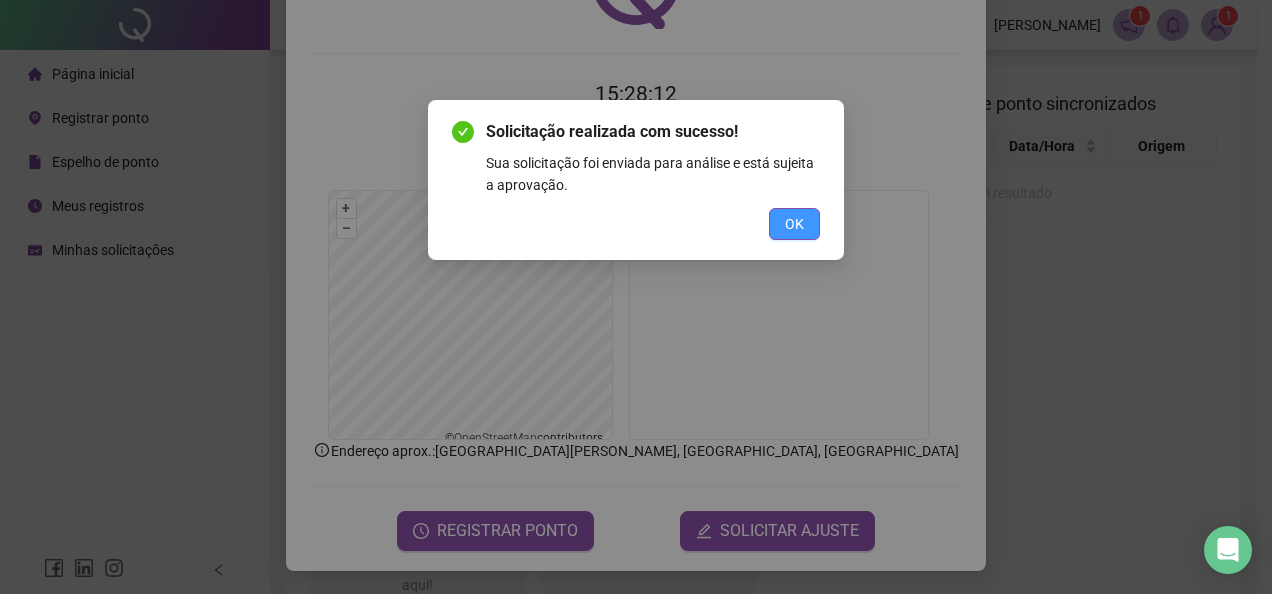 click on "OK" at bounding box center [794, 224] 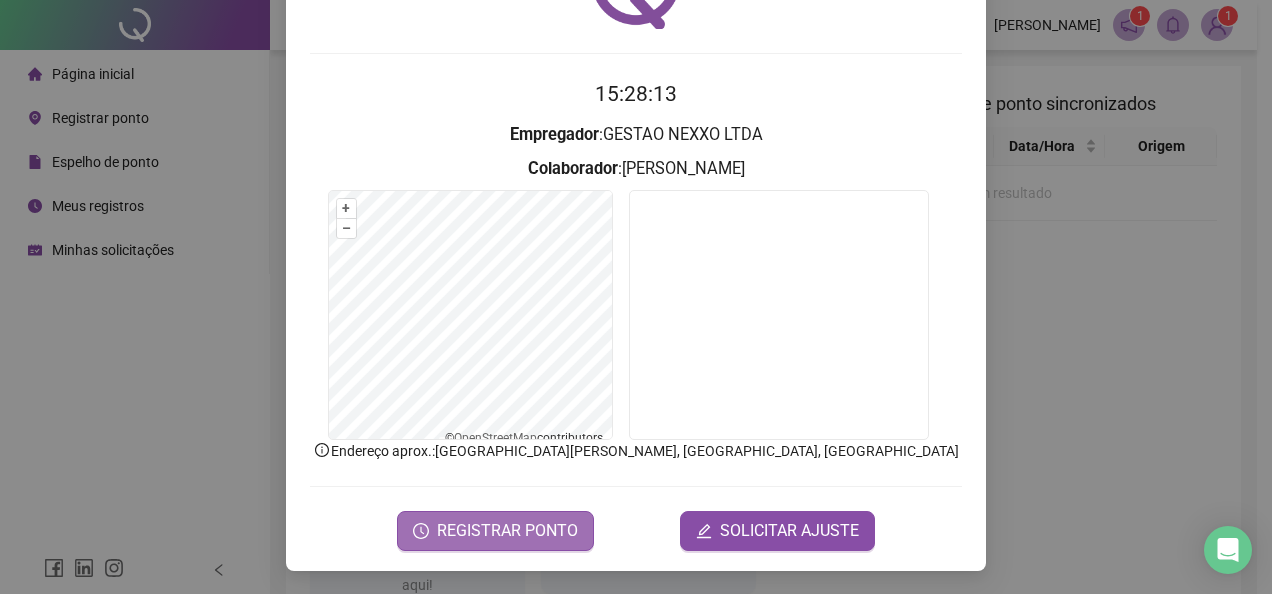 click on "REGISTRAR PONTO" at bounding box center (507, 531) 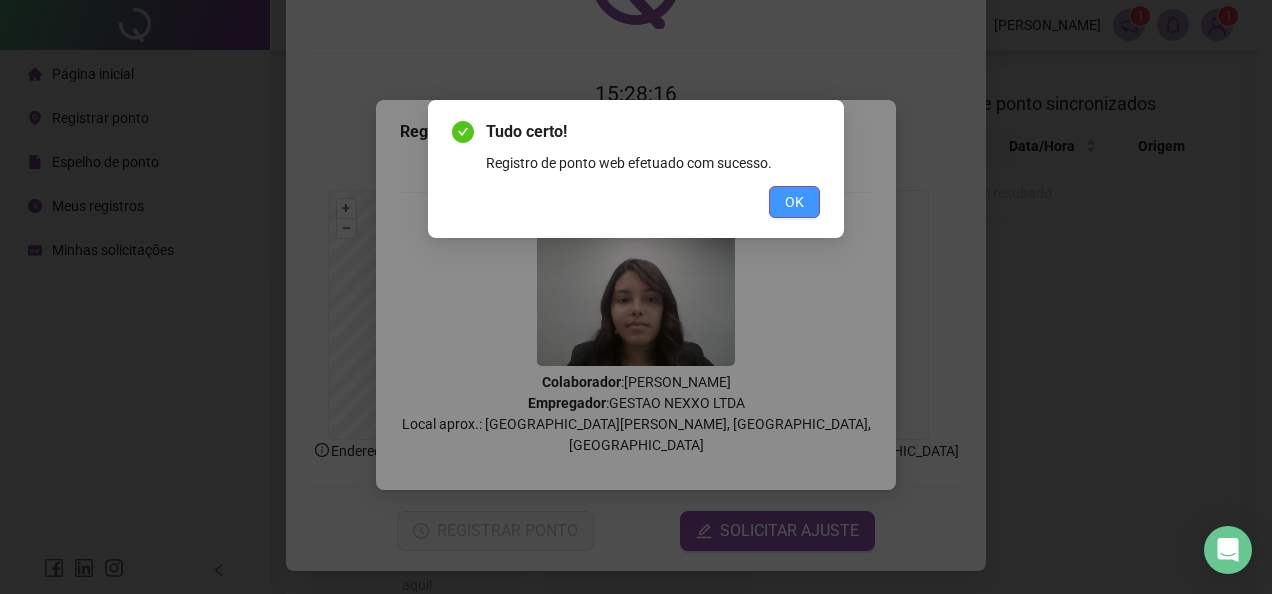 click on "OK" at bounding box center (794, 202) 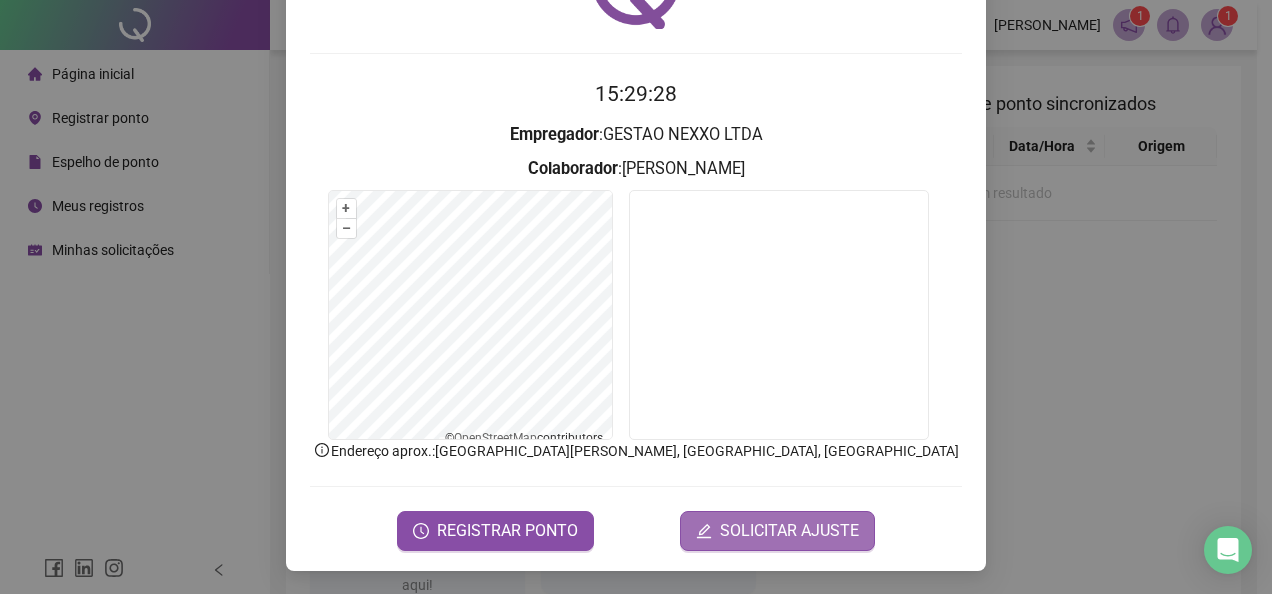 click on "SOLICITAR AJUSTE" at bounding box center [789, 531] 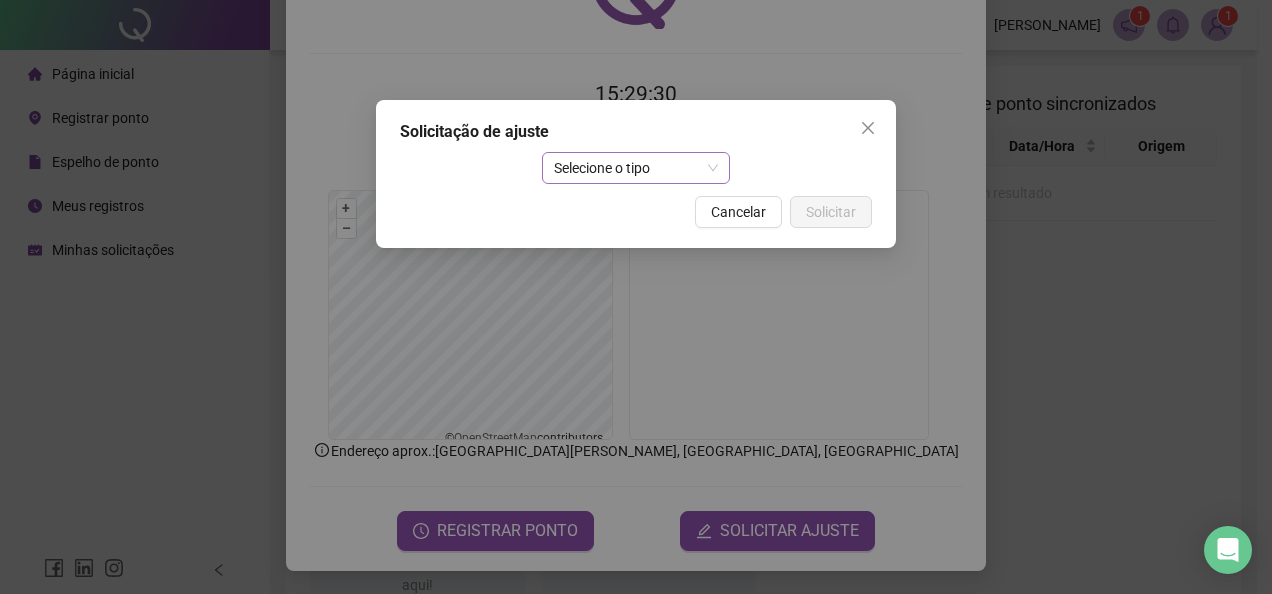 click on "Selecione o tipo" at bounding box center (636, 168) 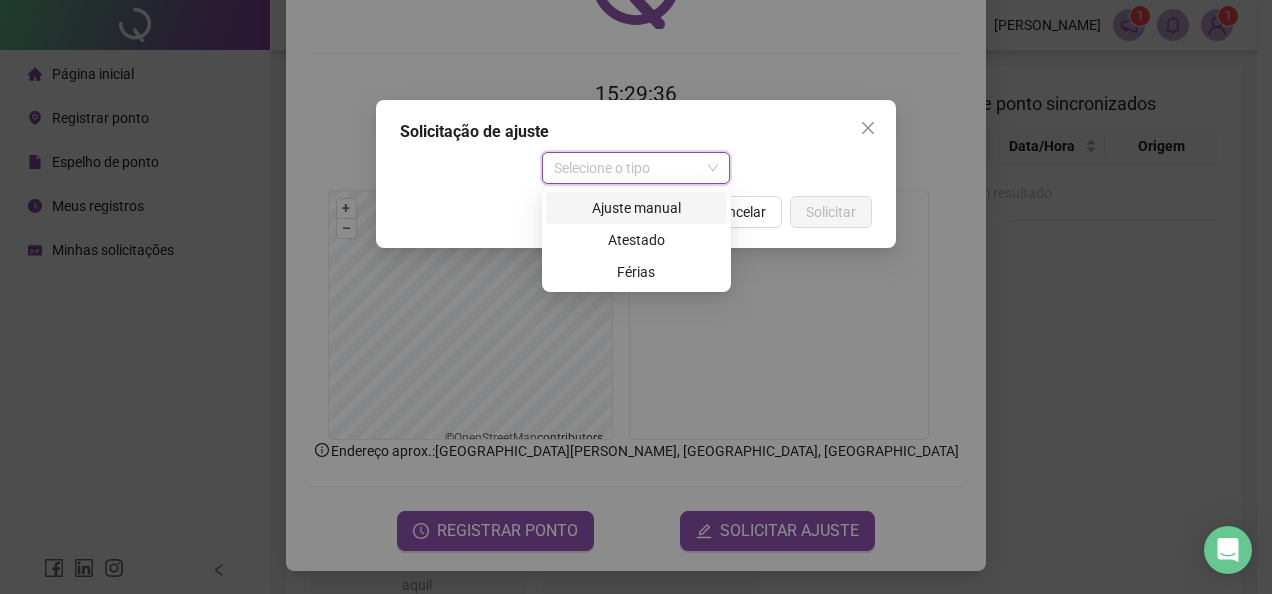 click on "Ajuste manual" at bounding box center [636, 208] 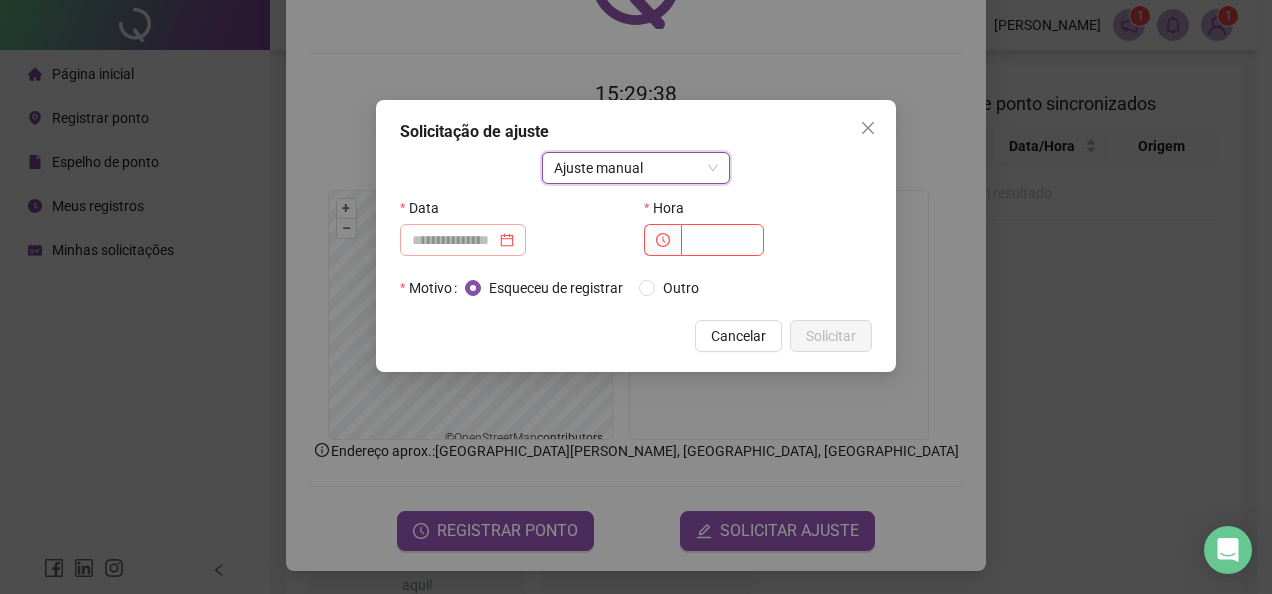 click at bounding box center (463, 240) 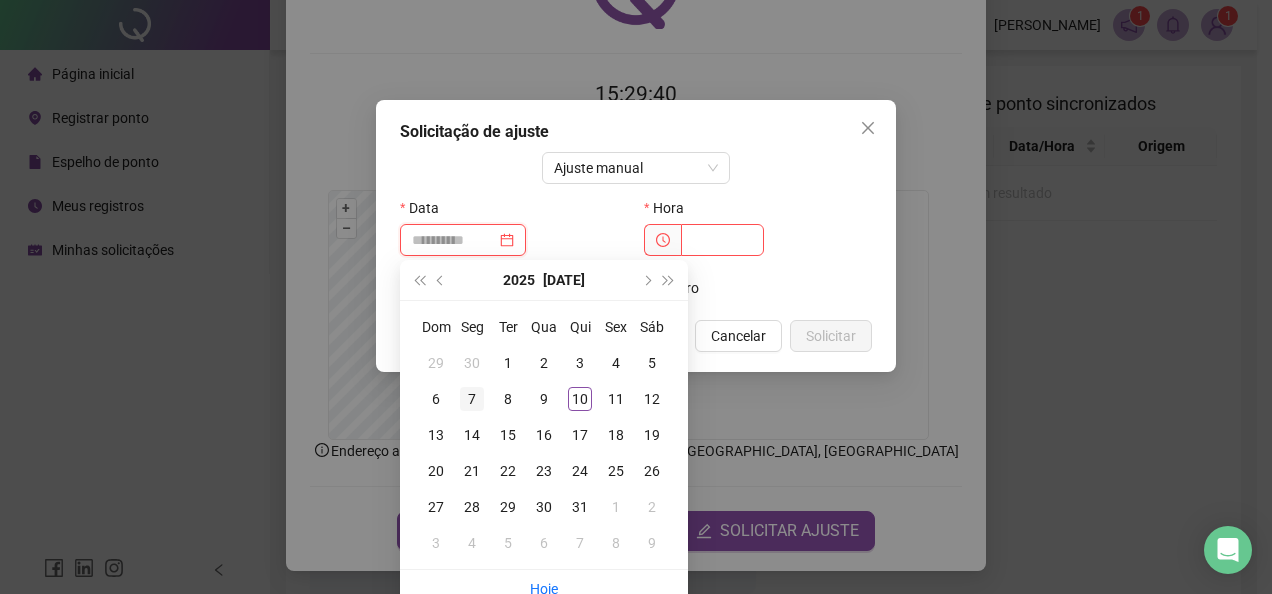 type on "**********" 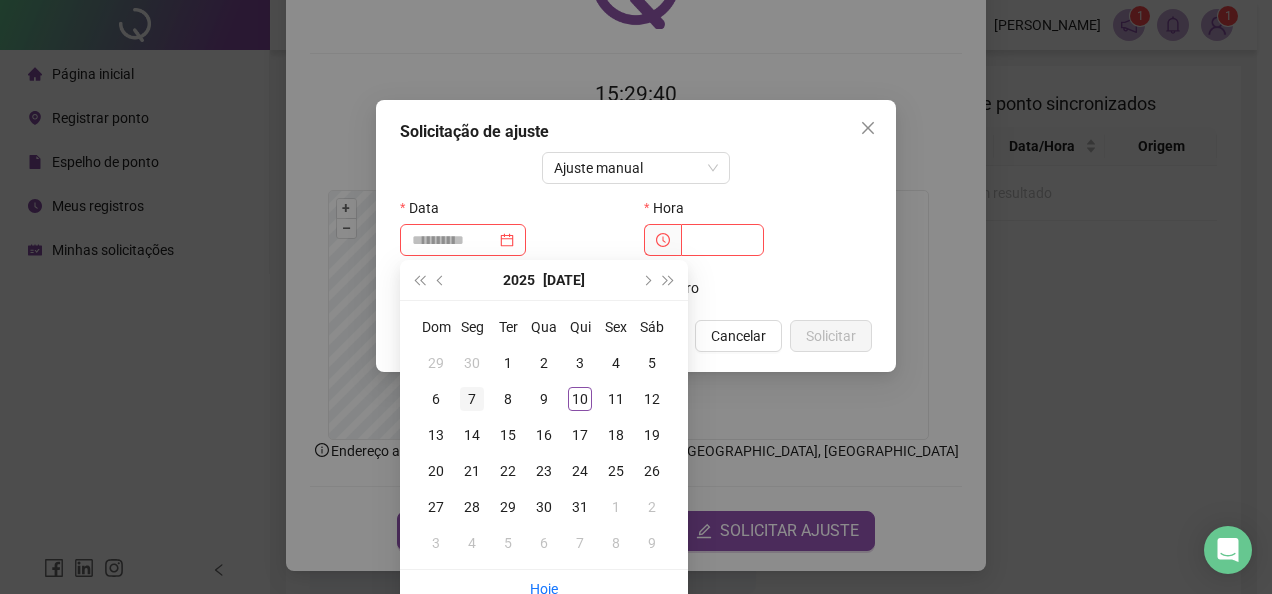 click on "7" at bounding box center [472, 399] 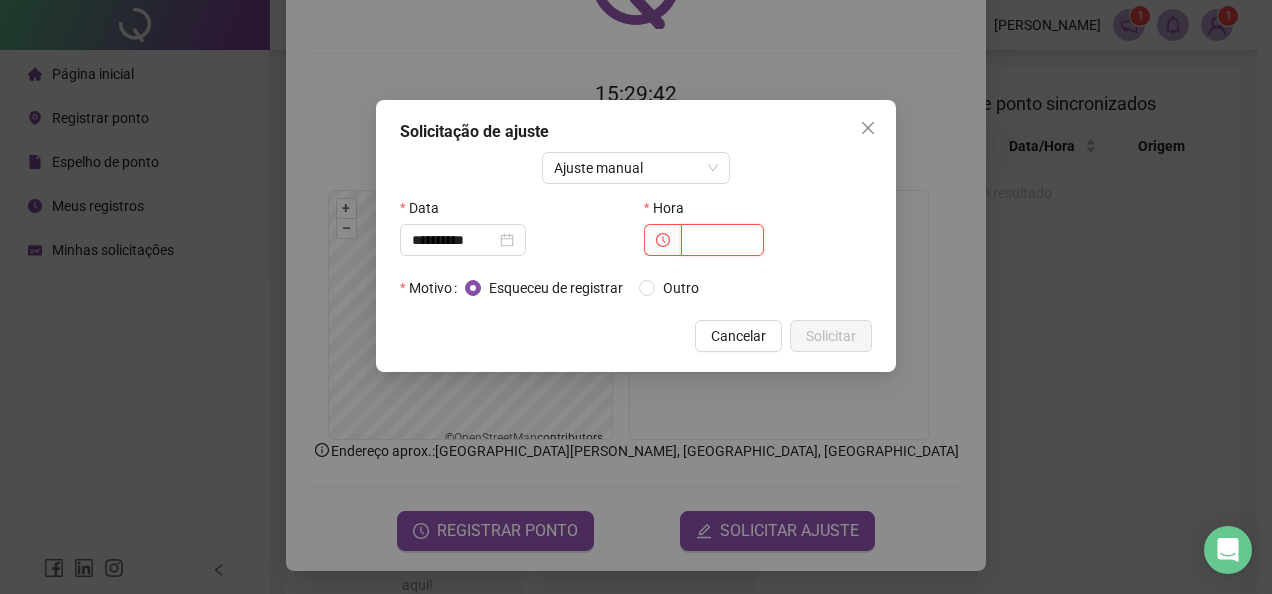 click at bounding box center (722, 240) 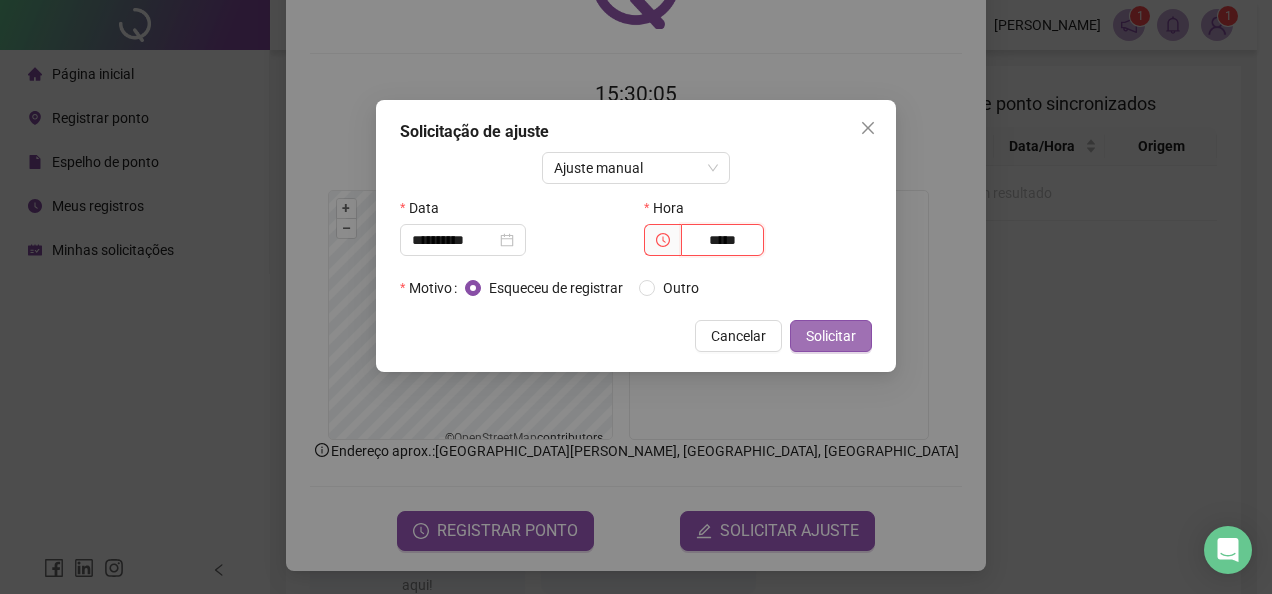 type on "*****" 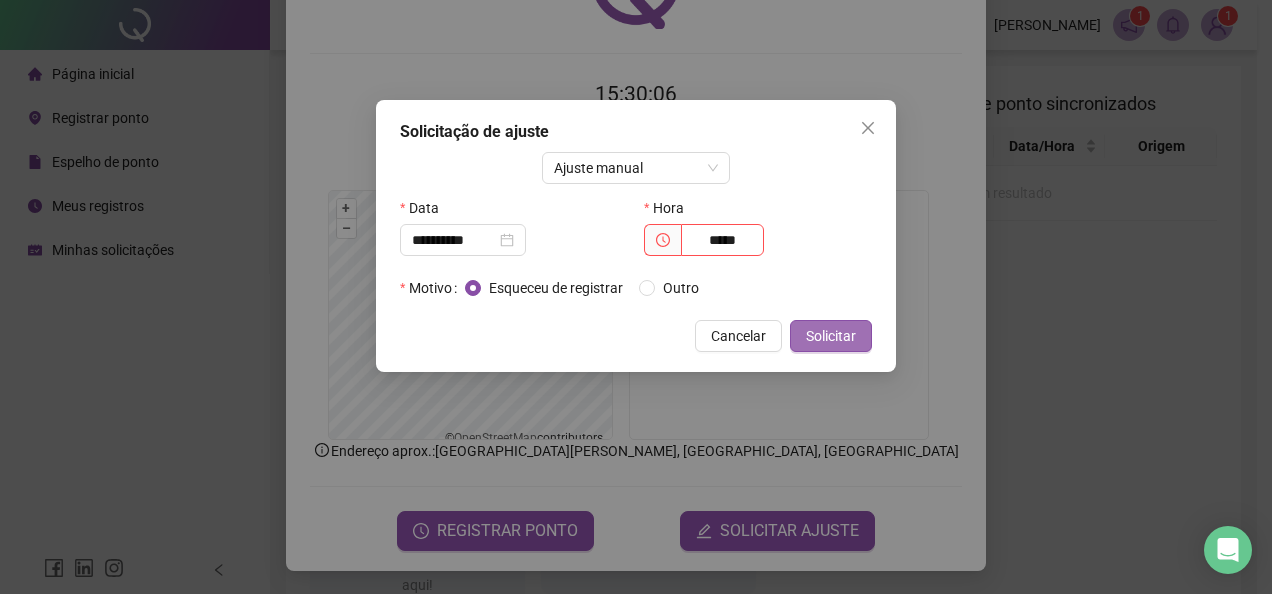 click on "Solicitar" at bounding box center [831, 336] 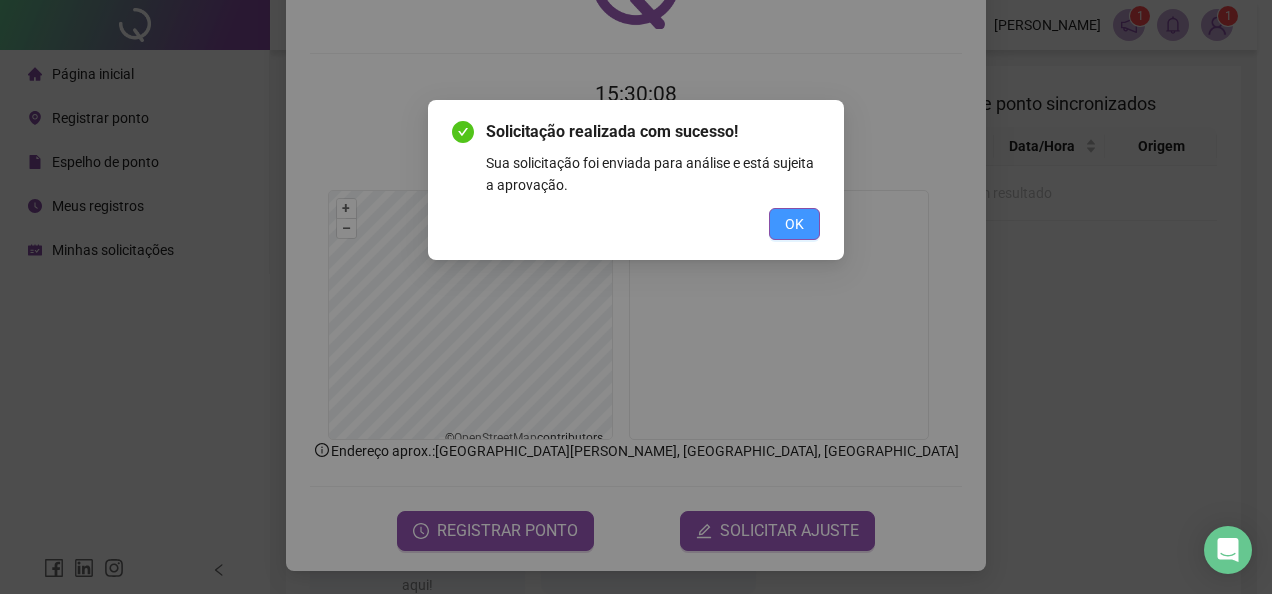click on "OK" at bounding box center [794, 224] 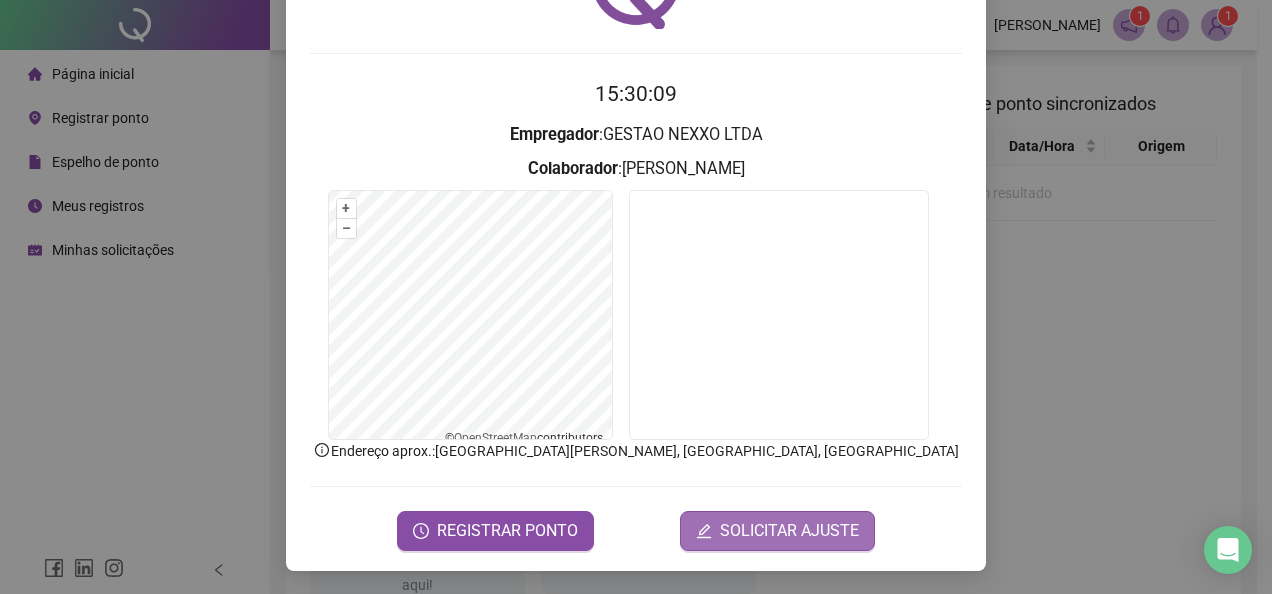 click on "SOLICITAR AJUSTE" at bounding box center (789, 531) 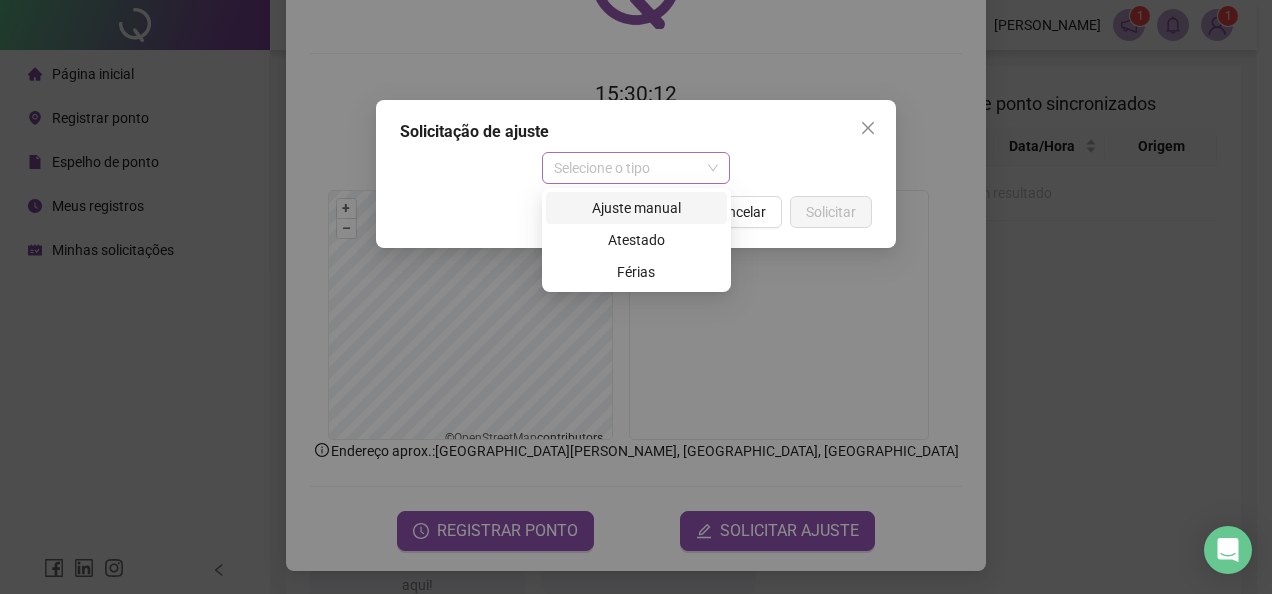click on "Selecione o tipo" at bounding box center (636, 168) 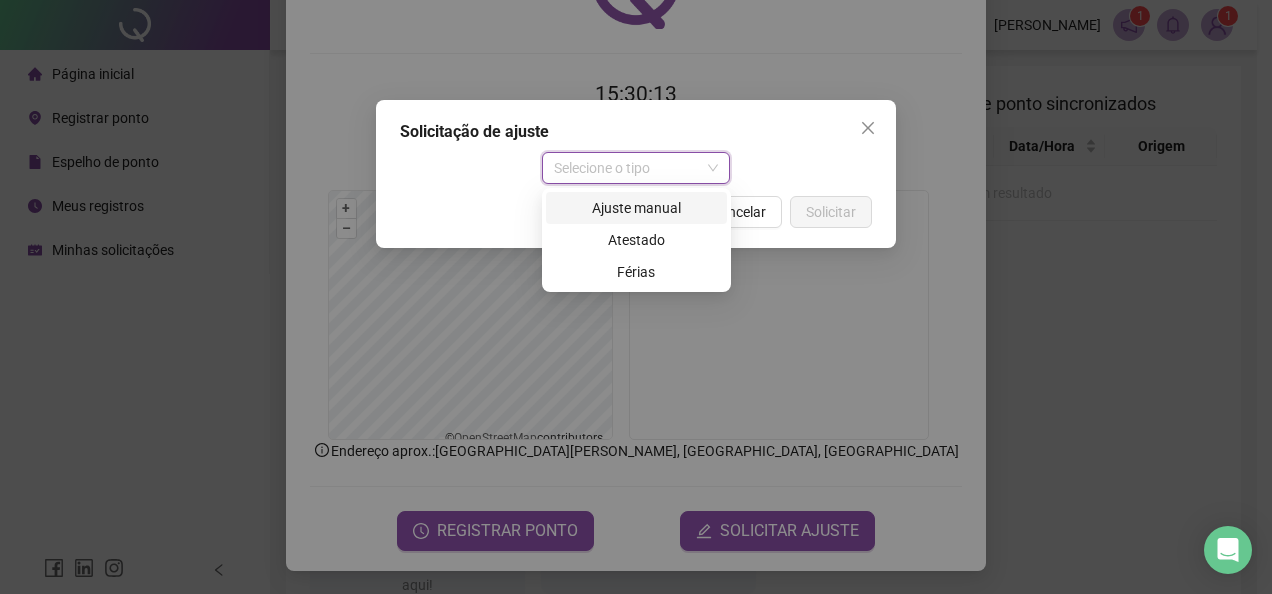 click on "Ajuste manual" at bounding box center [636, 208] 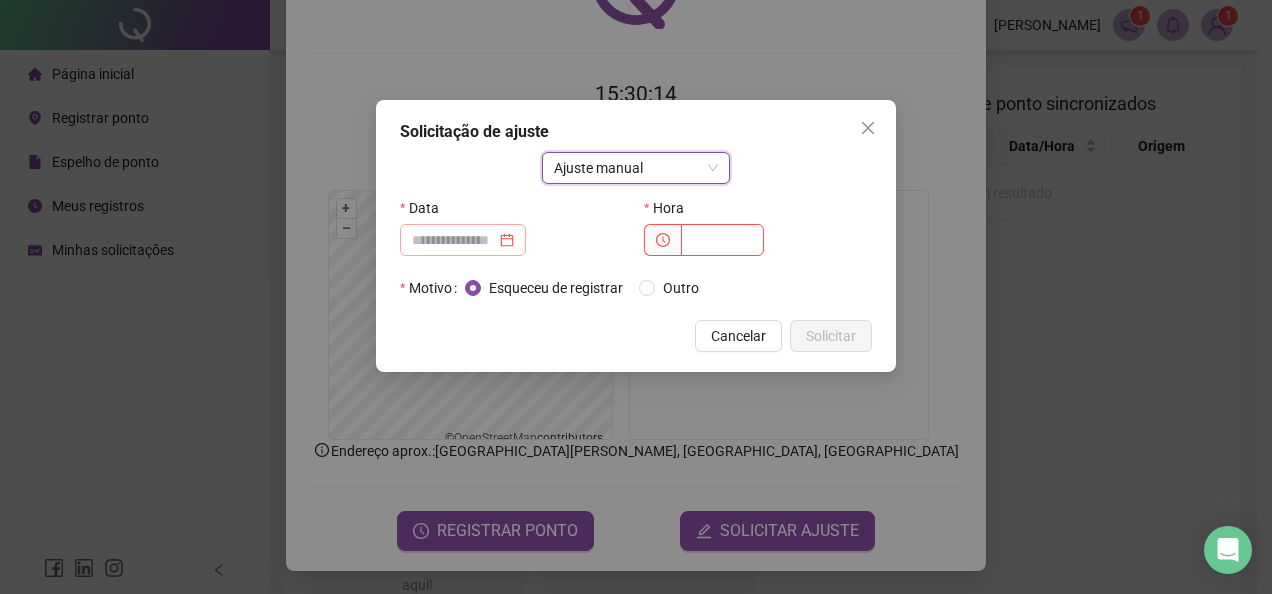click at bounding box center [463, 240] 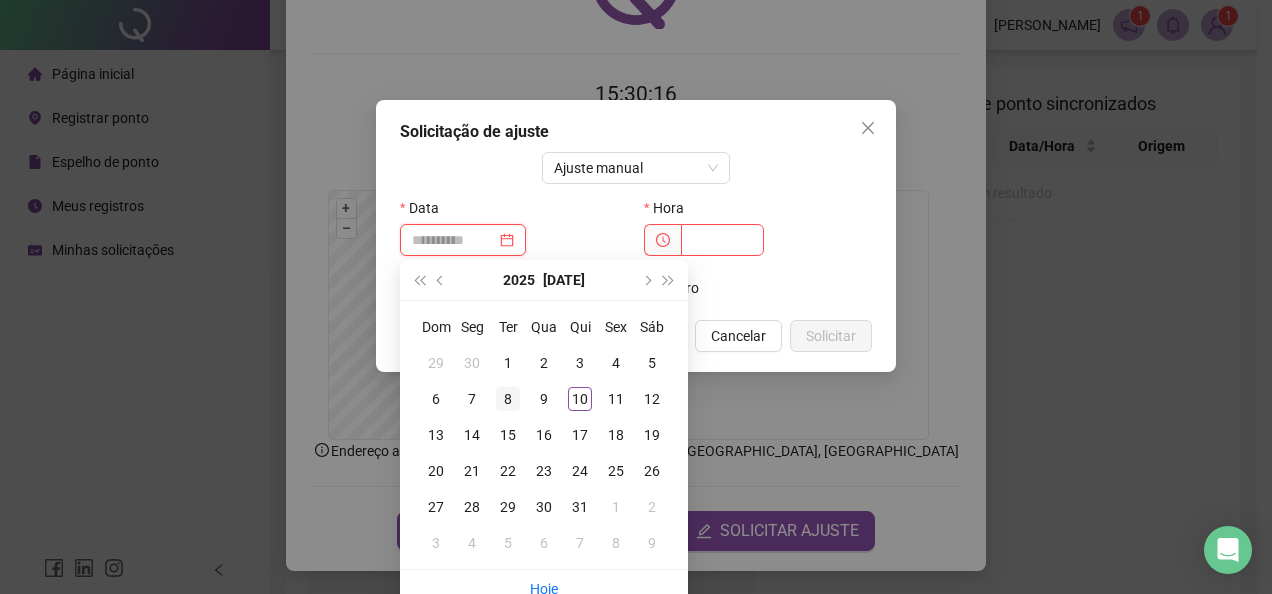 type on "**********" 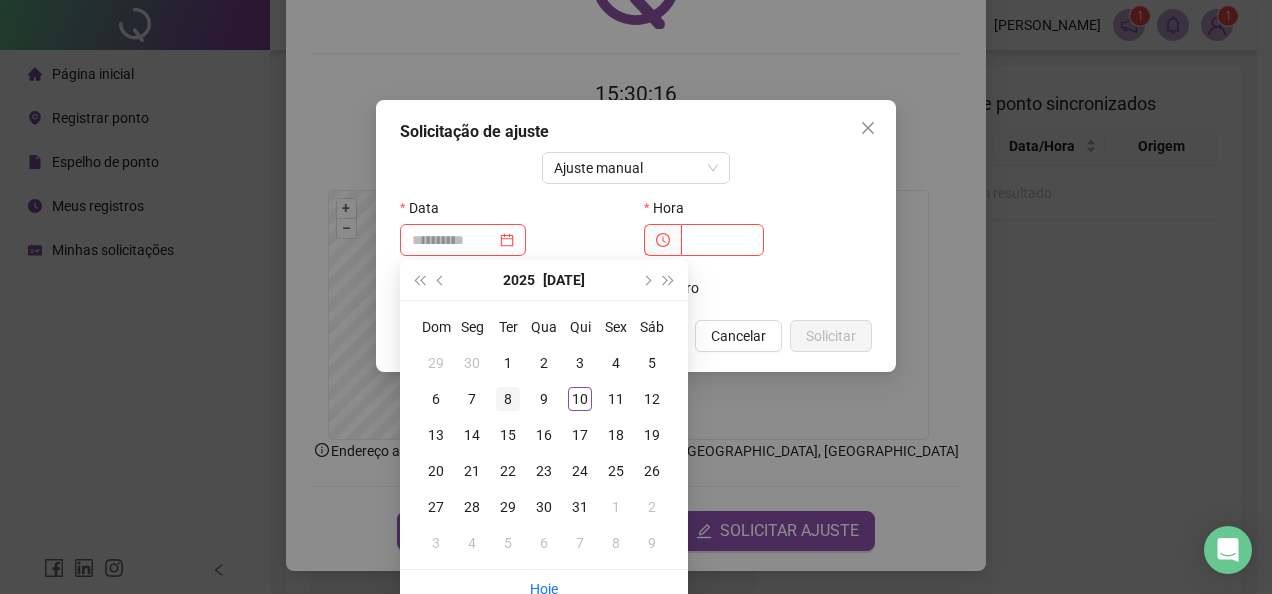 click on "8" at bounding box center [508, 399] 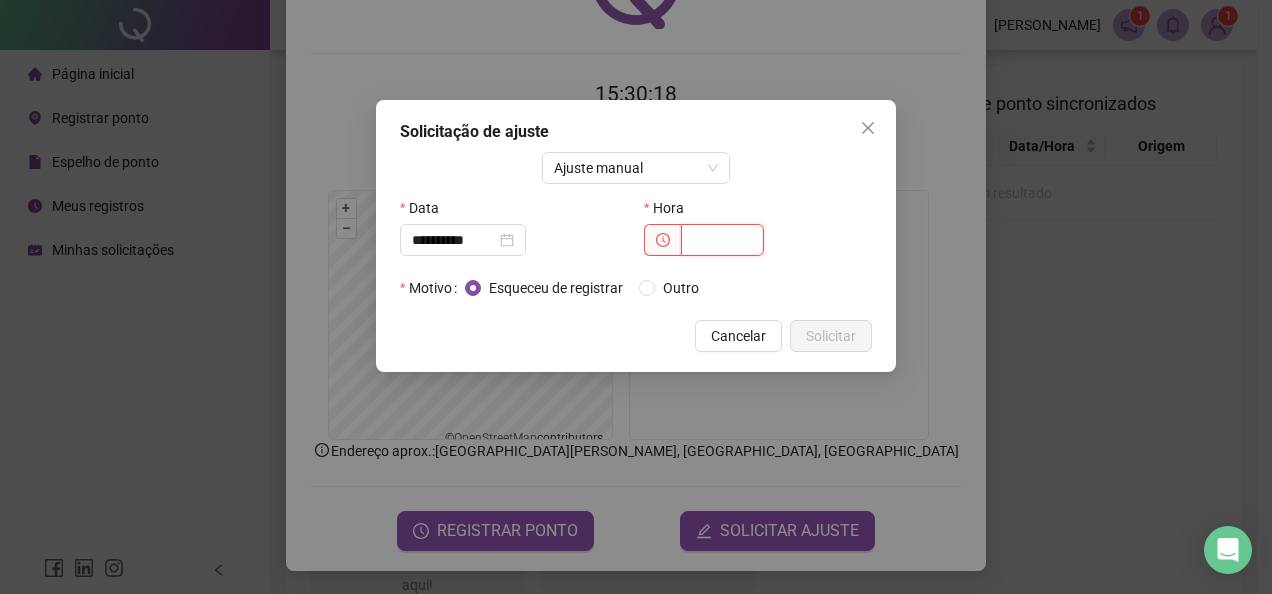 click at bounding box center [722, 240] 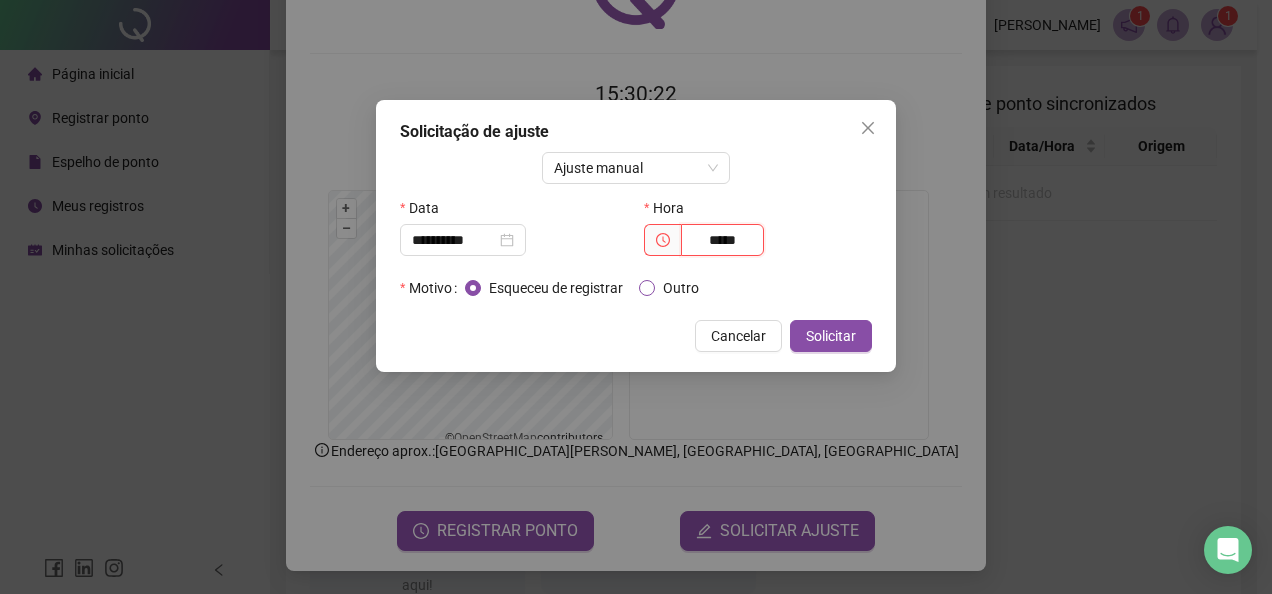 type on "*****" 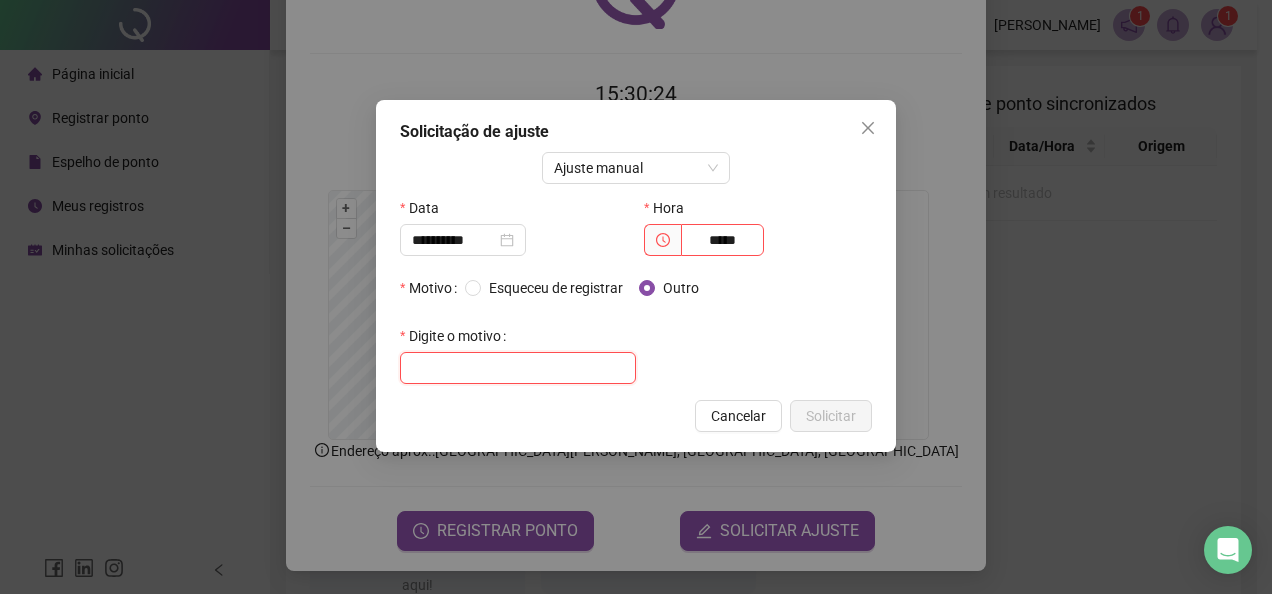 click at bounding box center (518, 368) 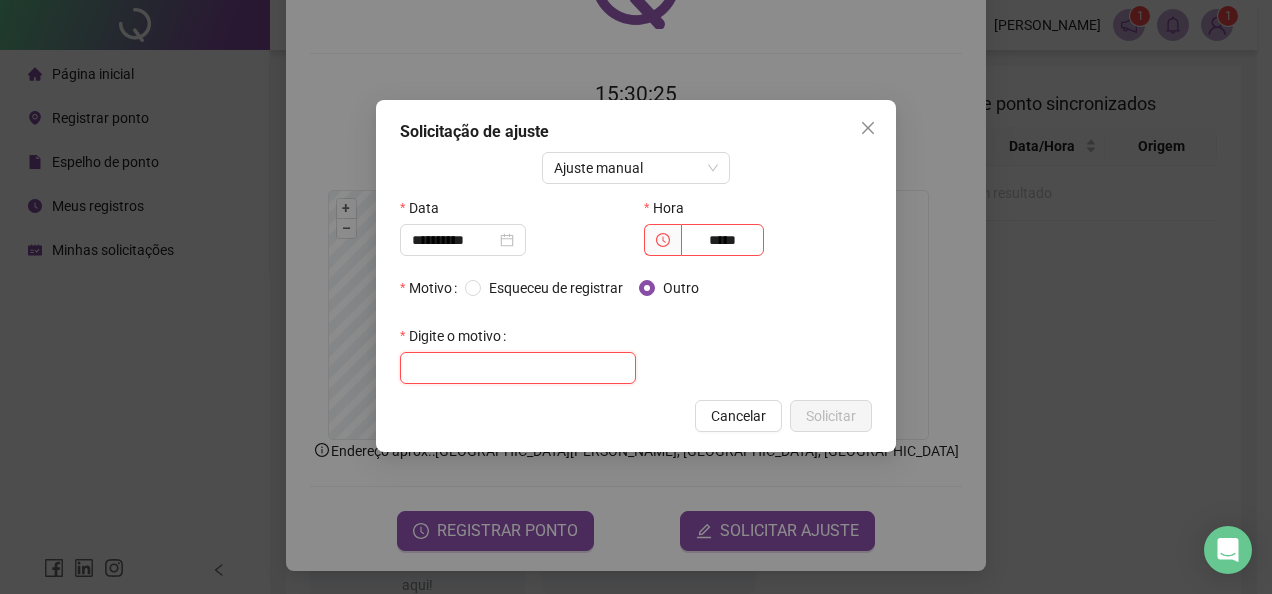 paste on "**********" 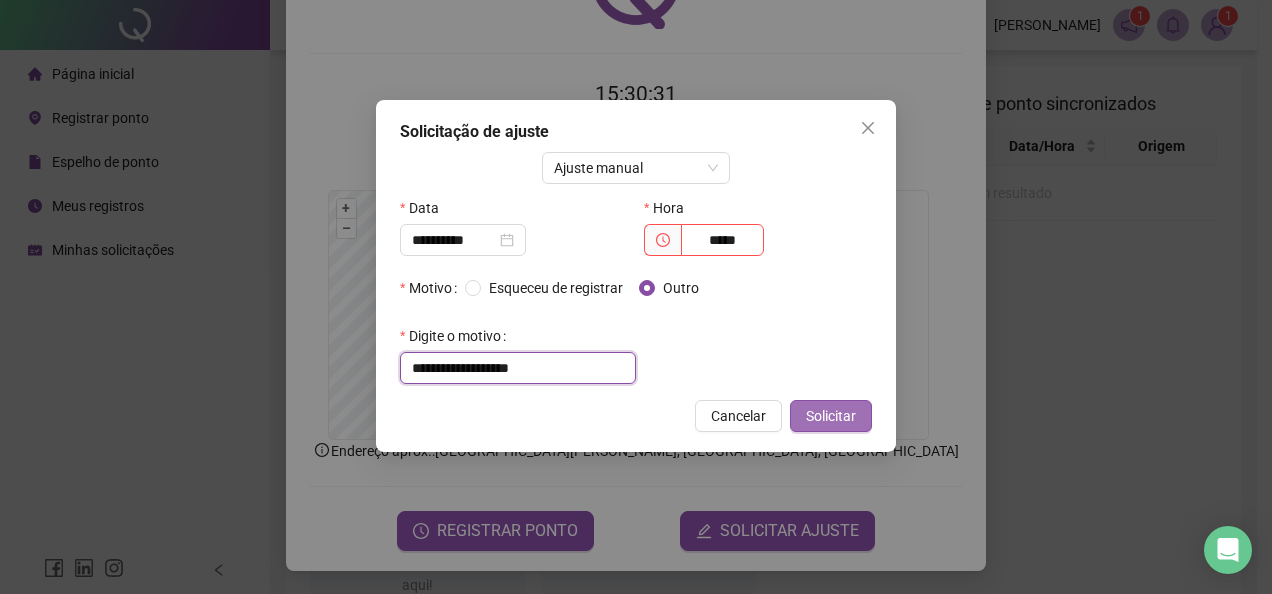 type on "**********" 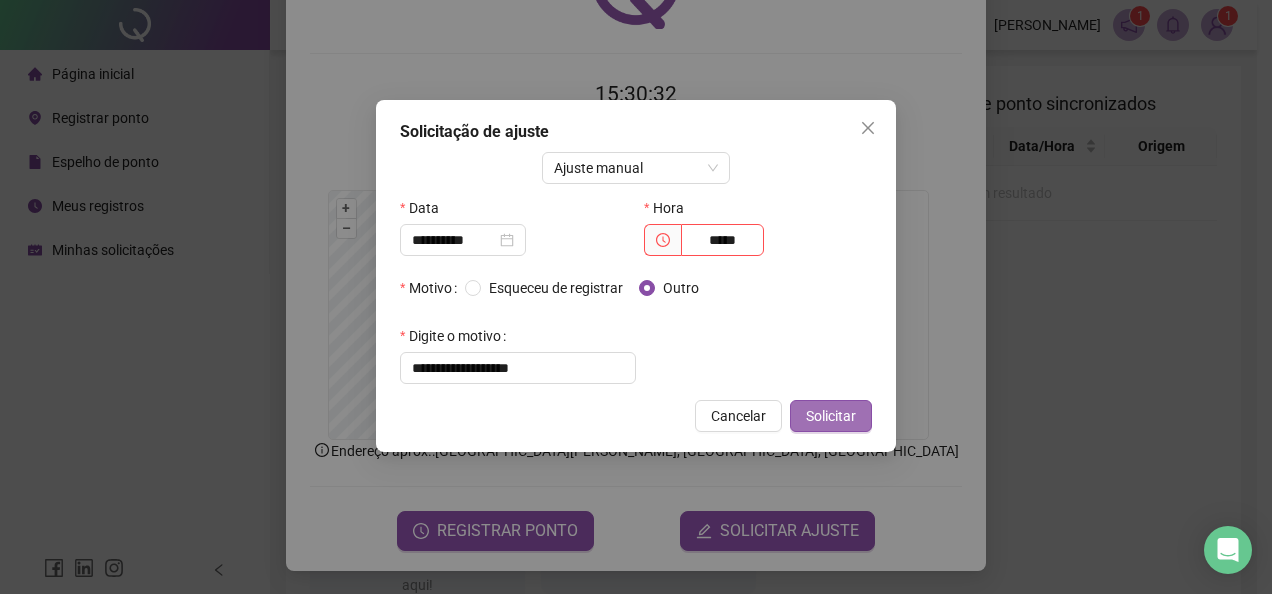 click on "Solicitar" at bounding box center [831, 416] 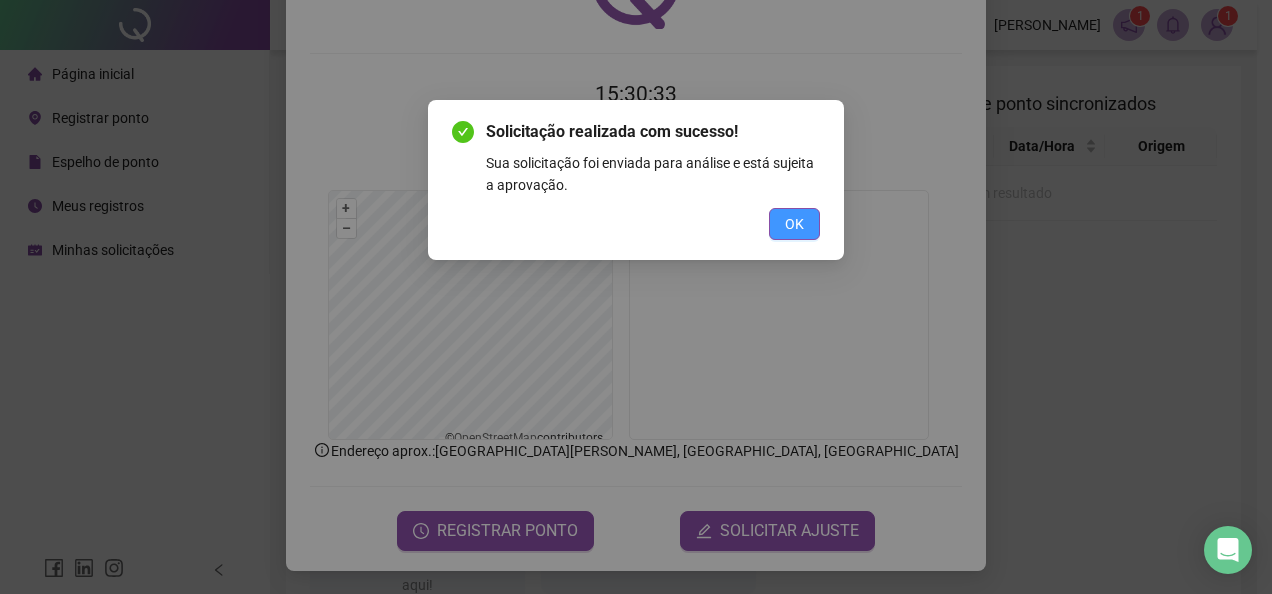 click on "OK" at bounding box center [794, 224] 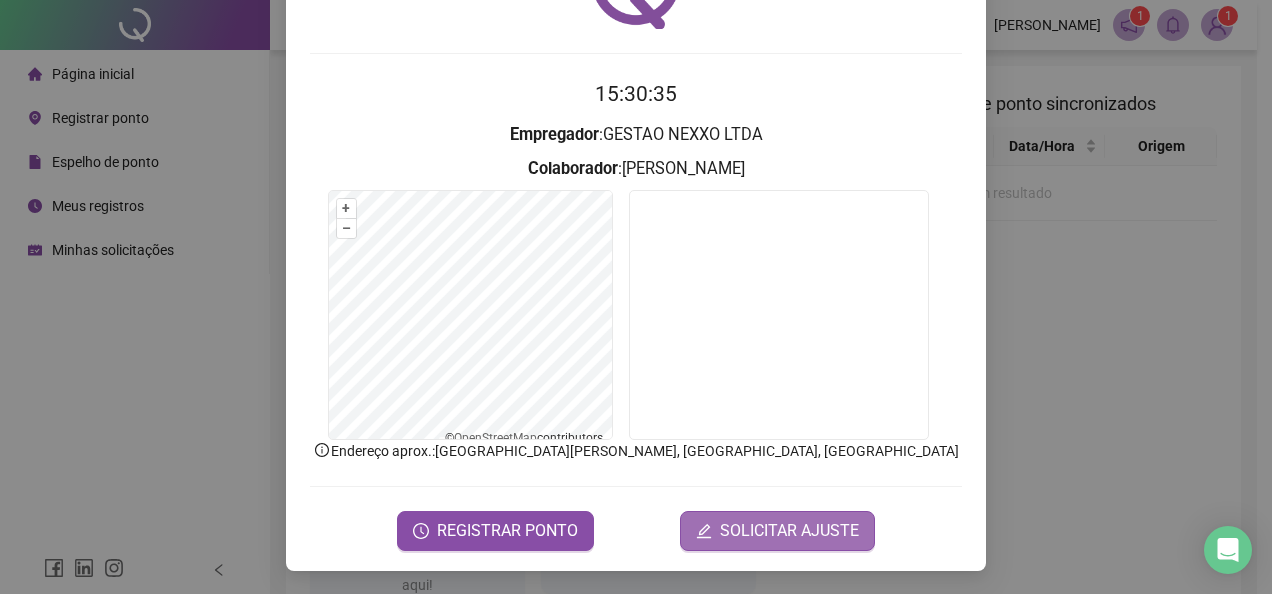 click on "SOLICITAR AJUSTE" at bounding box center (789, 531) 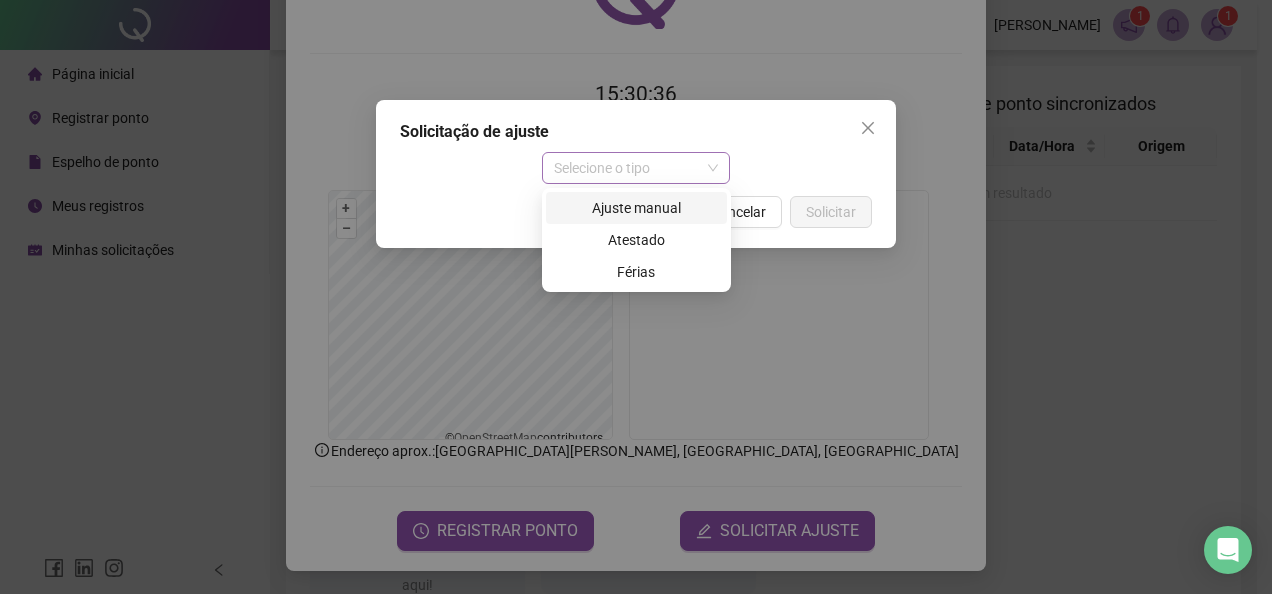click on "Selecione o tipo" at bounding box center (636, 168) 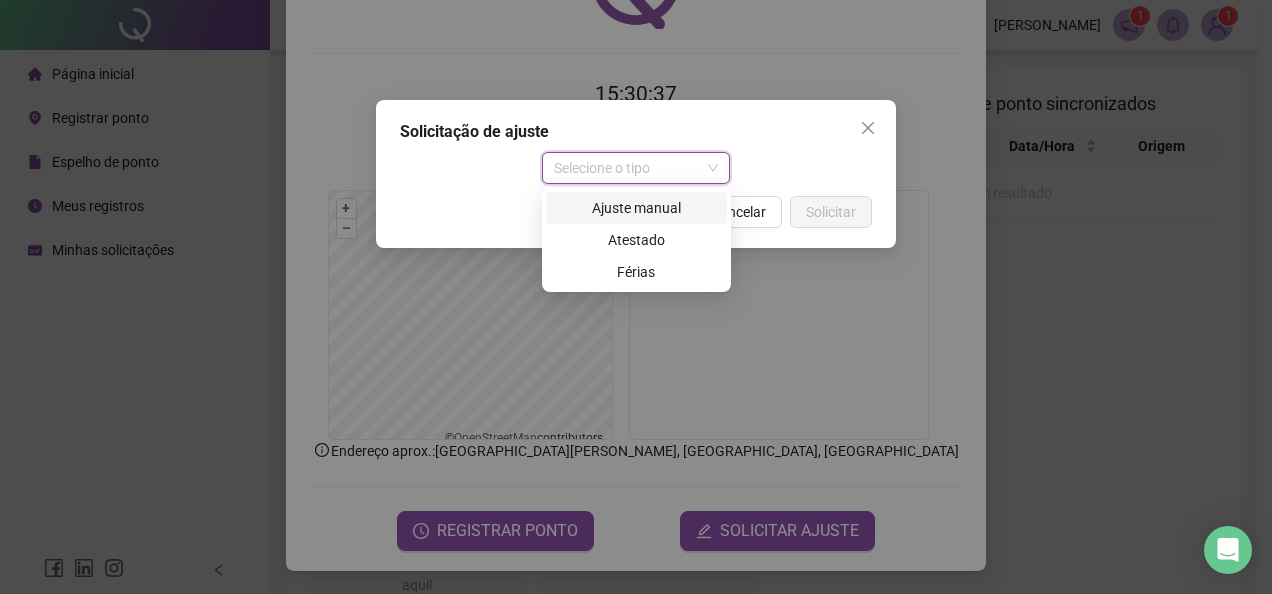 click on "Ajuste manual" at bounding box center (636, 208) 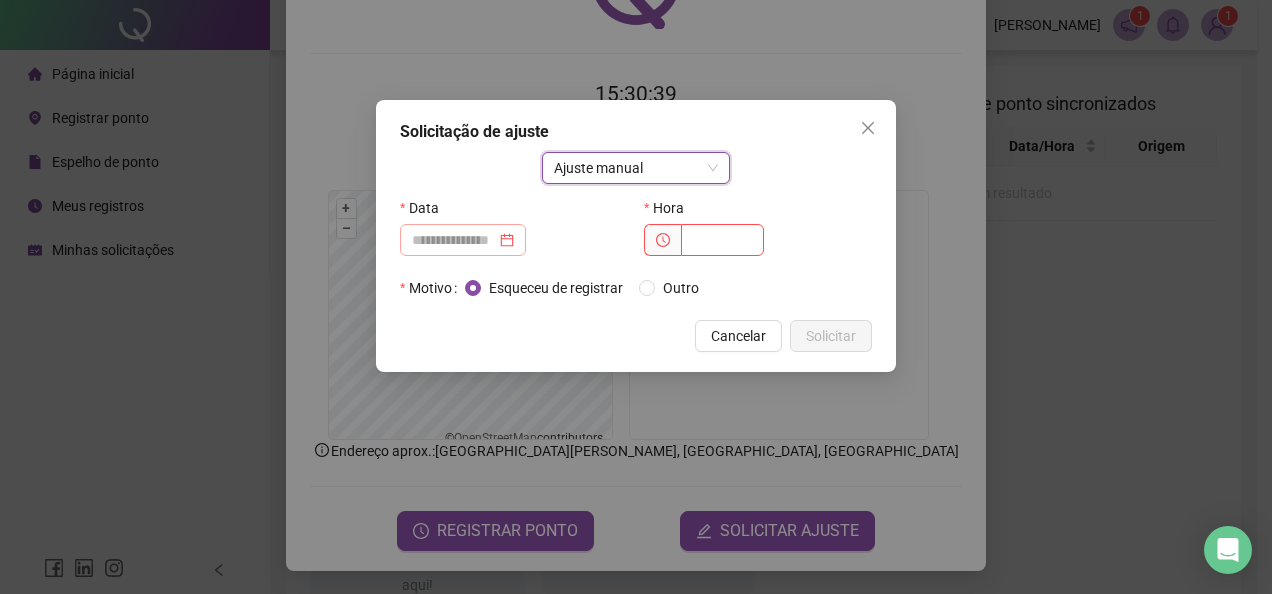 click at bounding box center (463, 240) 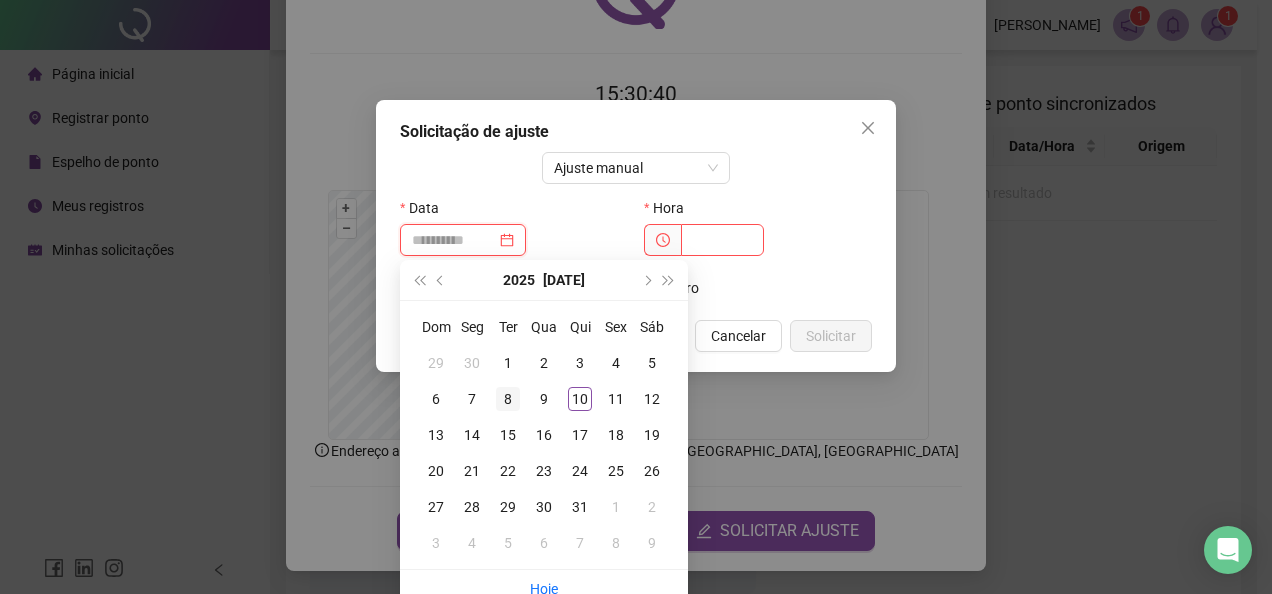 type on "**********" 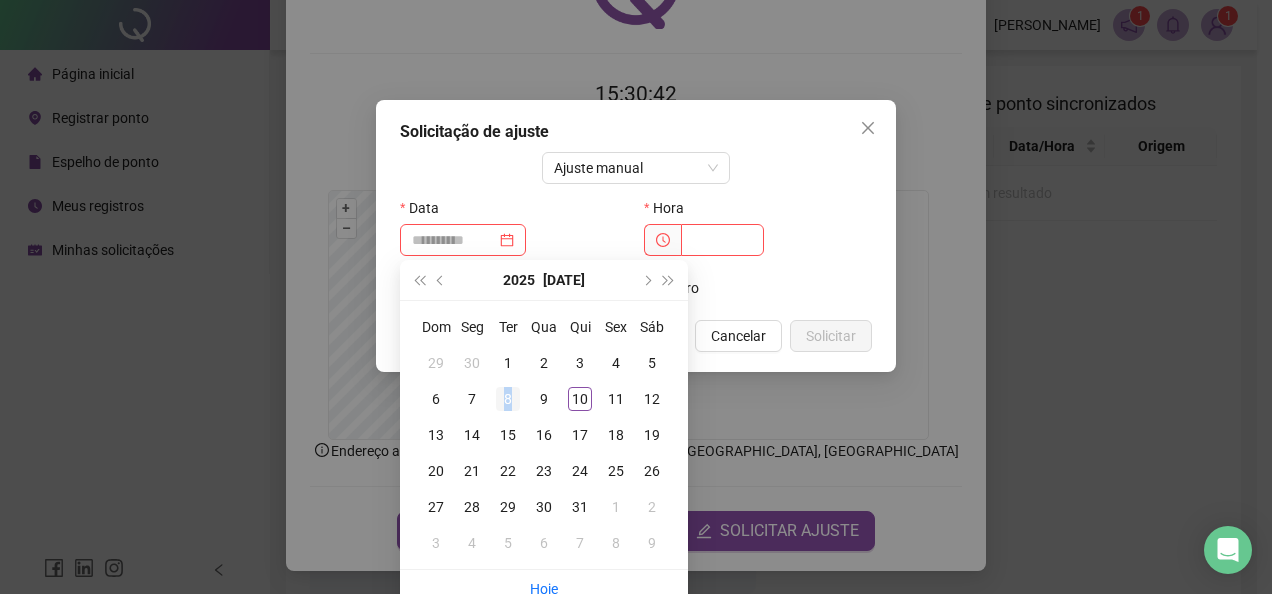 click on "8" at bounding box center [508, 399] 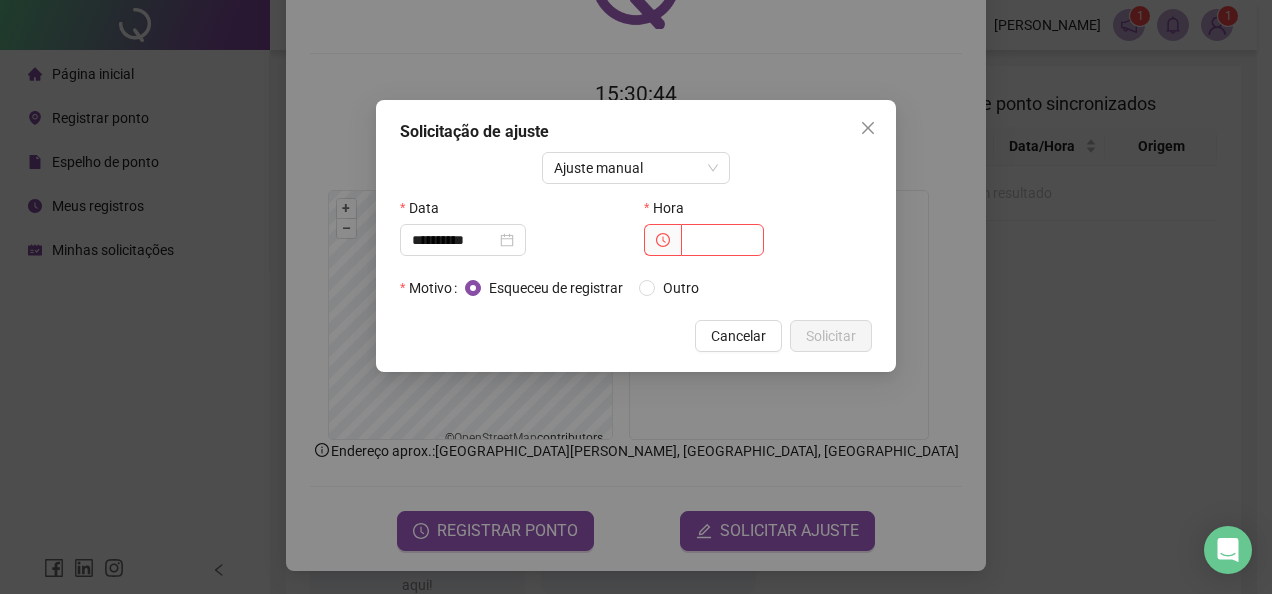 drag, startPoint x: 506, startPoint y: 410, endPoint x: 746, endPoint y: 205, distance: 315.63428 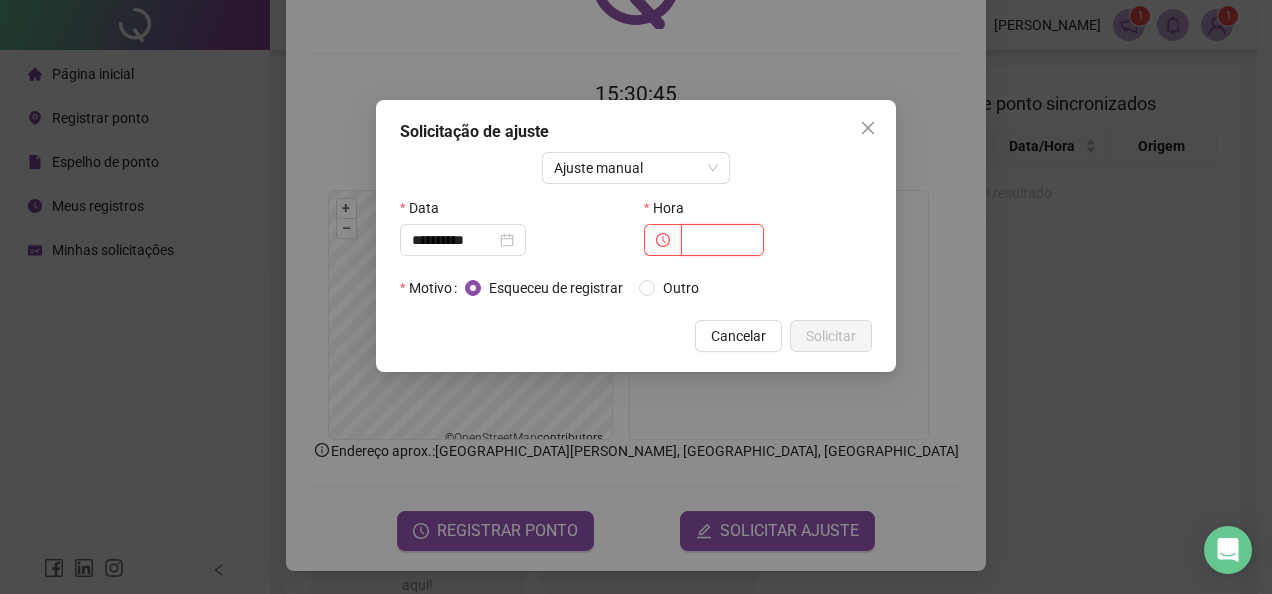 click at bounding box center (722, 240) 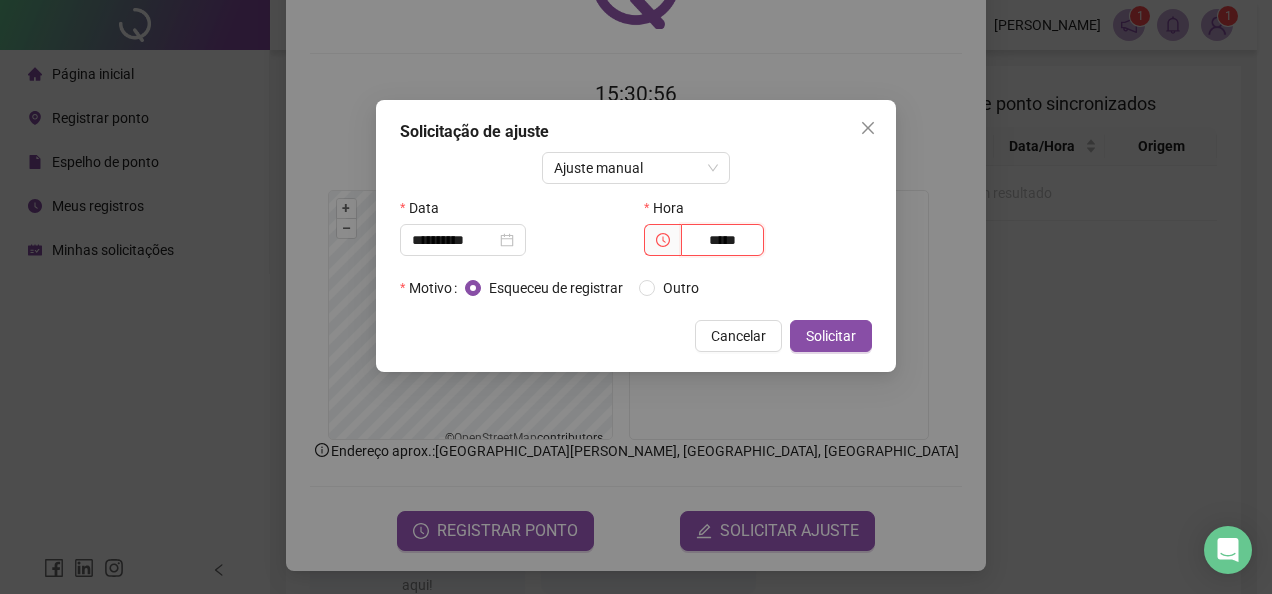 type on "*****" 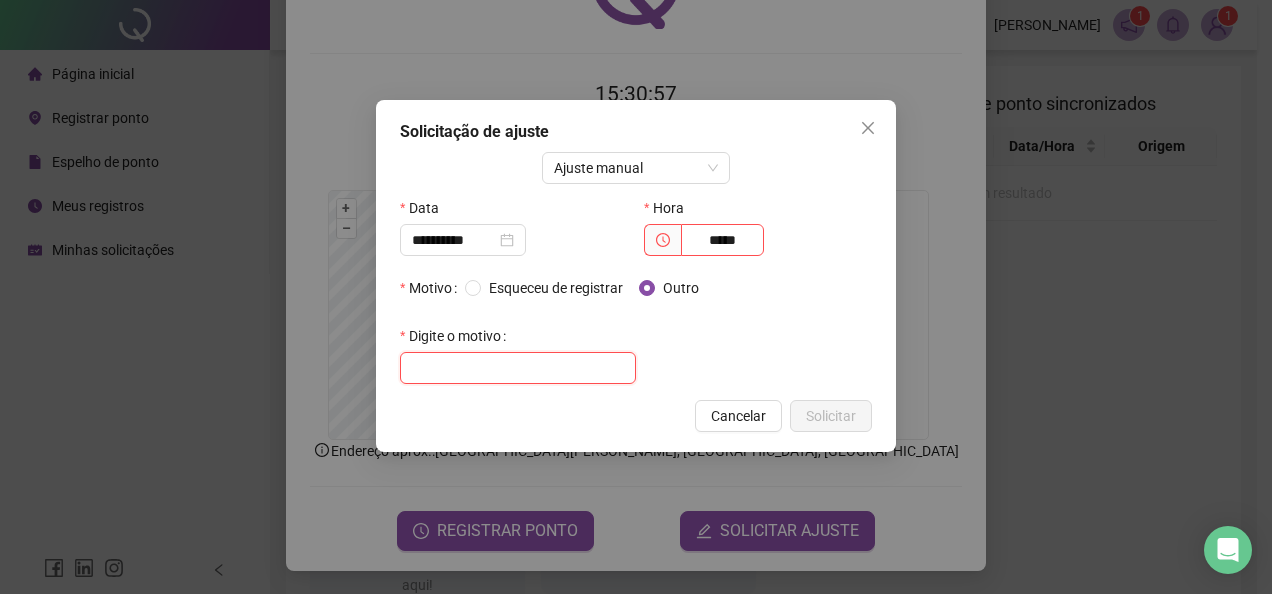 click at bounding box center (518, 368) 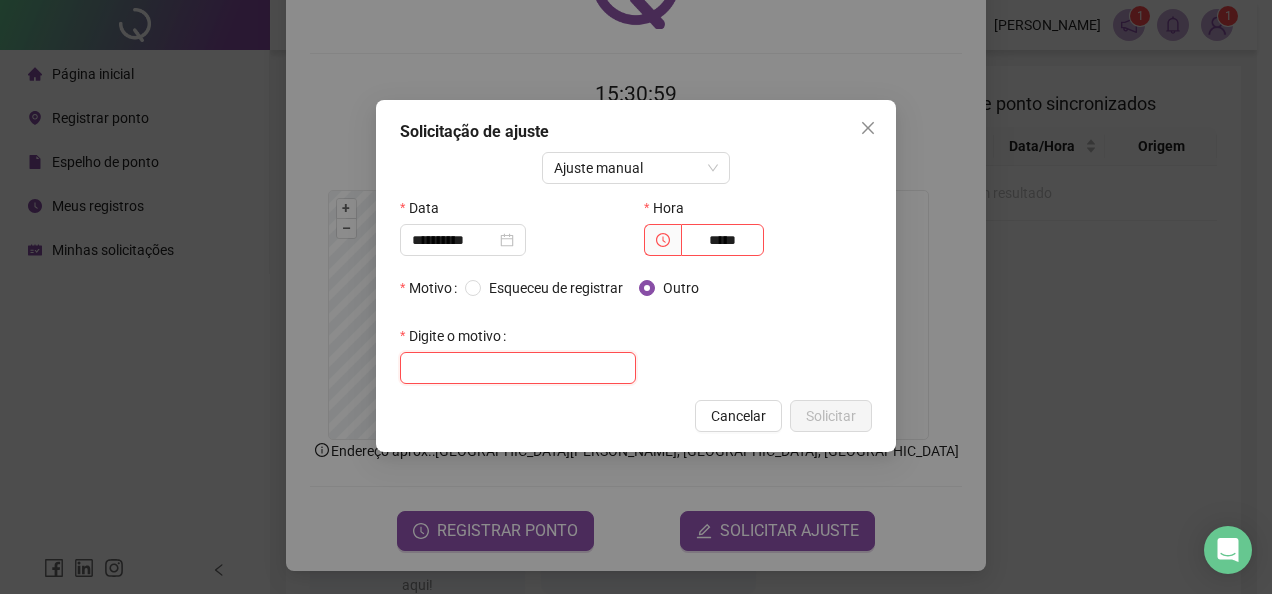 paste on "**********" 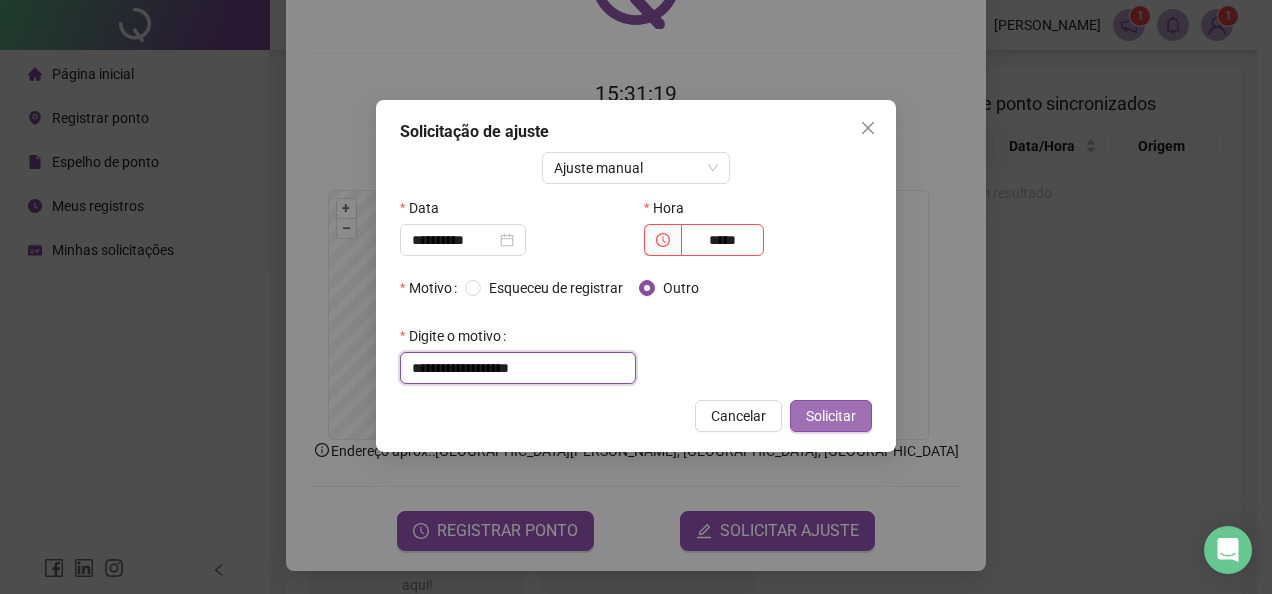type on "**********" 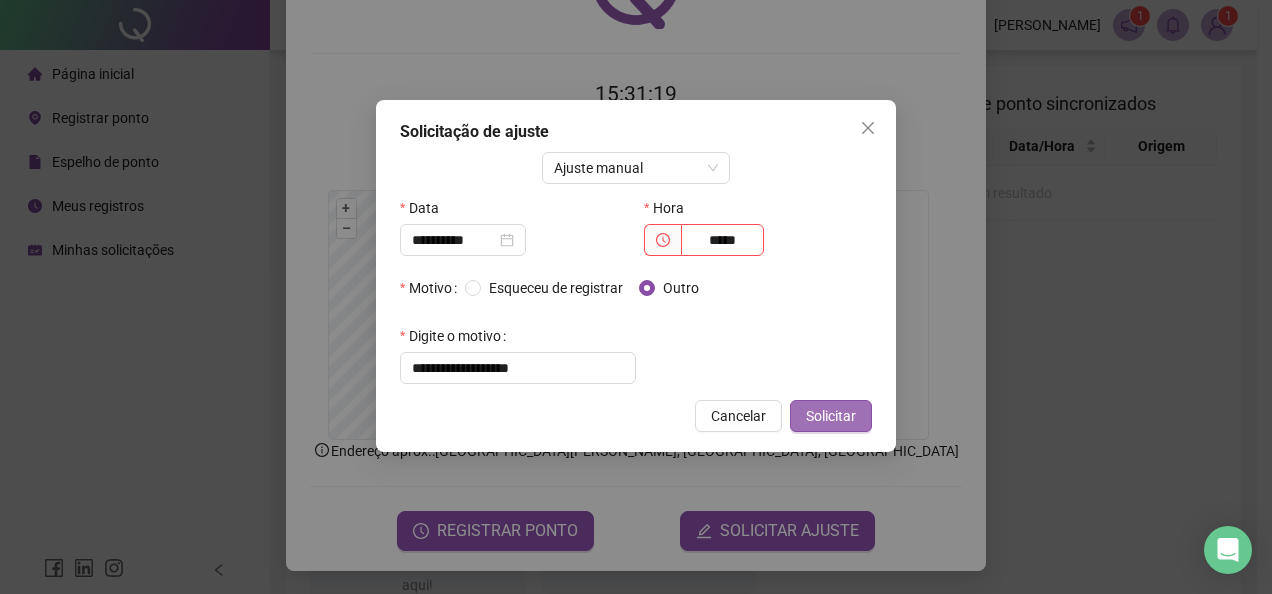 click on "Solicitar" at bounding box center [831, 416] 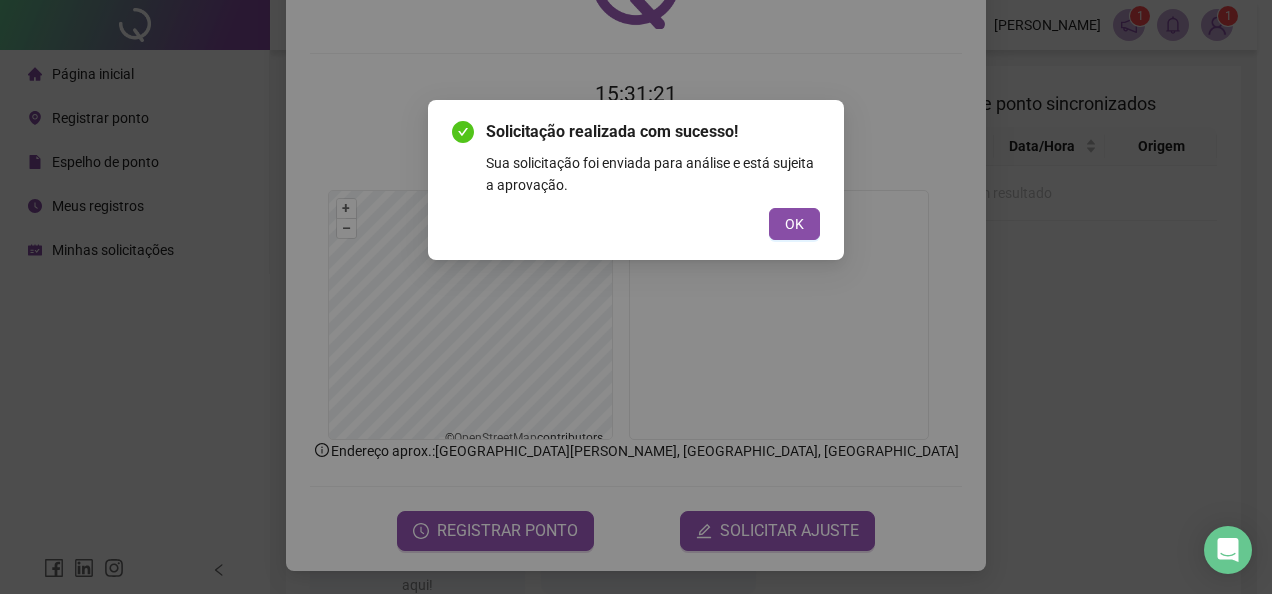 drag, startPoint x: 796, startPoint y: 212, endPoint x: 777, endPoint y: 250, distance: 42.48529 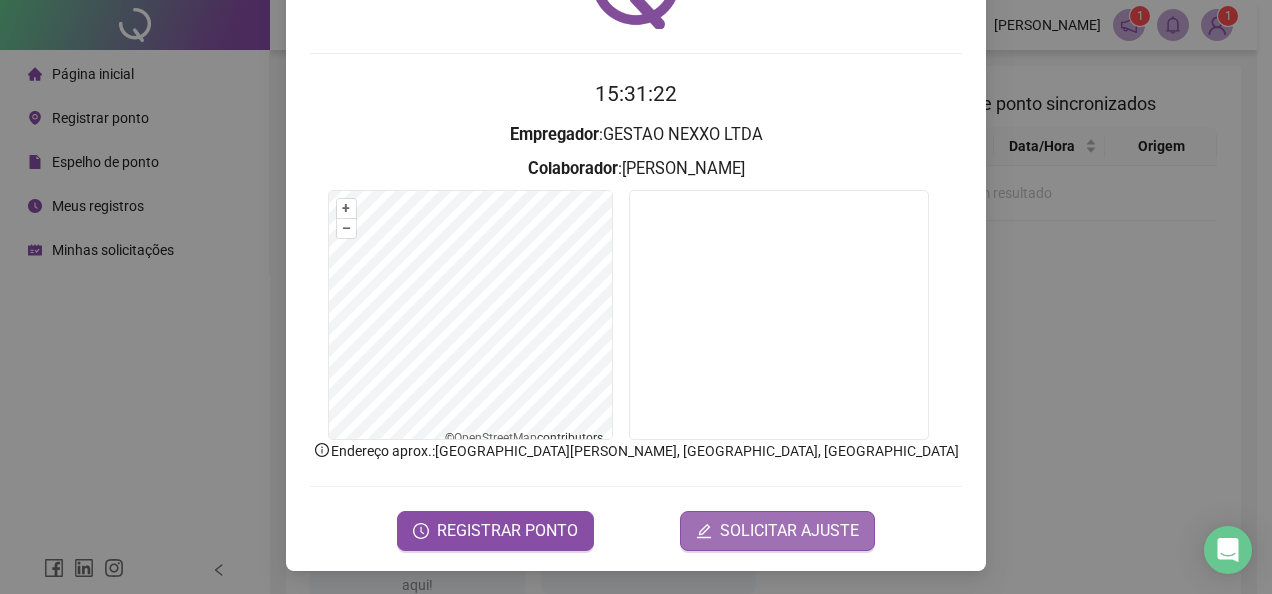 click on "SOLICITAR AJUSTE" at bounding box center (789, 531) 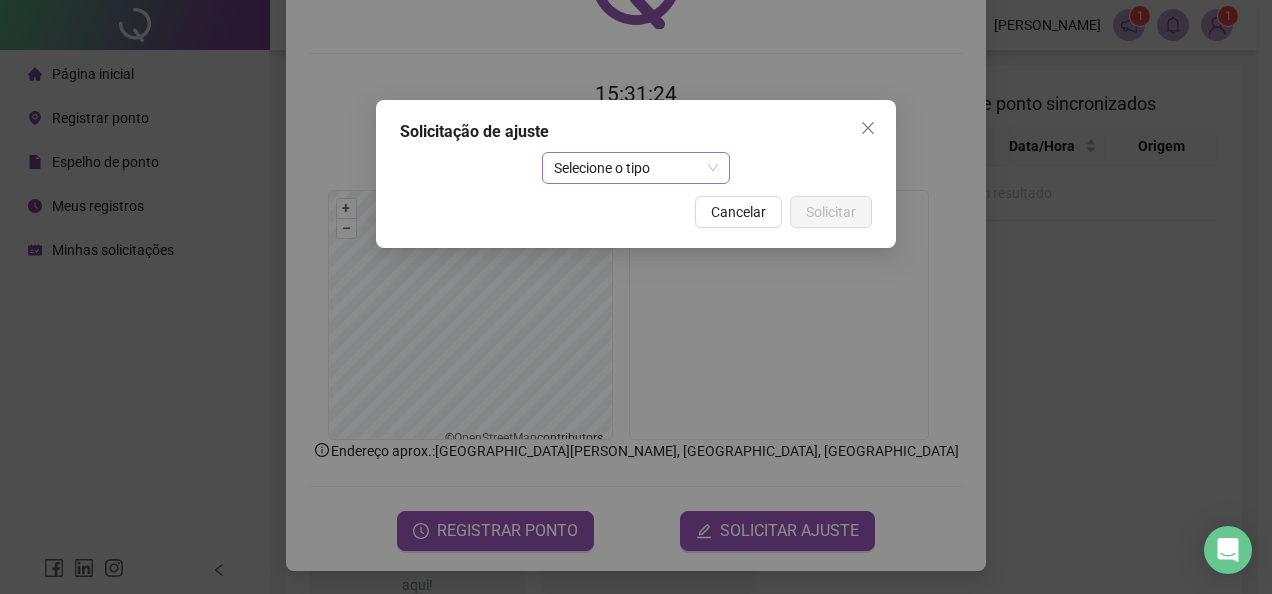 click on "Selecione o tipo" at bounding box center [636, 168] 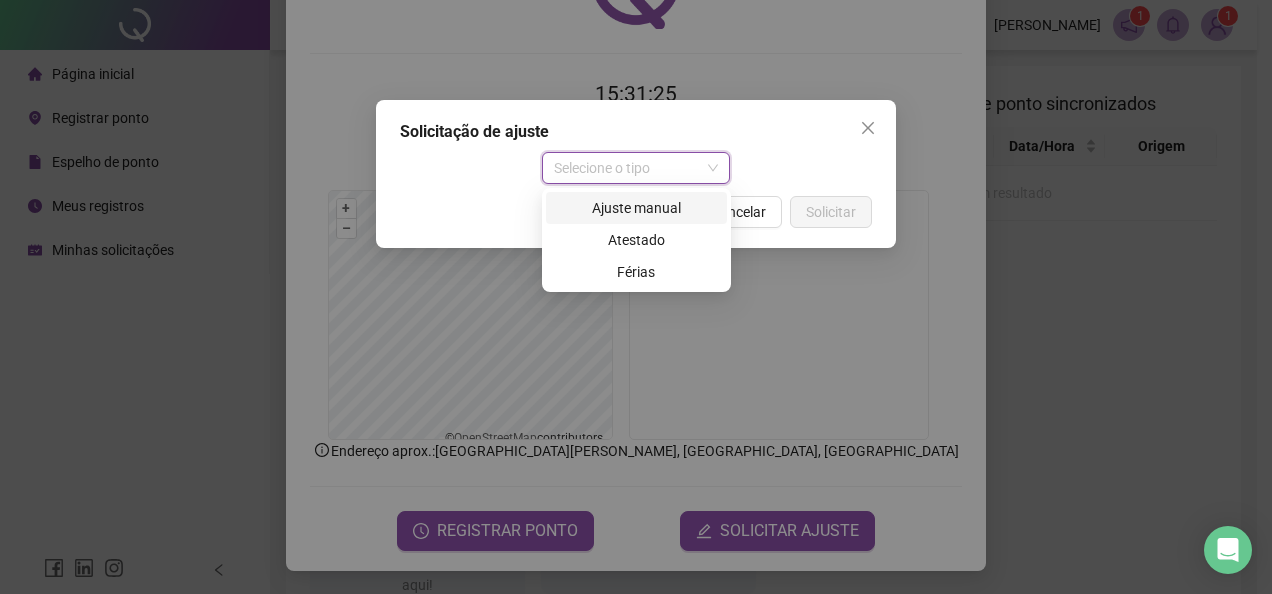 click on "Ajuste manual" at bounding box center (636, 208) 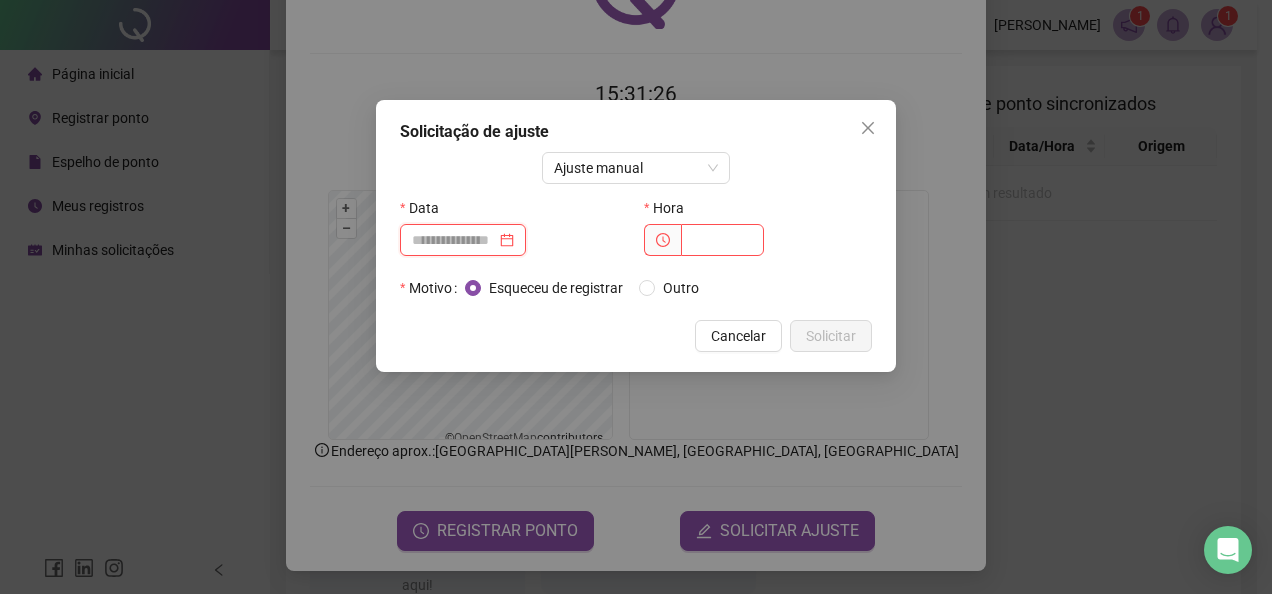 click at bounding box center [454, 240] 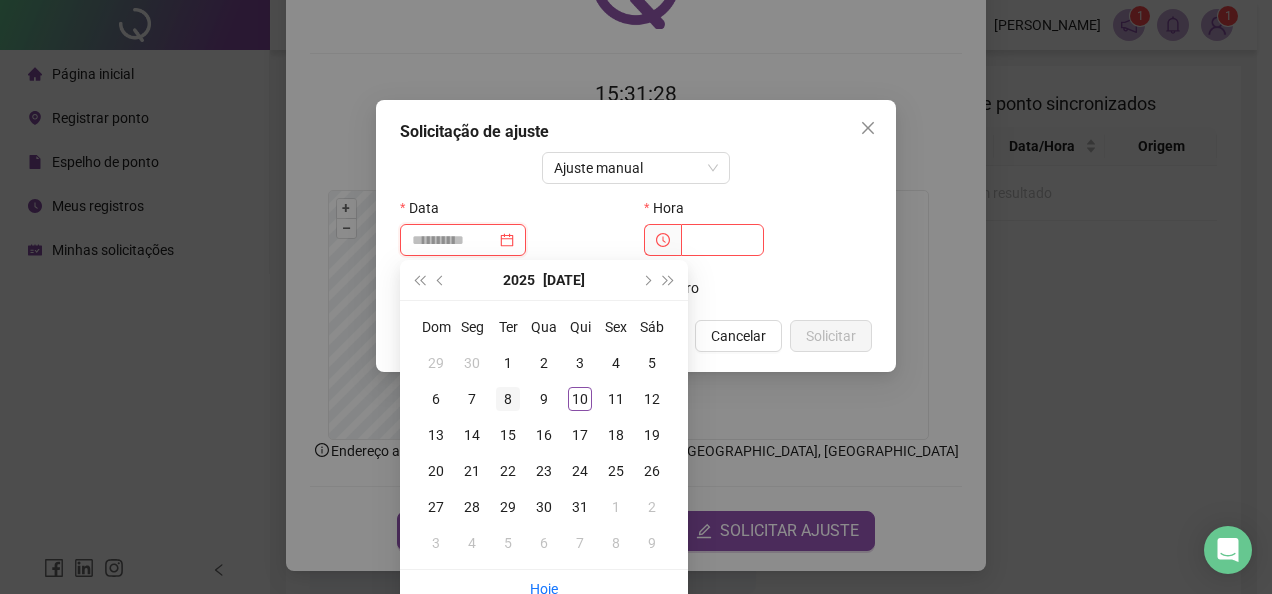 type on "**********" 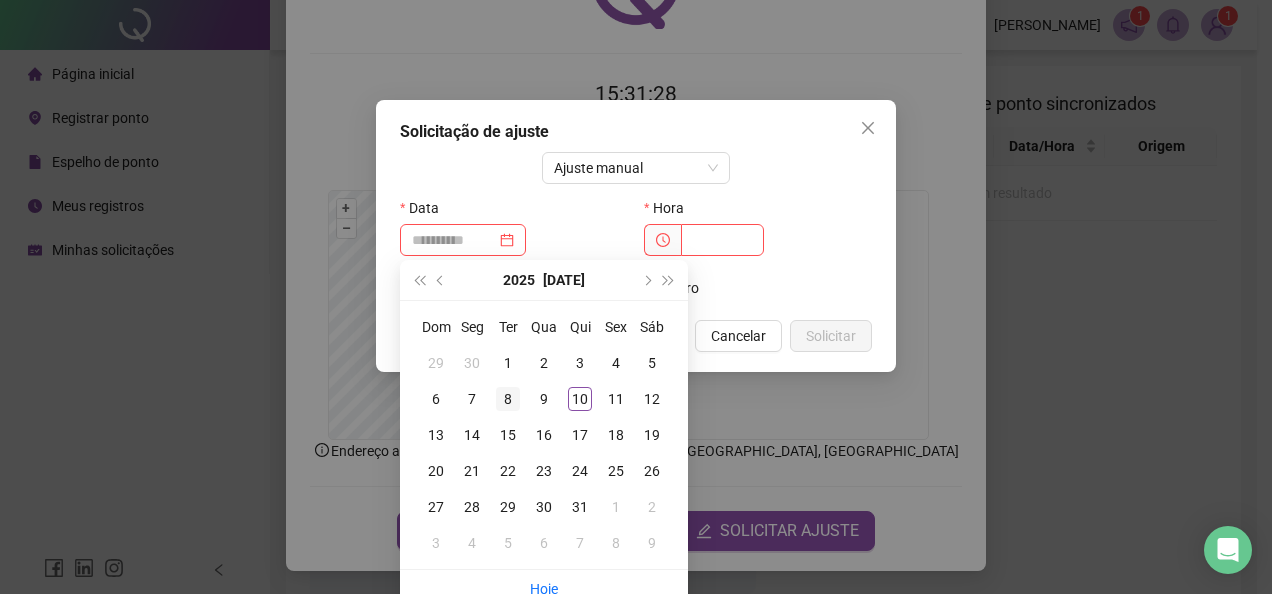 click on "8" at bounding box center [508, 399] 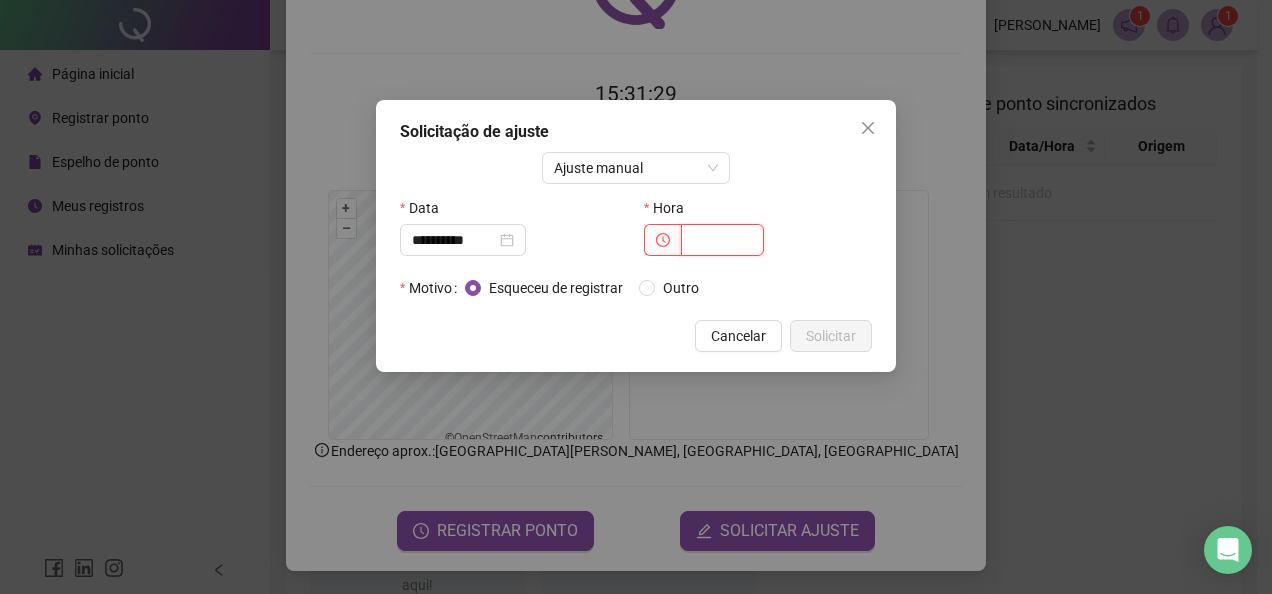 click at bounding box center (722, 240) 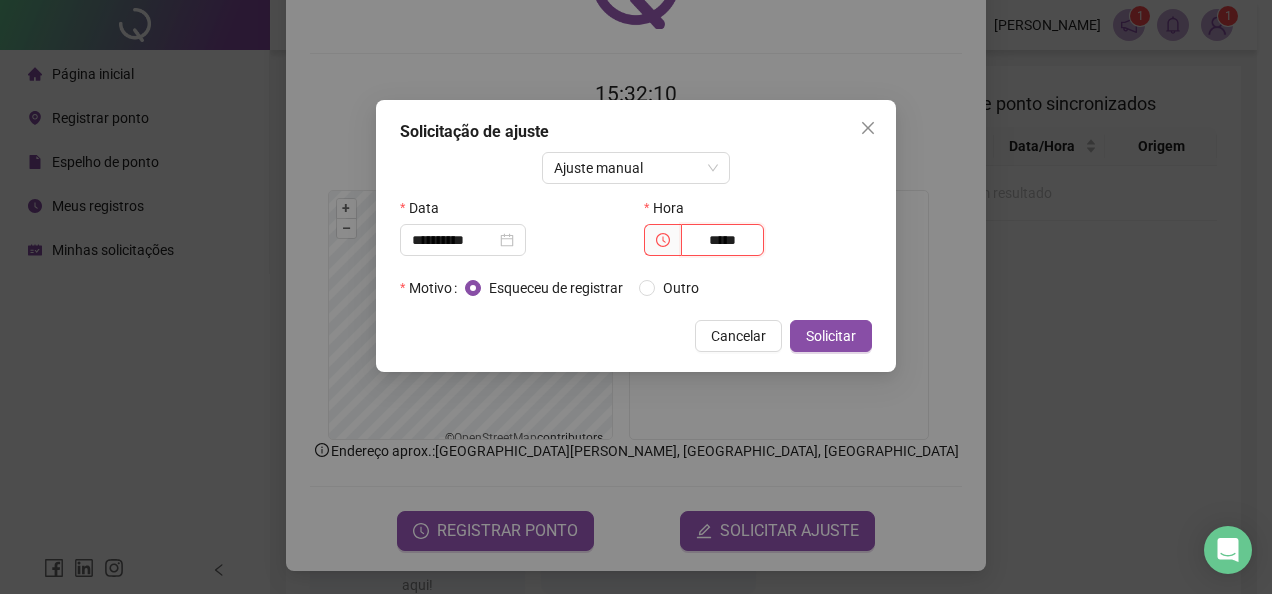 type on "*****" 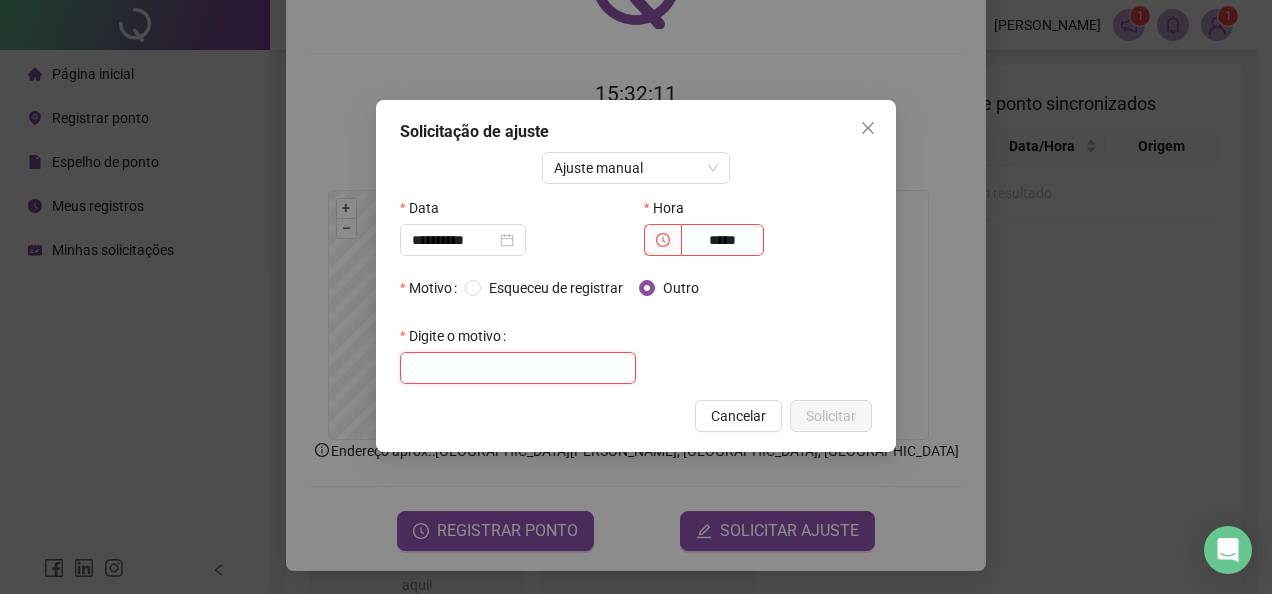 click at bounding box center (518, 368) 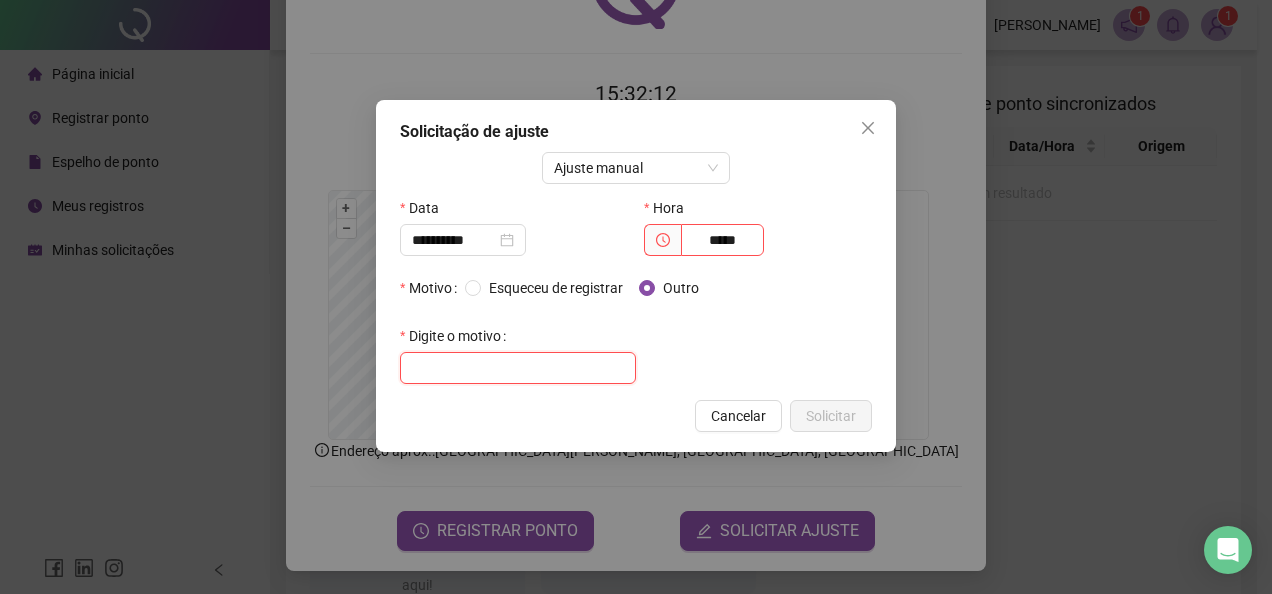 paste on "**********" 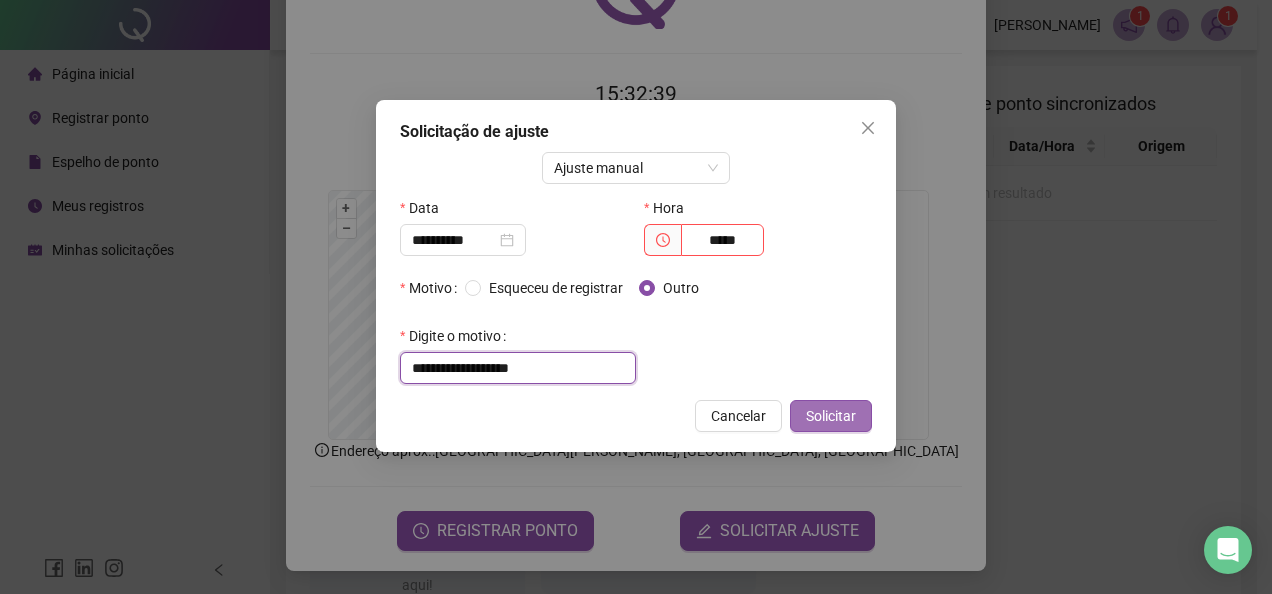 type on "**********" 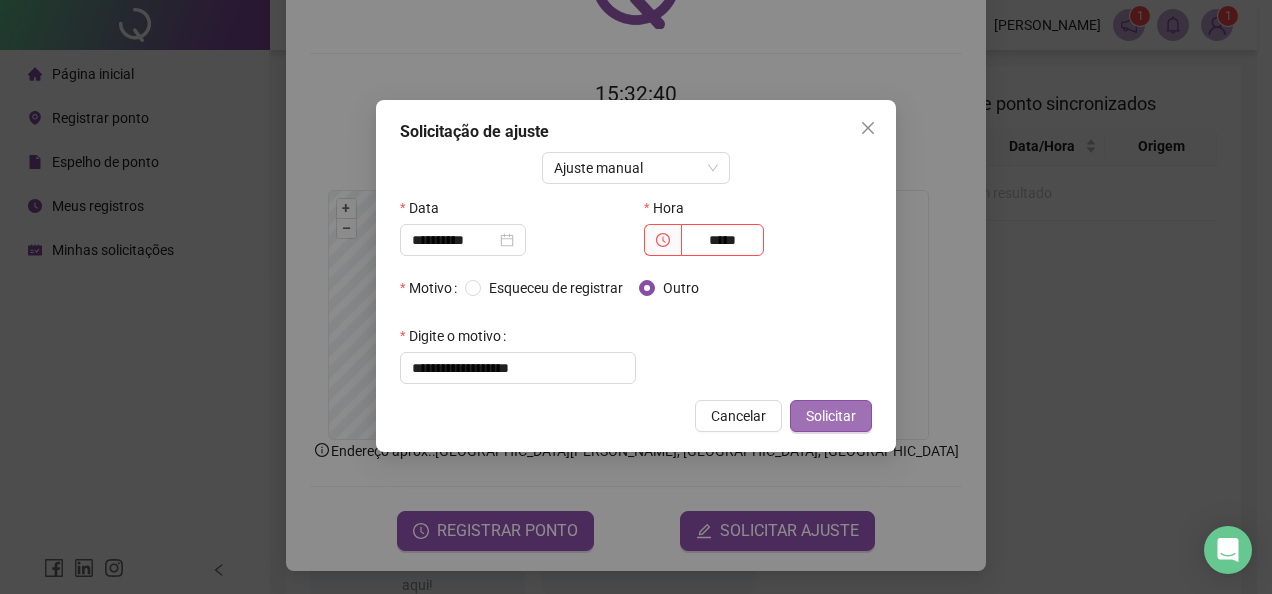 click on "Solicitar" at bounding box center (831, 416) 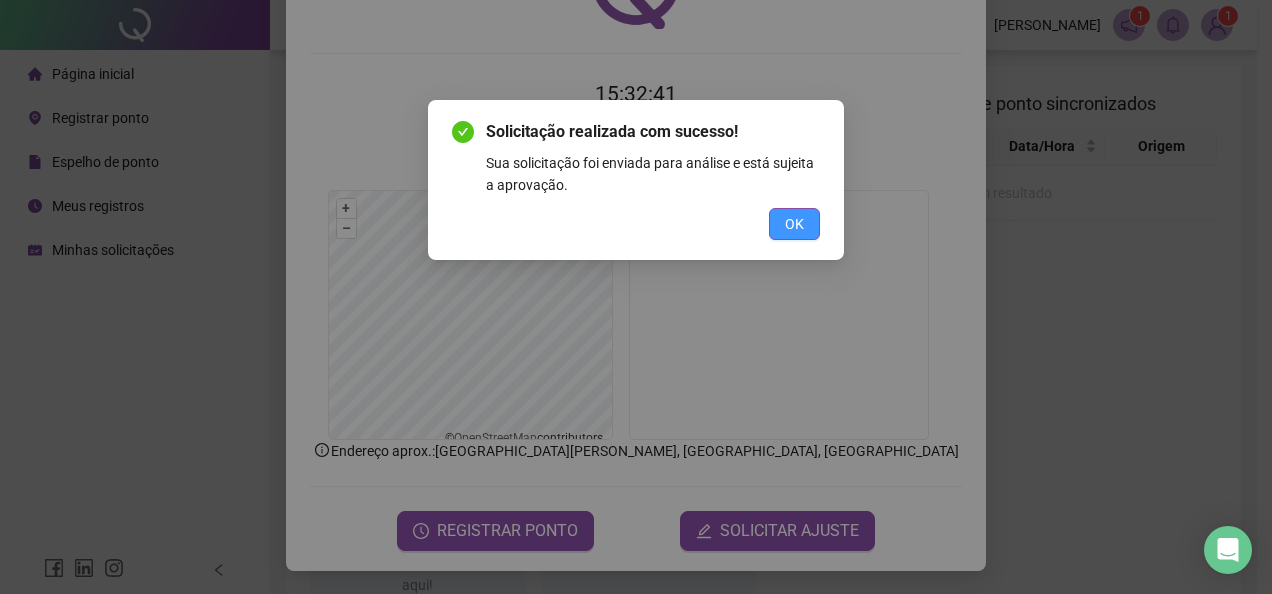click on "OK" at bounding box center (794, 224) 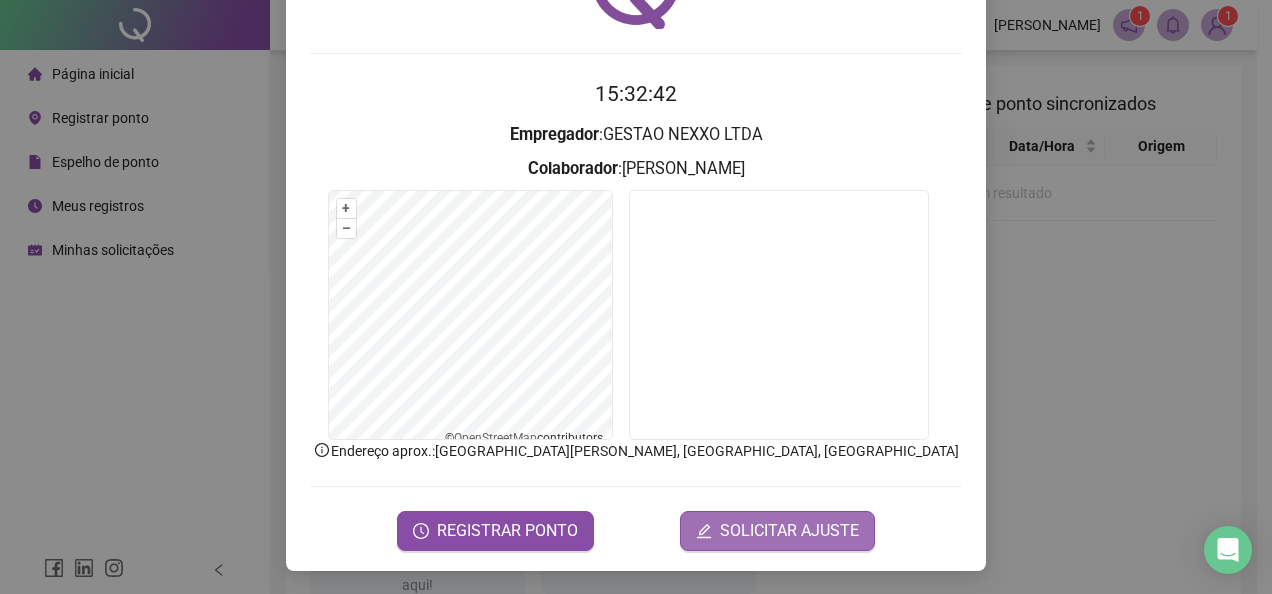 click on "SOLICITAR AJUSTE" at bounding box center [789, 531] 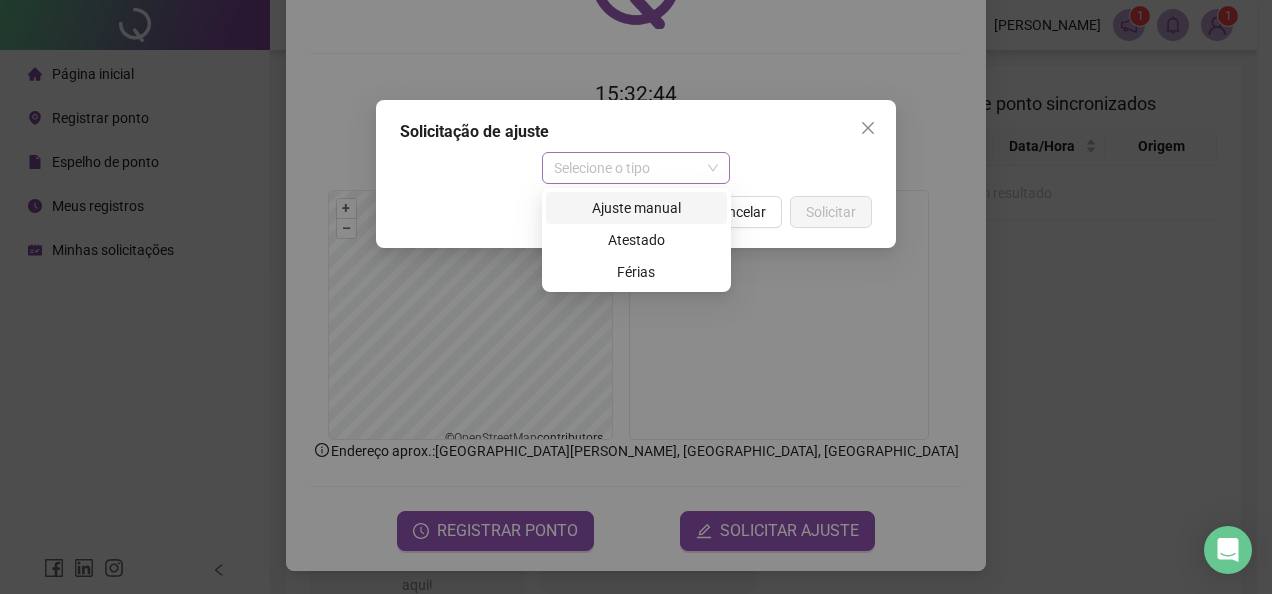 click on "Selecione o tipo" at bounding box center [636, 168] 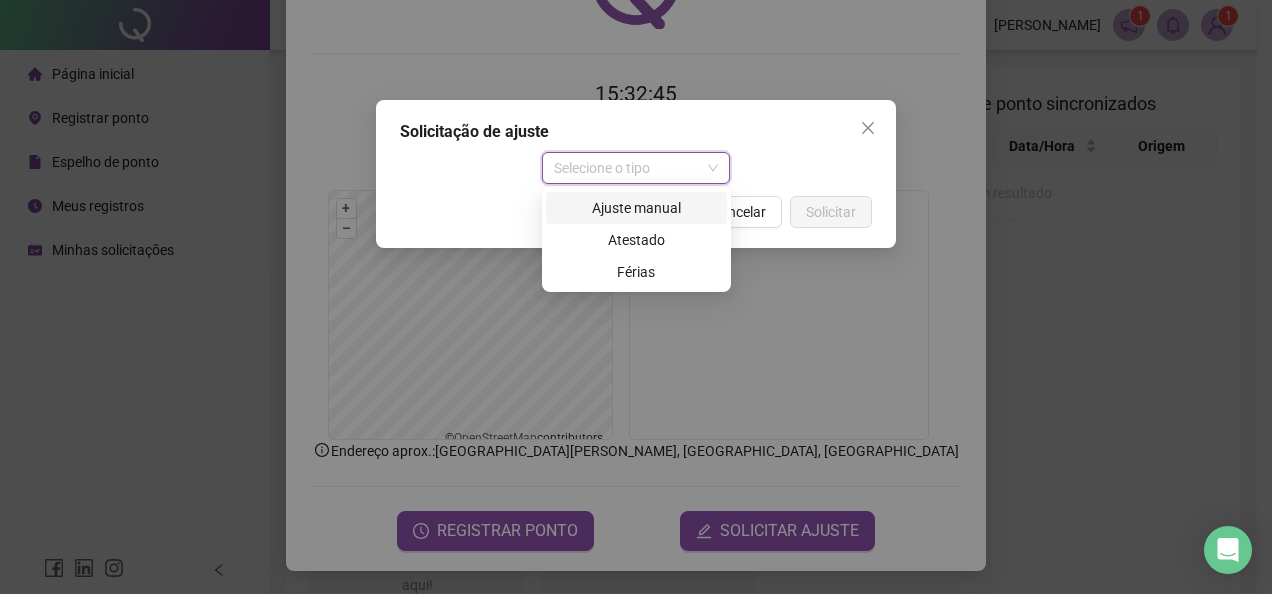 click on "Ajuste manual" at bounding box center [636, 208] 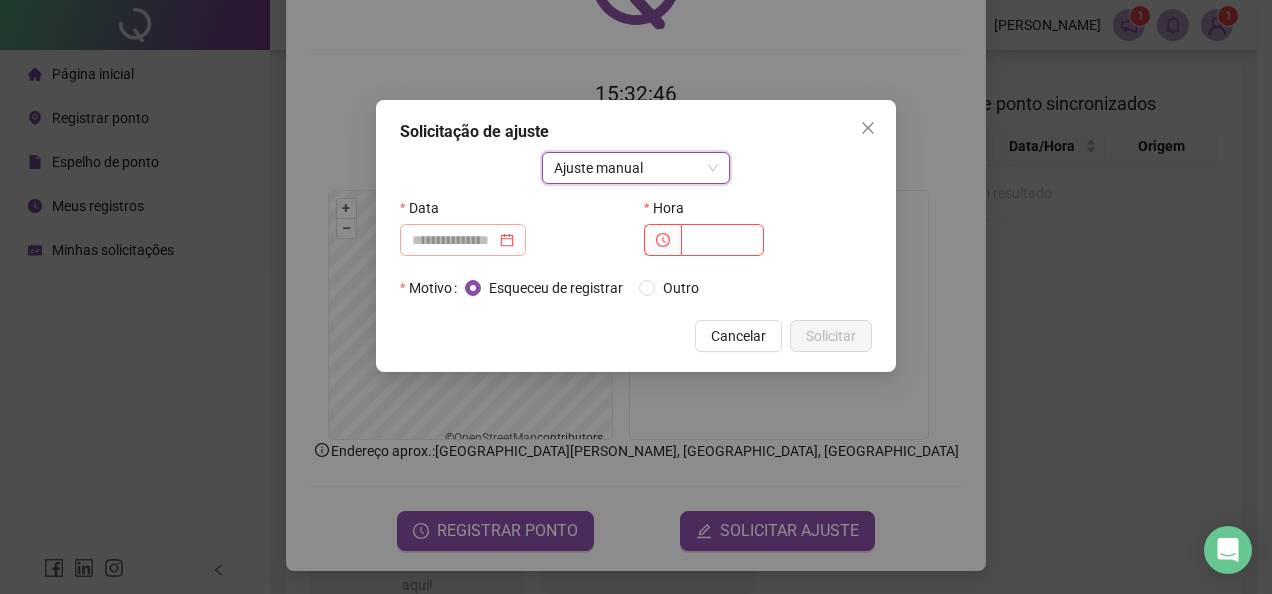 click at bounding box center (463, 240) 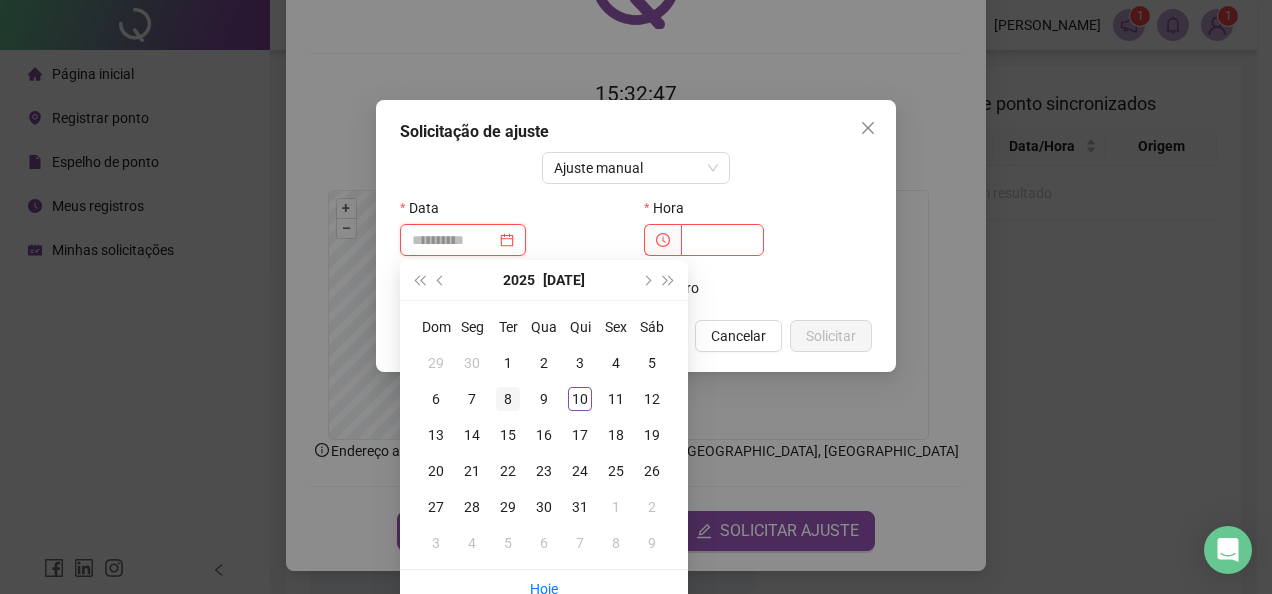 type on "**********" 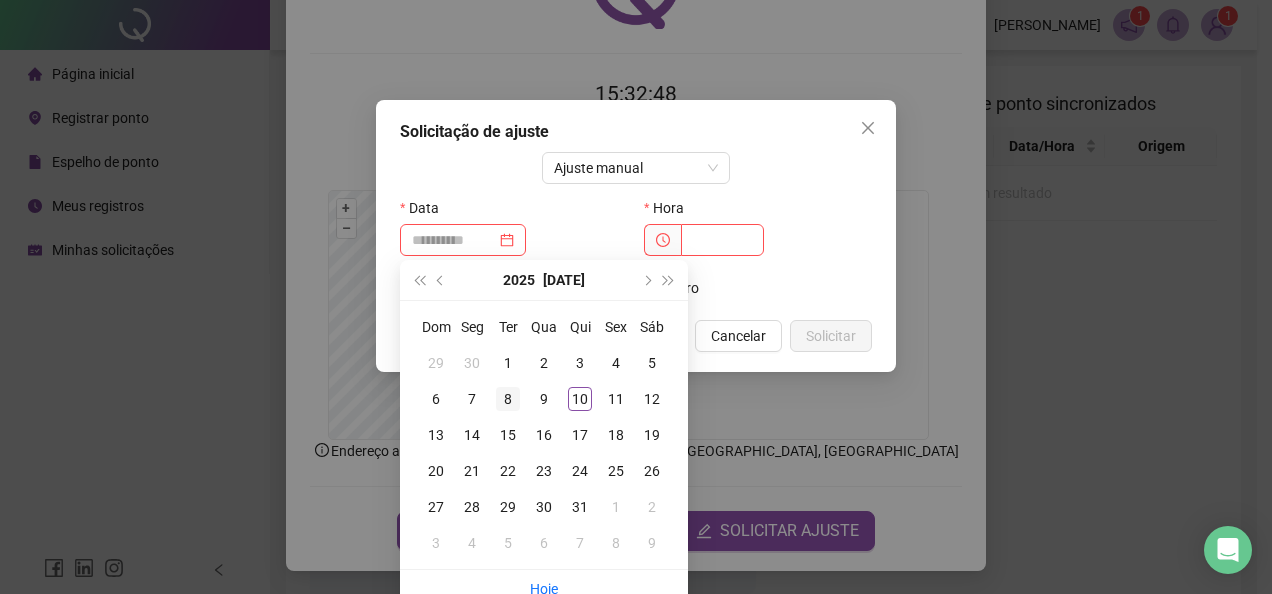 click on "8" at bounding box center (508, 399) 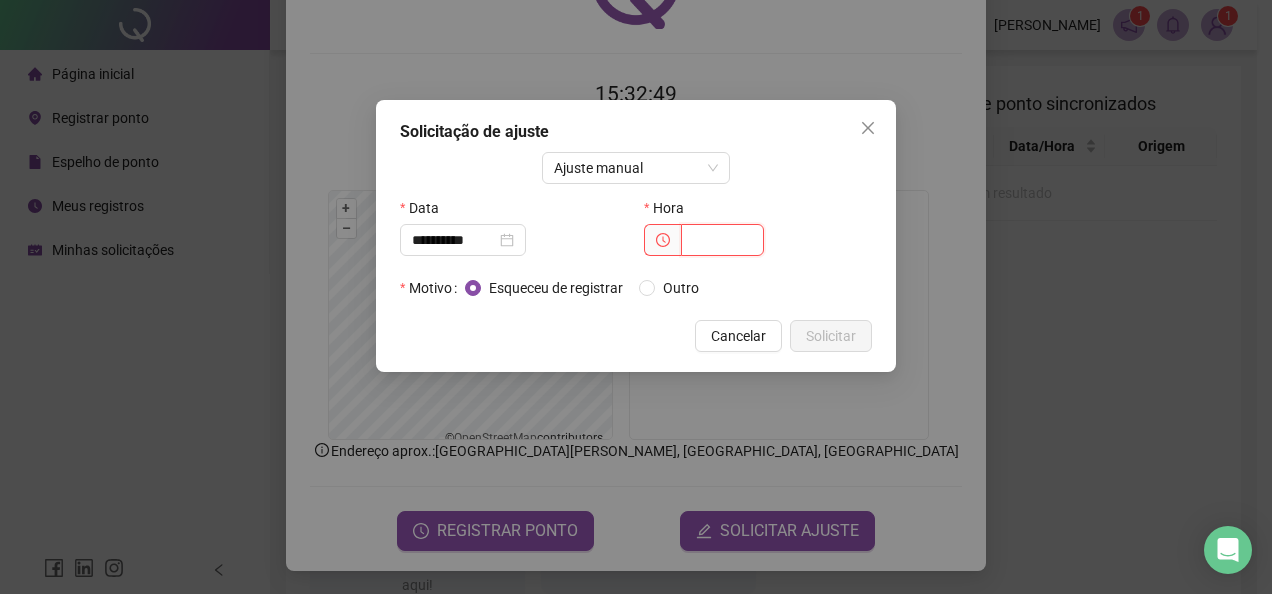 click at bounding box center [722, 240] 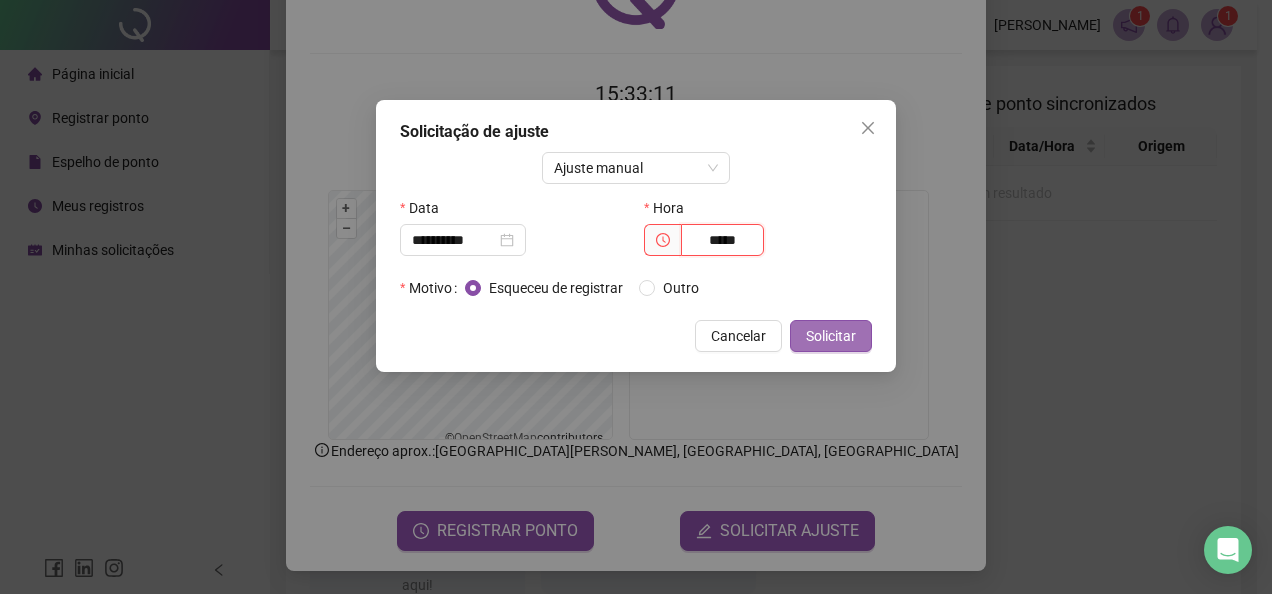 type on "*****" 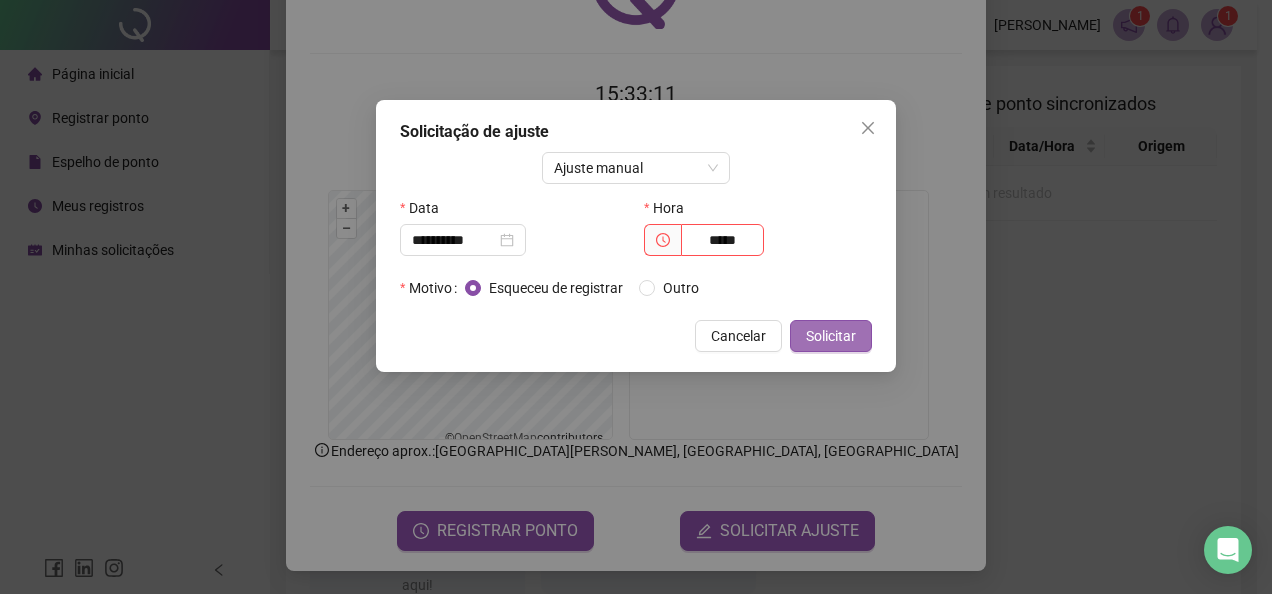click on "Solicitar" at bounding box center (831, 336) 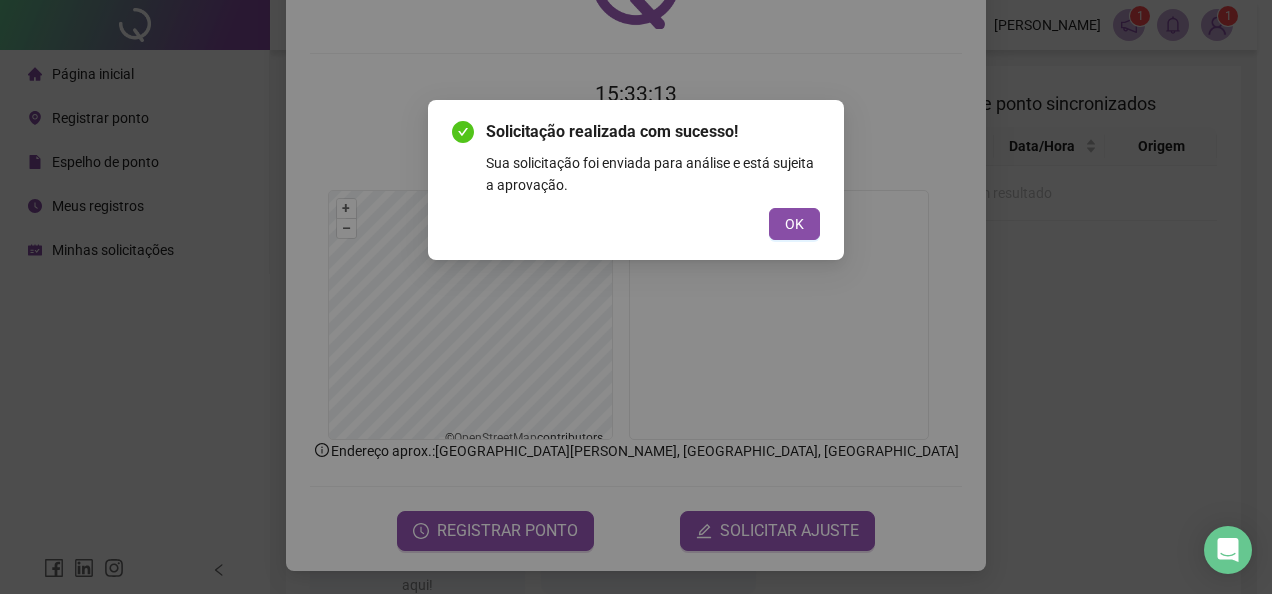 drag, startPoint x: 796, startPoint y: 224, endPoint x: 794, endPoint y: 239, distance: 15.132746 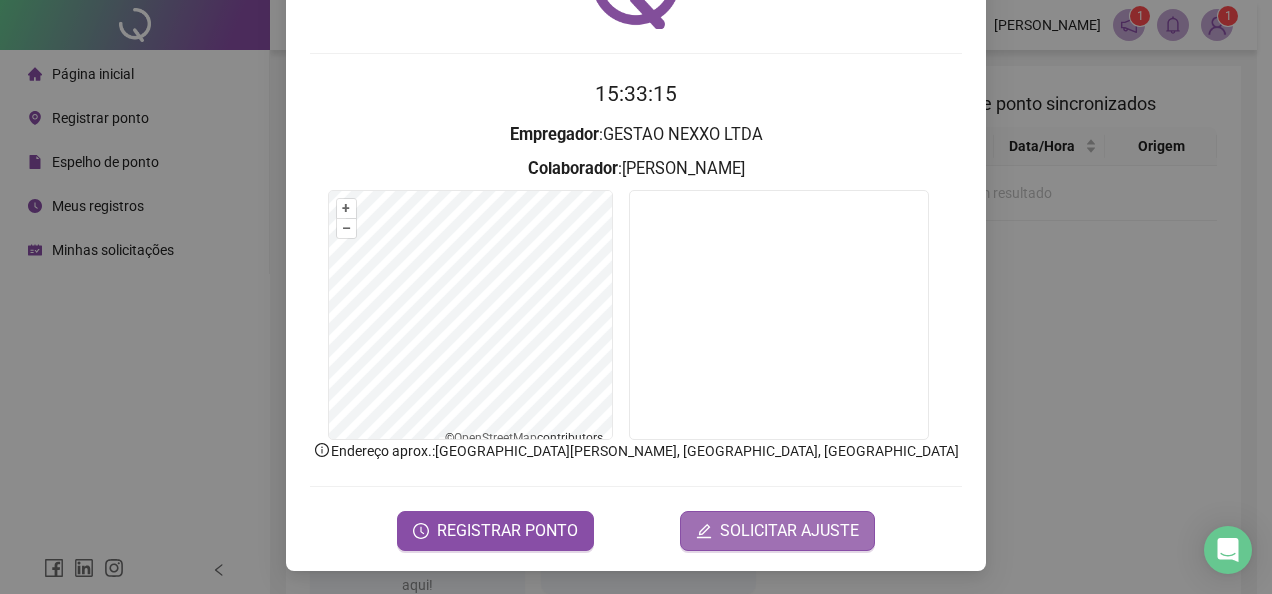 click on "SOLICITAR AJUSTE" at bounding box center (789, 531) 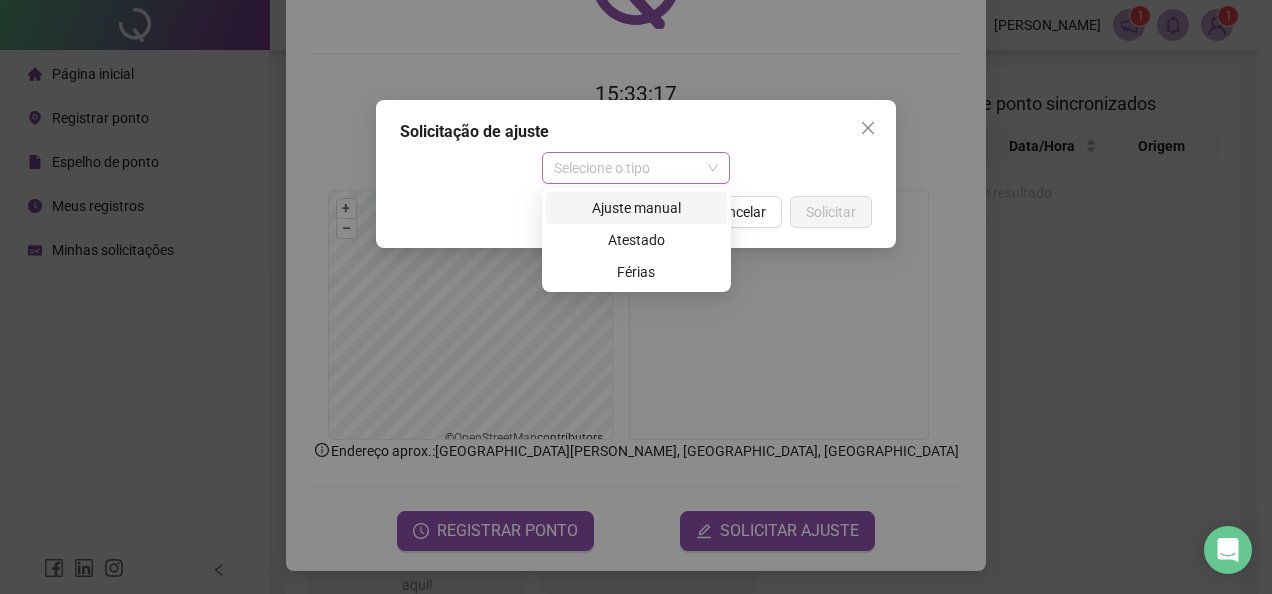 click on "Selecione o tipo" at bounding box center [636, 168] 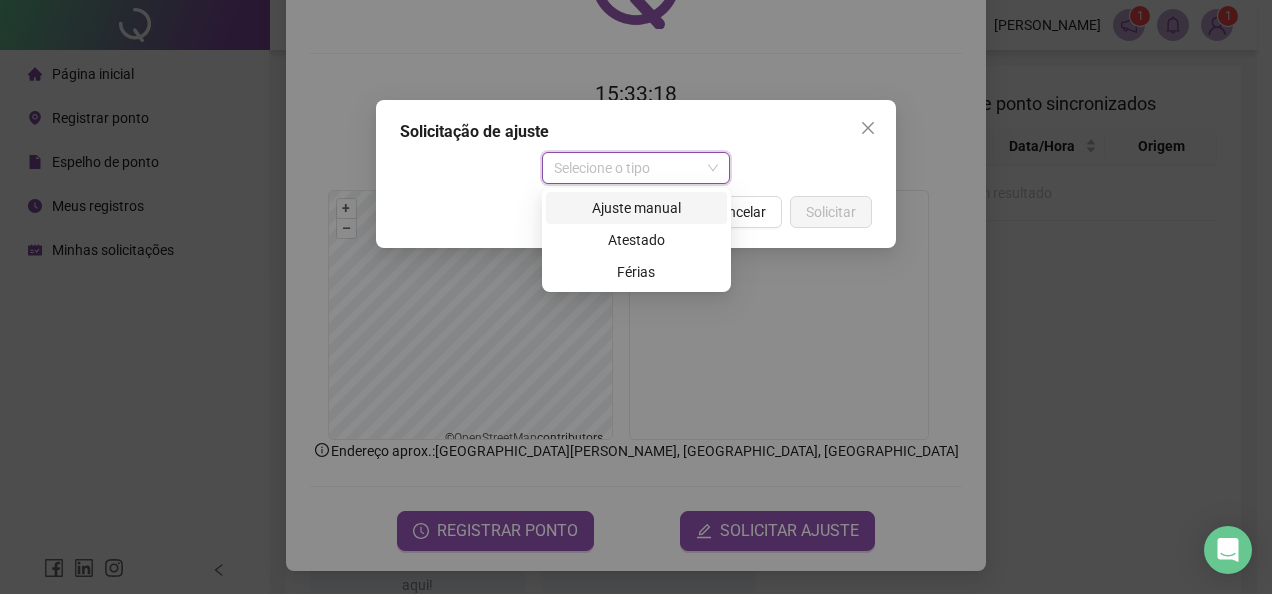click on "Ajuste manual" at bounding box center (636, 208) 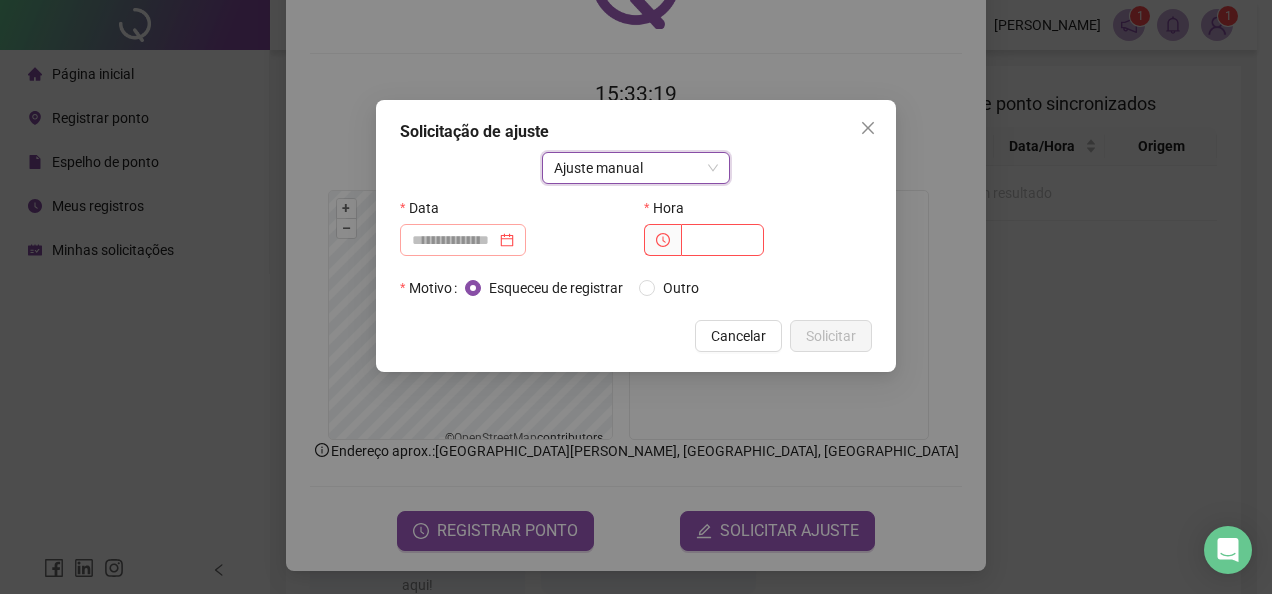click at bounding box center (463, 240) 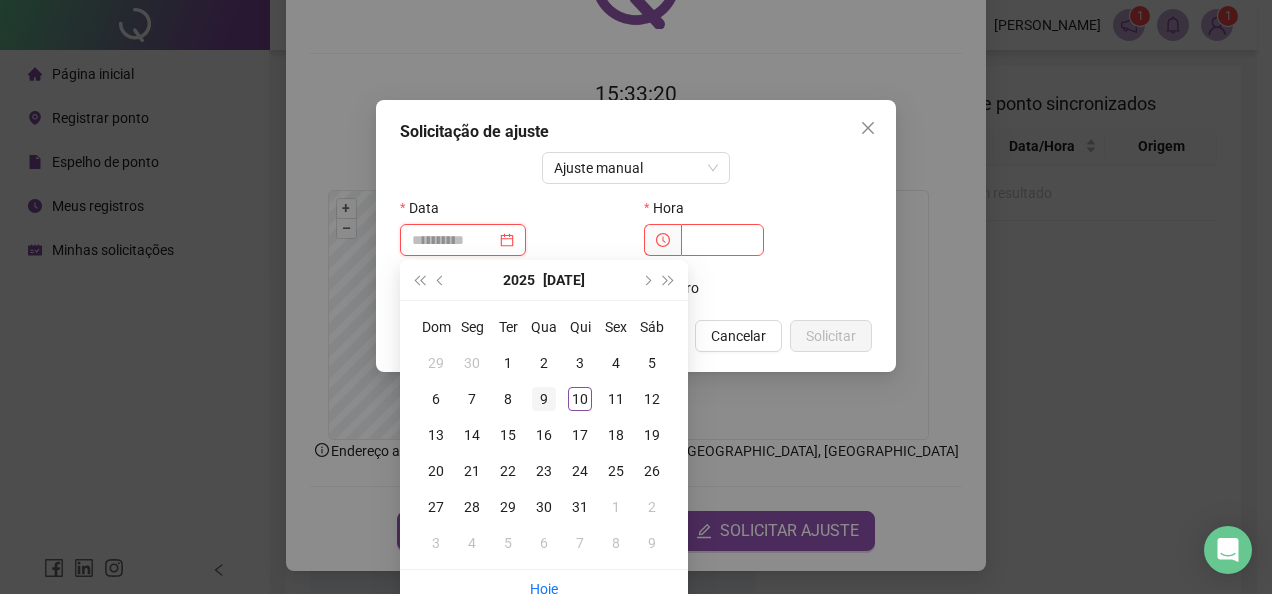 type on "**********" 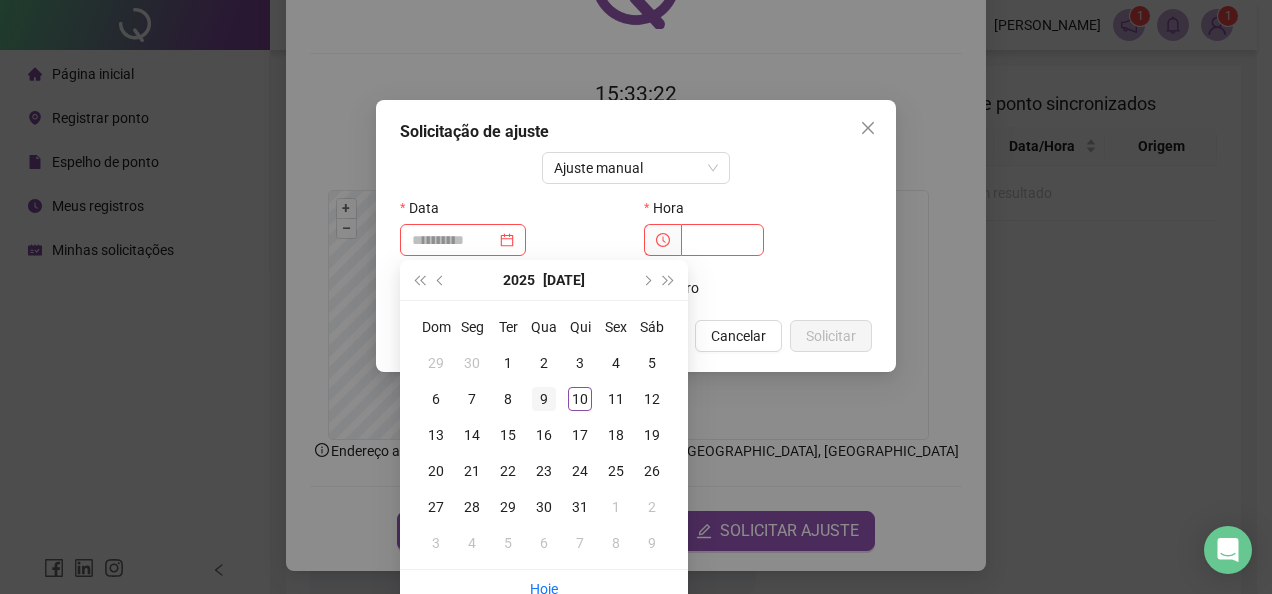 click on "9" at bounding box center (544, 399) 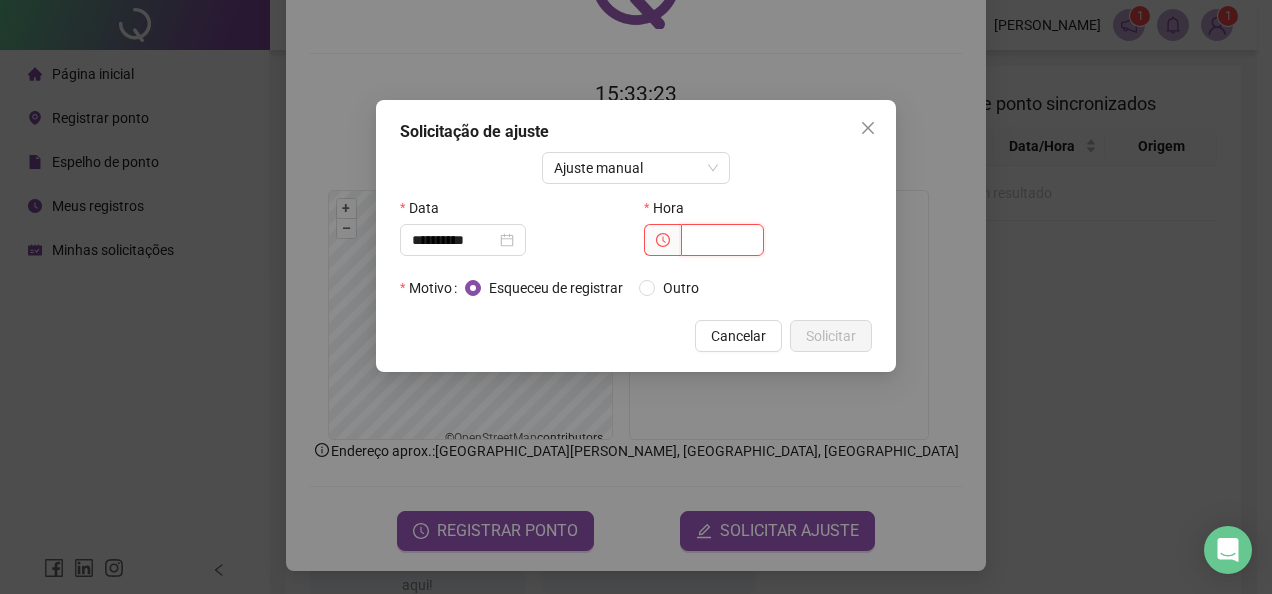 click at bounding box center (722, 240) 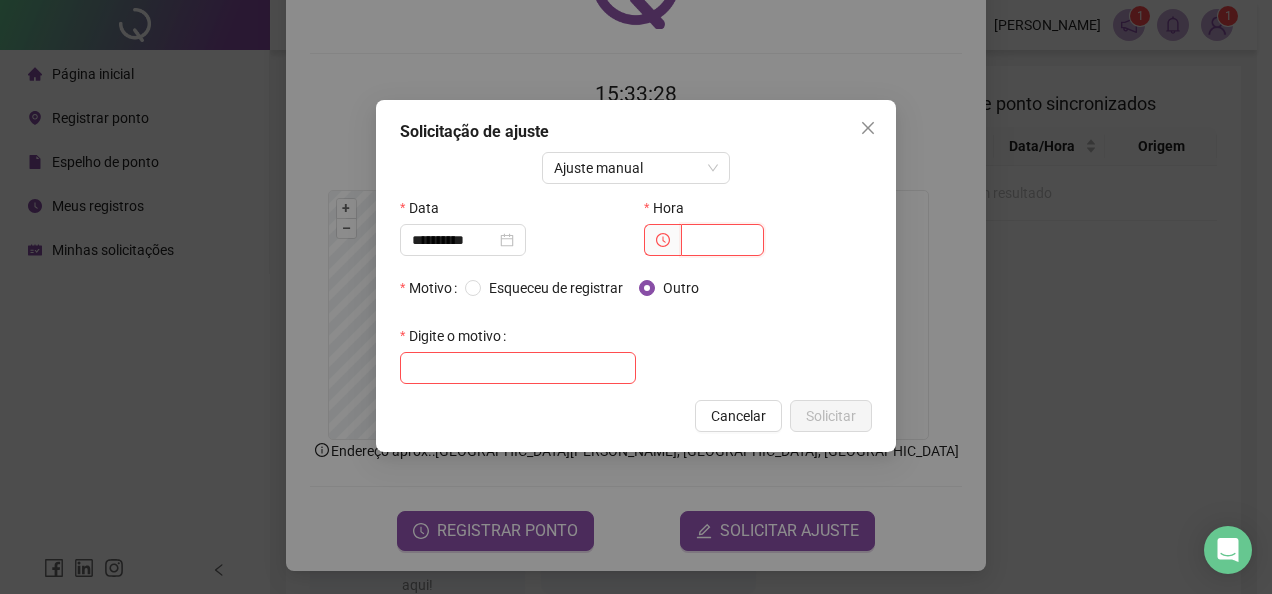 click at bounding box center [722, 240] 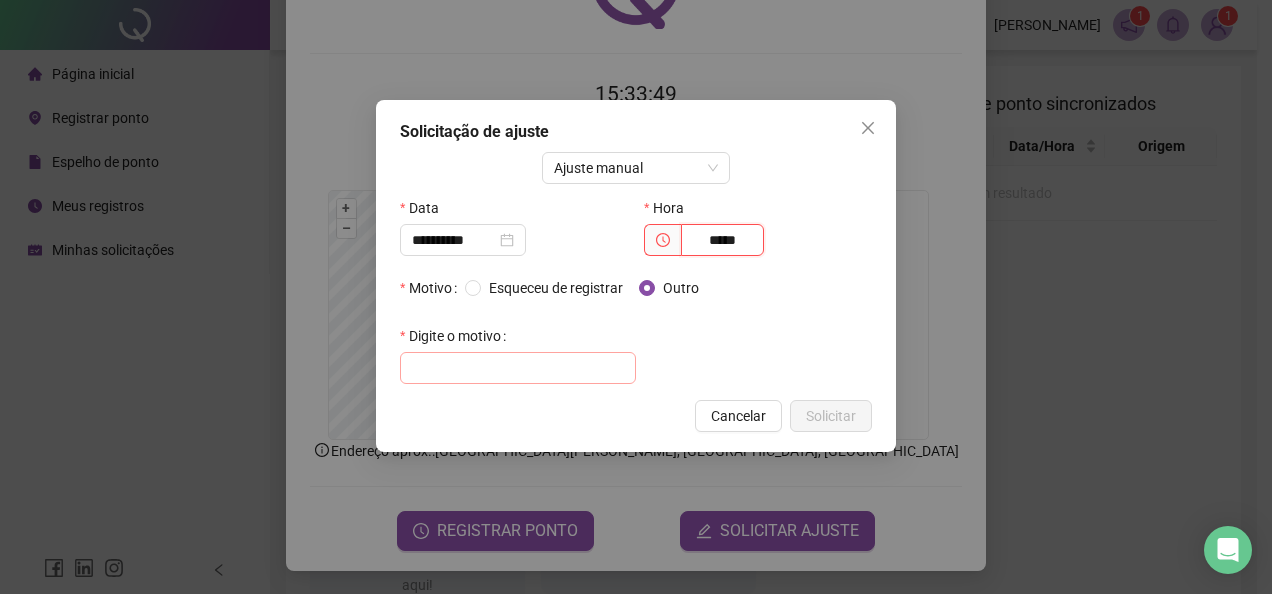 type on "*****" 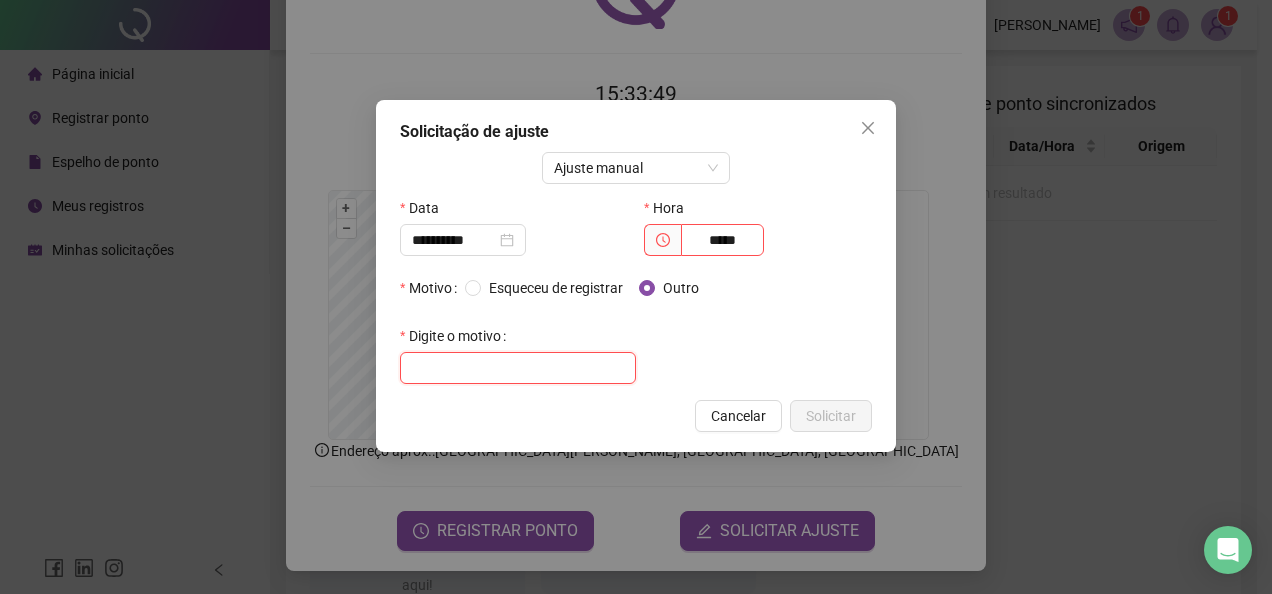 click at bounding box center [518, 368] 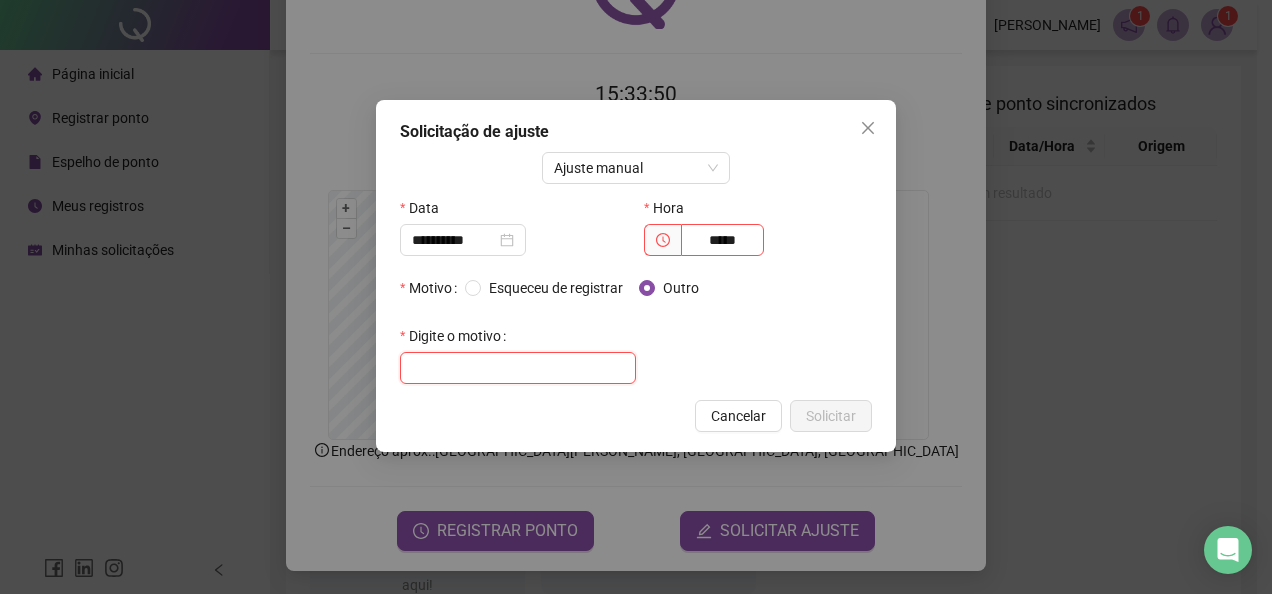 paste on "**********" 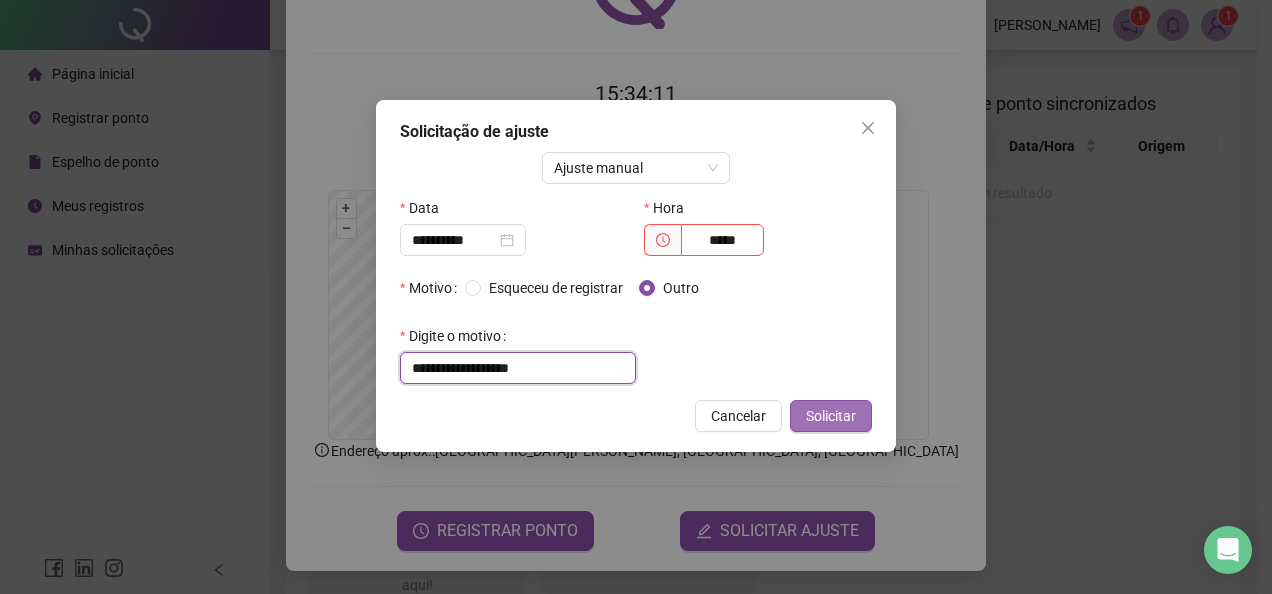 type on "**********" 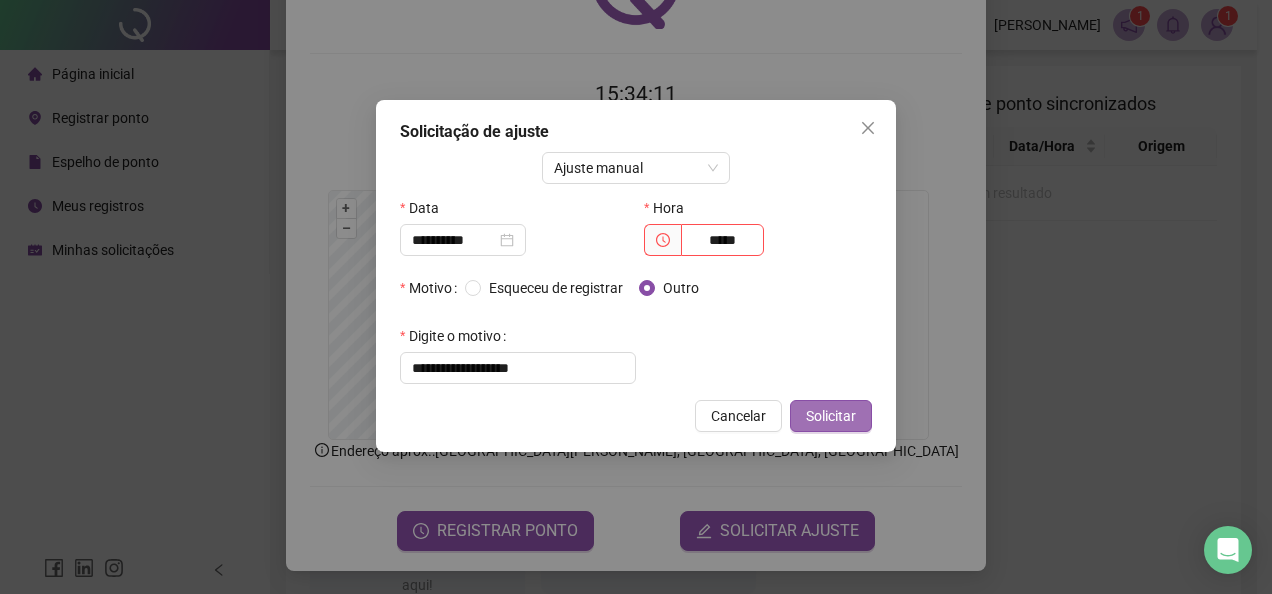 click on "Solicitar" at bounding box center [831, 416] 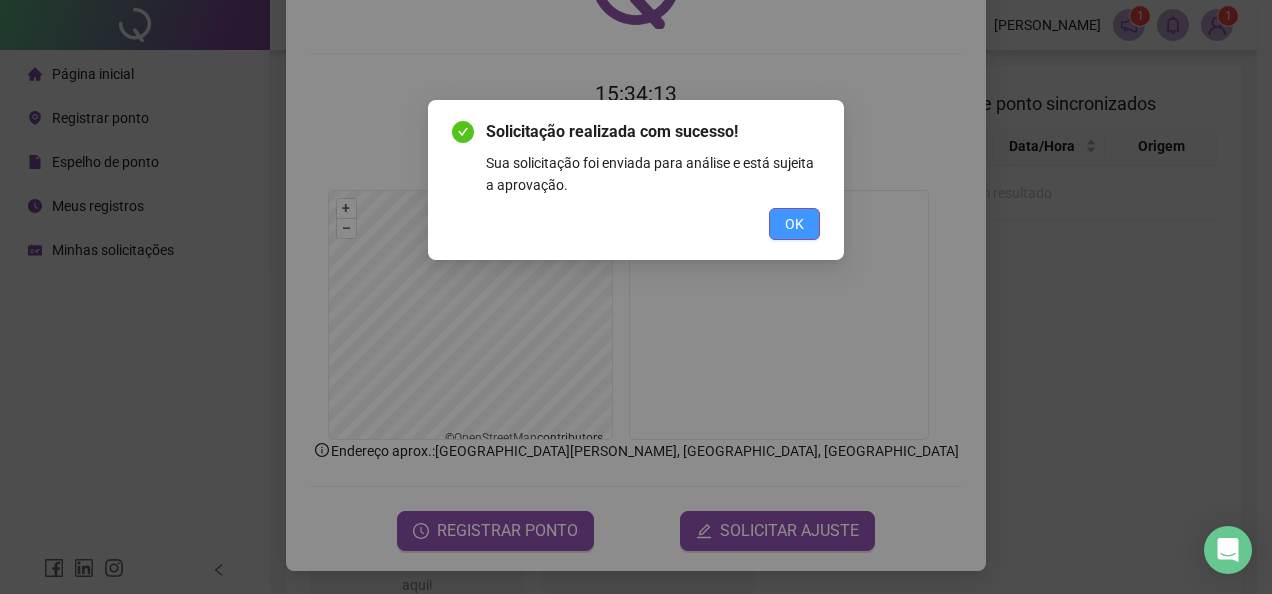 drag, startPoint x: 806, startPoint y: 218, endPoint x: 800, endPoint y: 228, distance: 11.661903 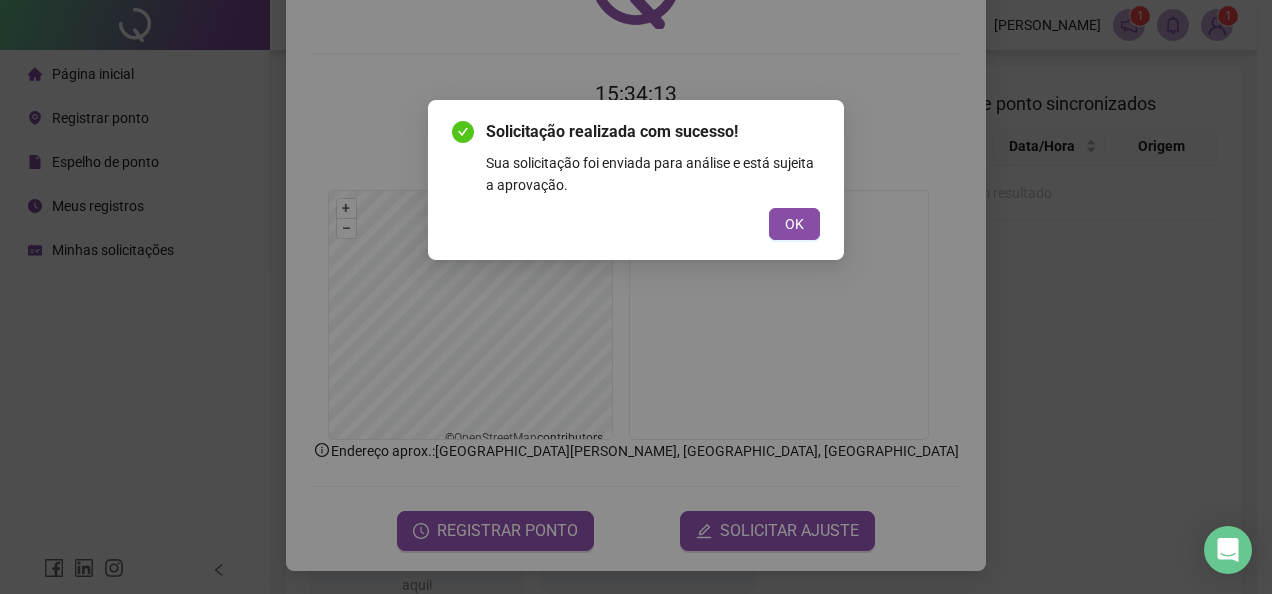 click on "OK" at bounding box center [794, 224] 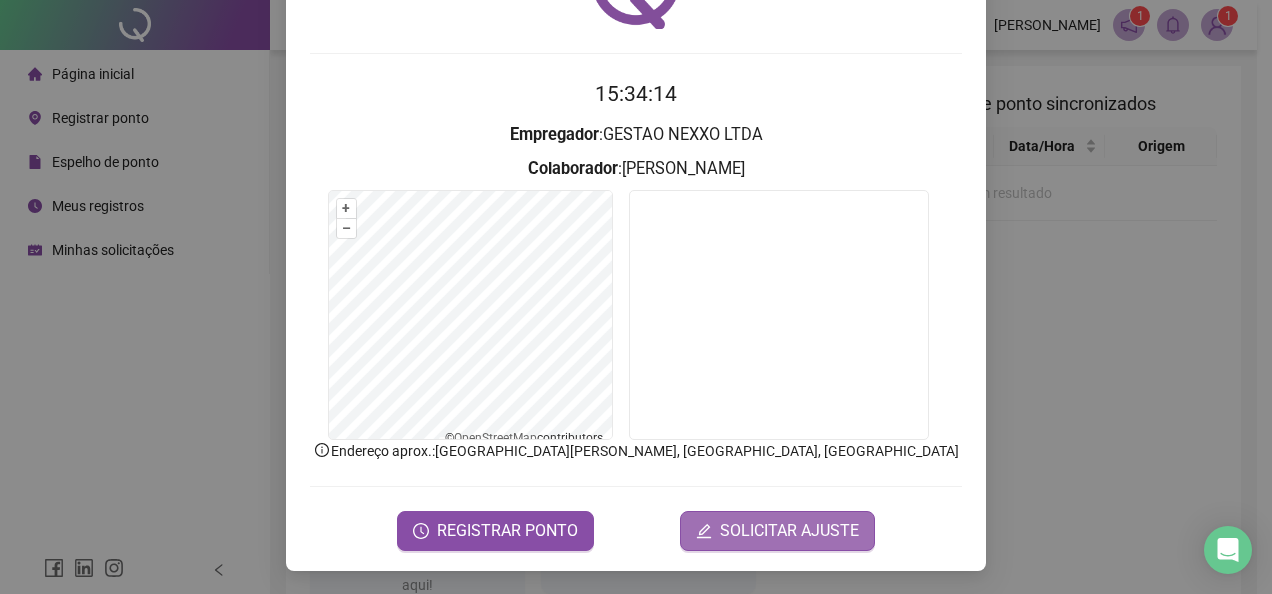 click on "SOLICITAR AJUSTE" at bounding box center (789, 531) 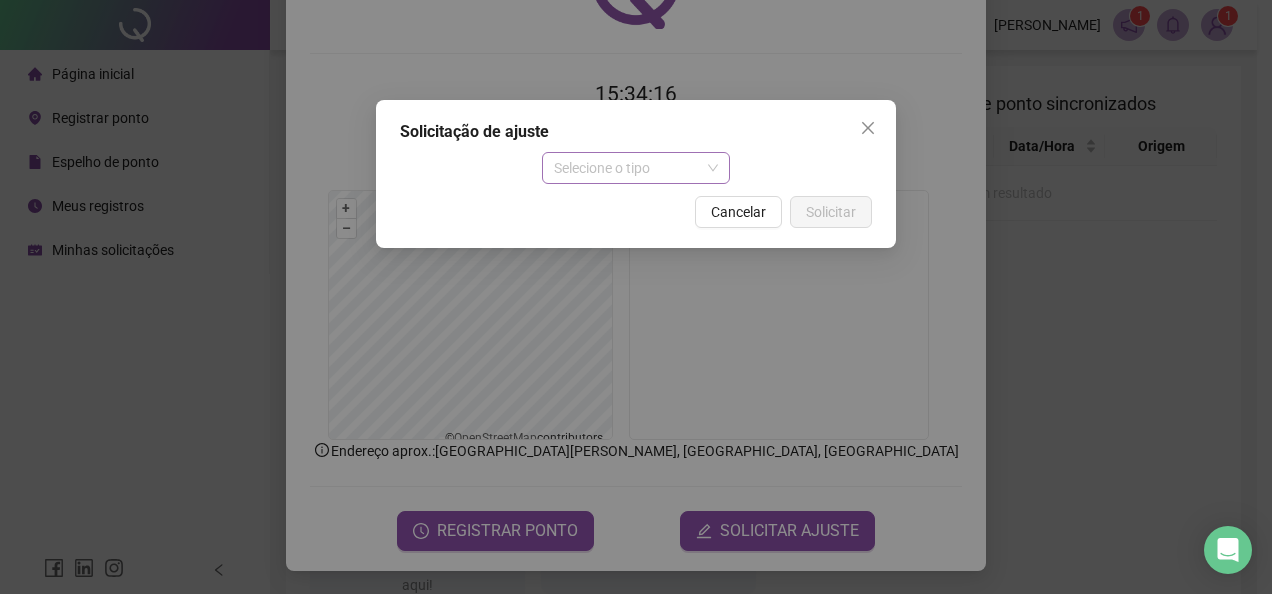 click on "Selecione o tipo" at bounding box center (636, 168) 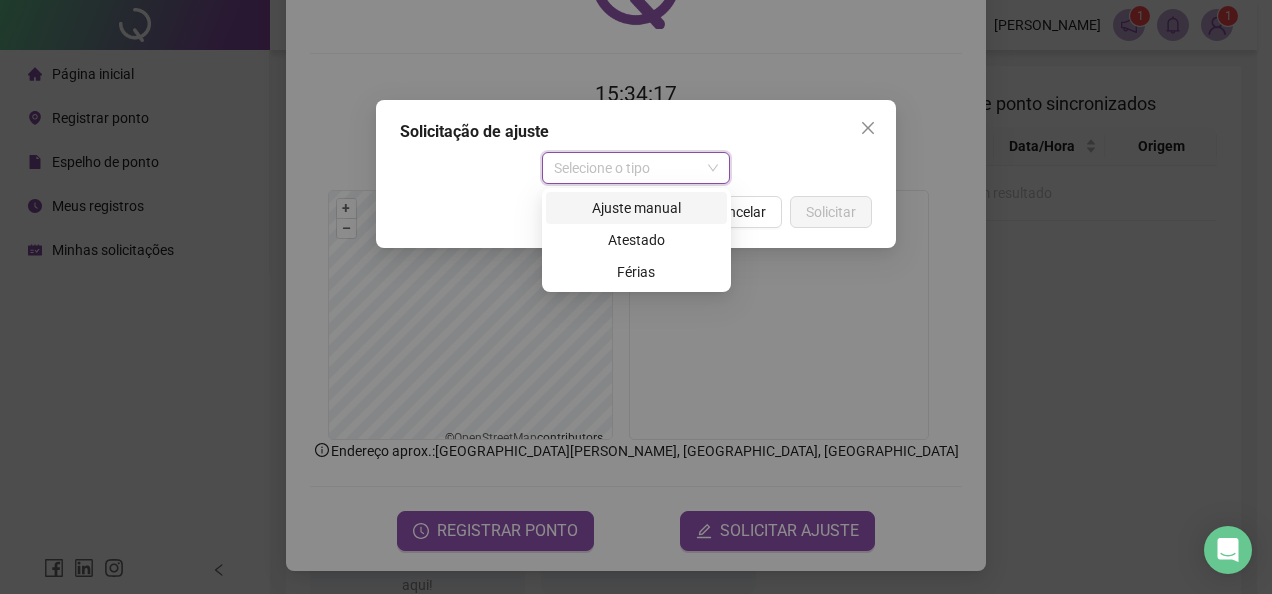 click on "Ajuste manual" at bounding box center [636, 208] 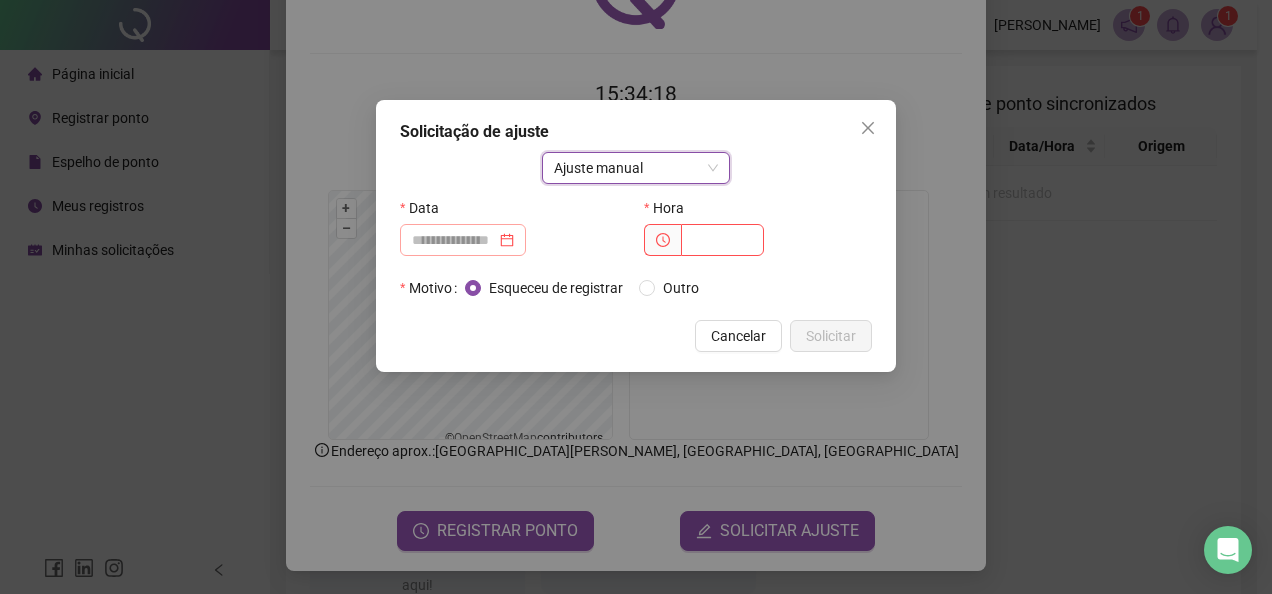click at bounding box center (463, 240) 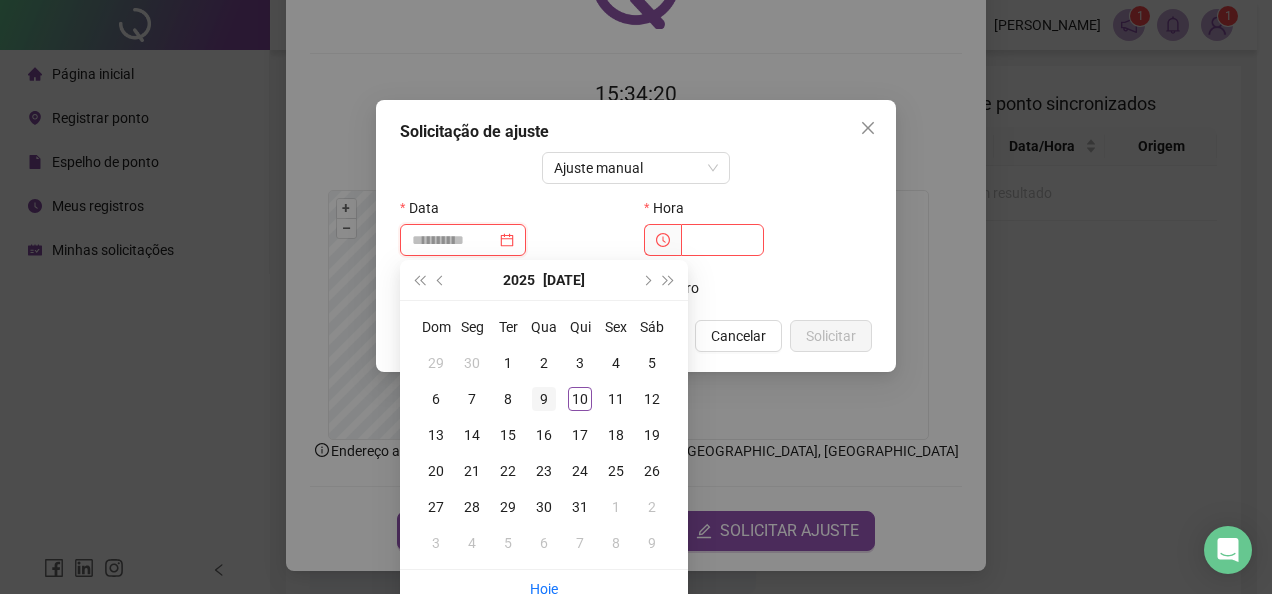 type on "**********" 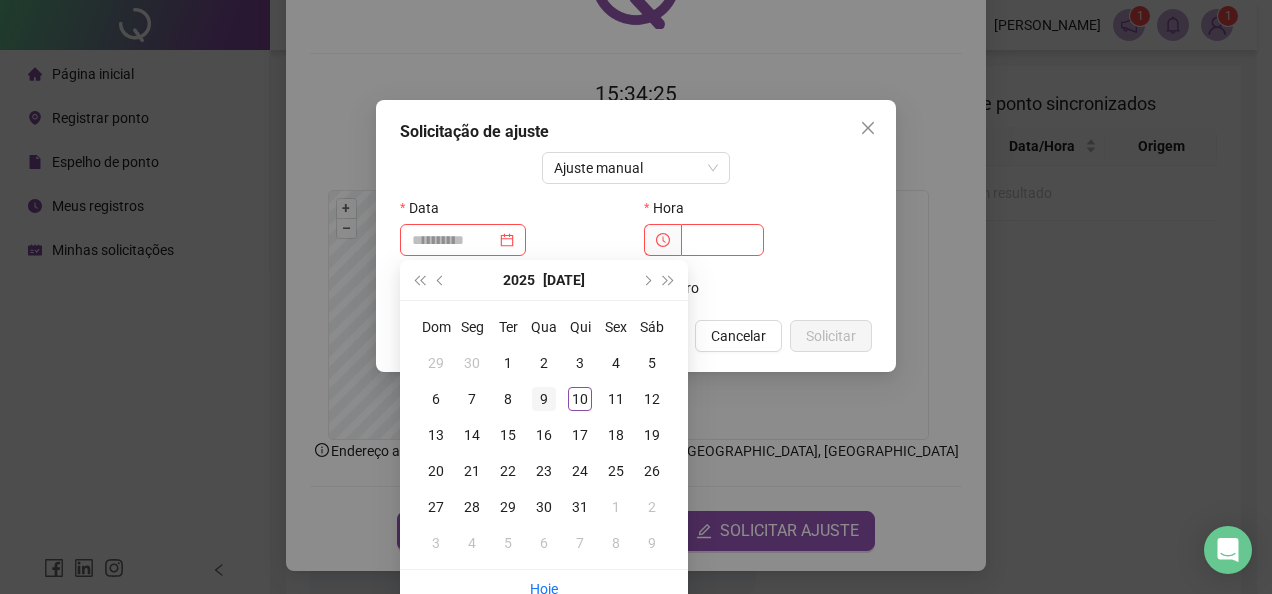 click on "9" at bounding box center [544, 399] 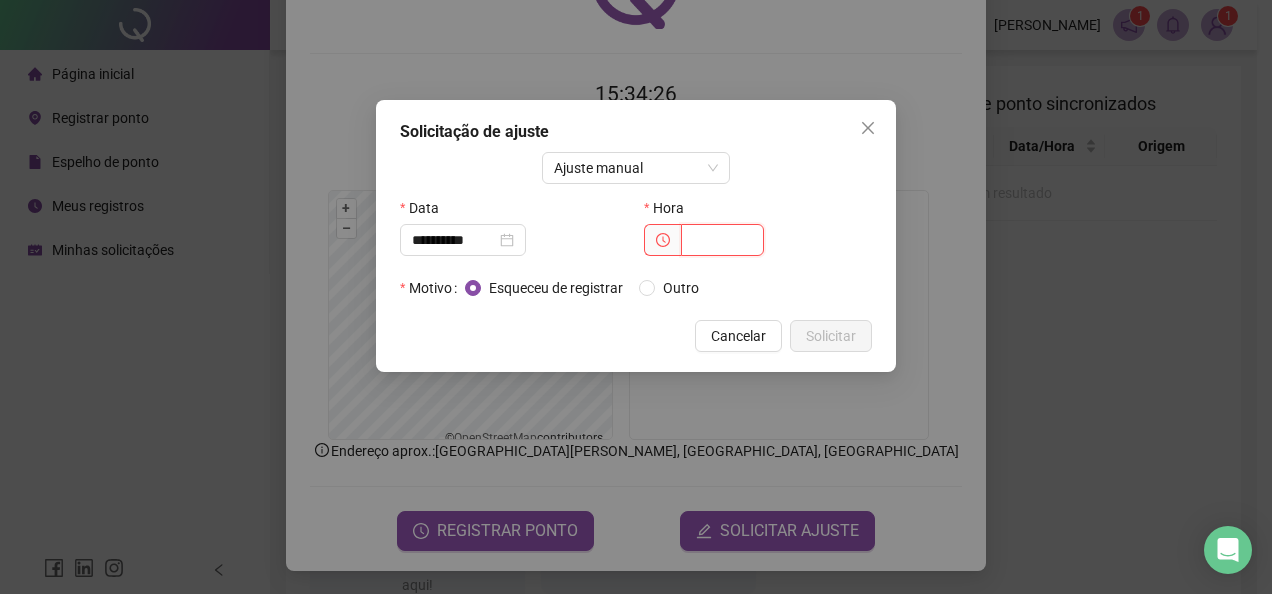 click at bounding box center [722, 240] 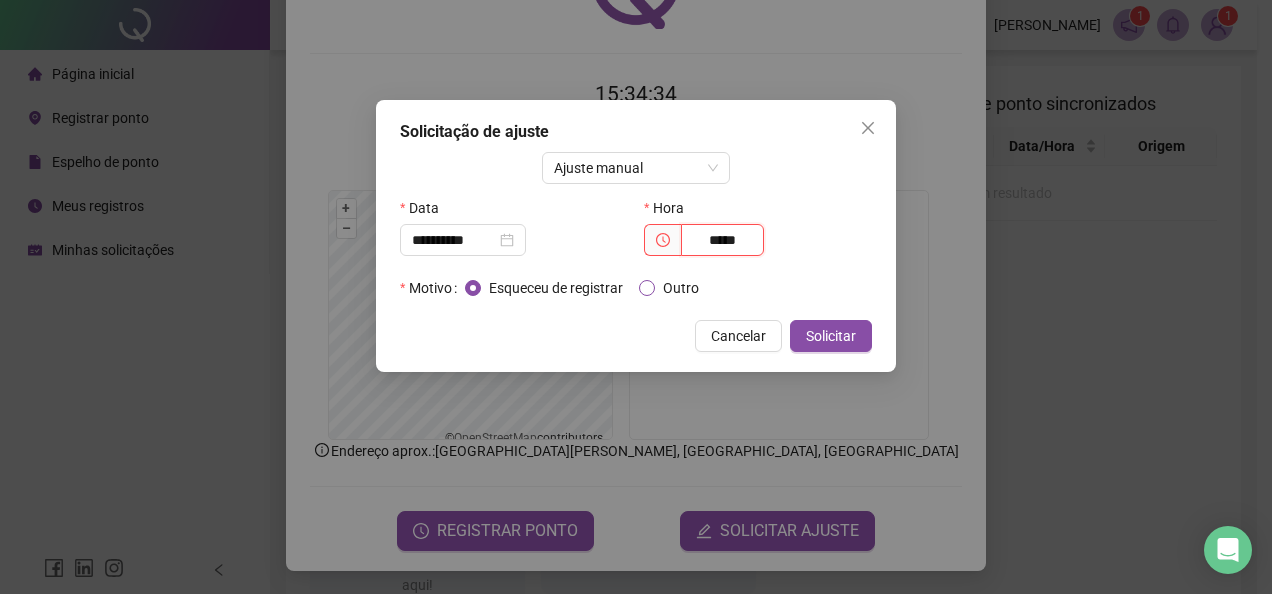 type on "*****" 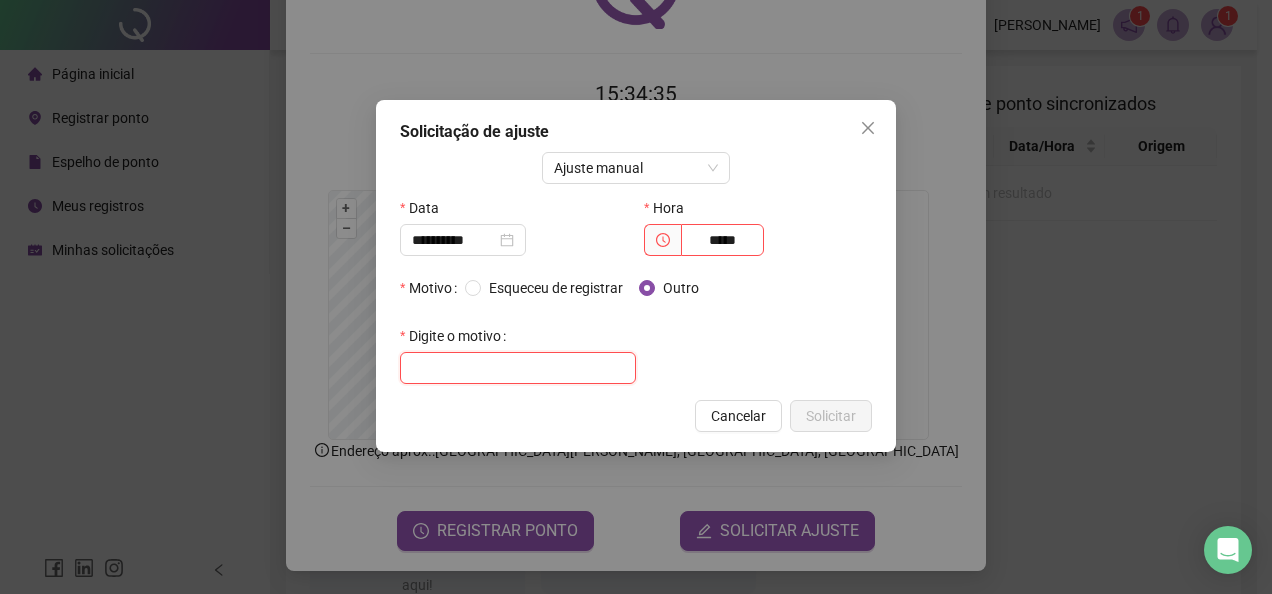 click at bounding box center [518, 368] 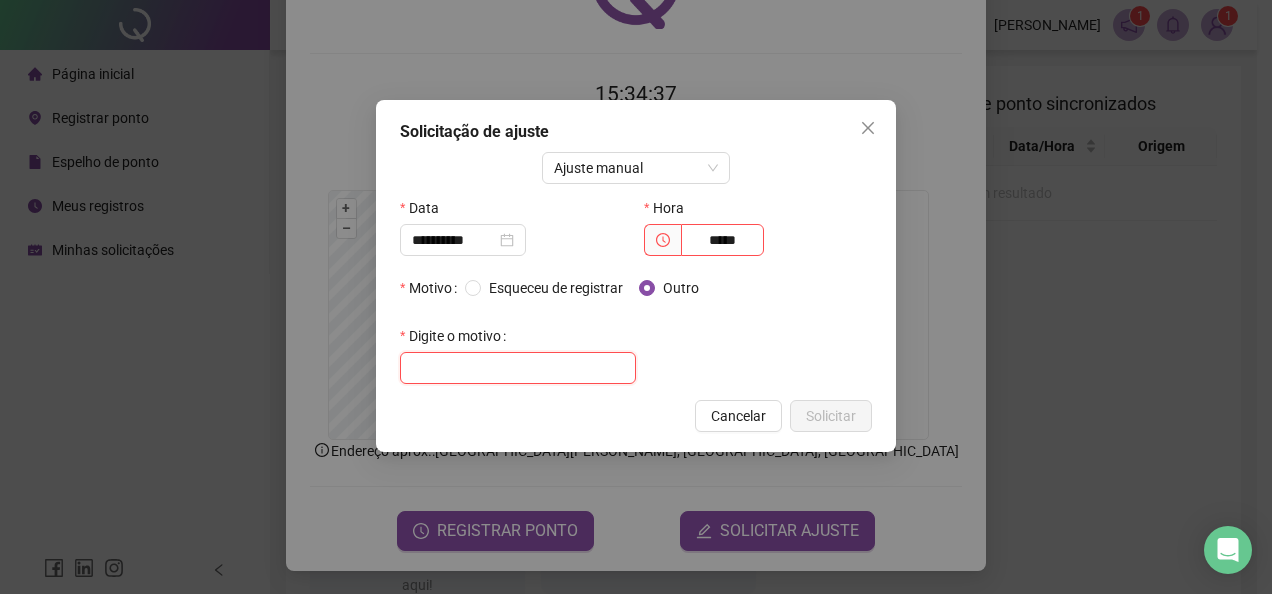 paste on "**********" 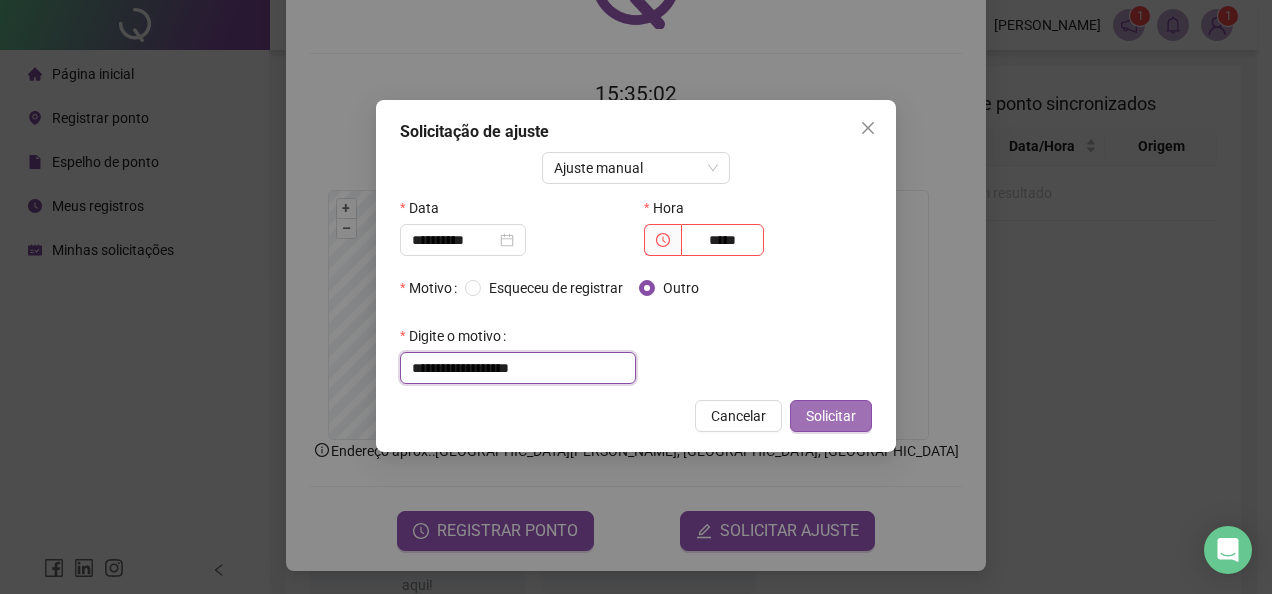 type on "**********" 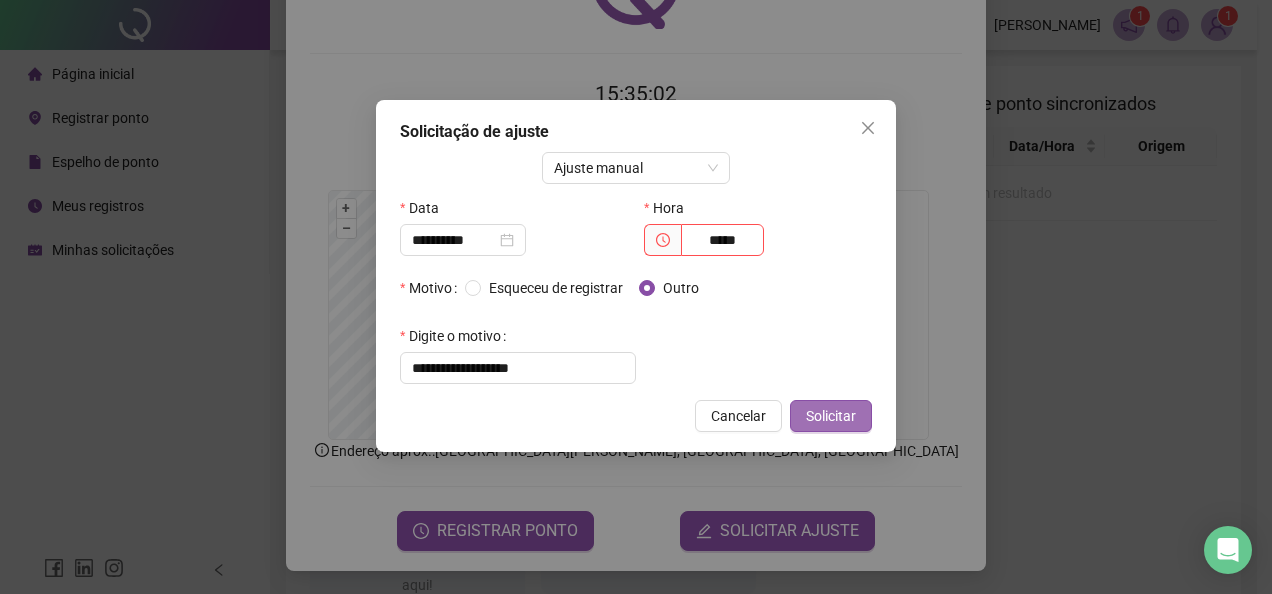 click on "Solicitar" at bounding box center [831, 416] 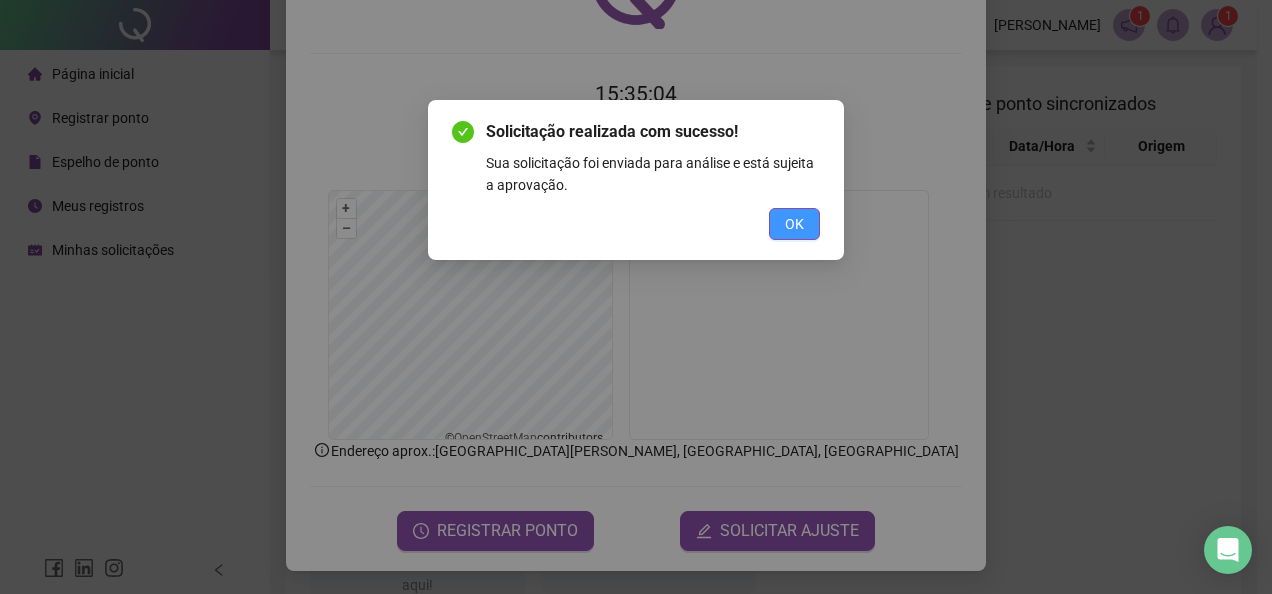 click on "OK" at bounding box center (794, 224) 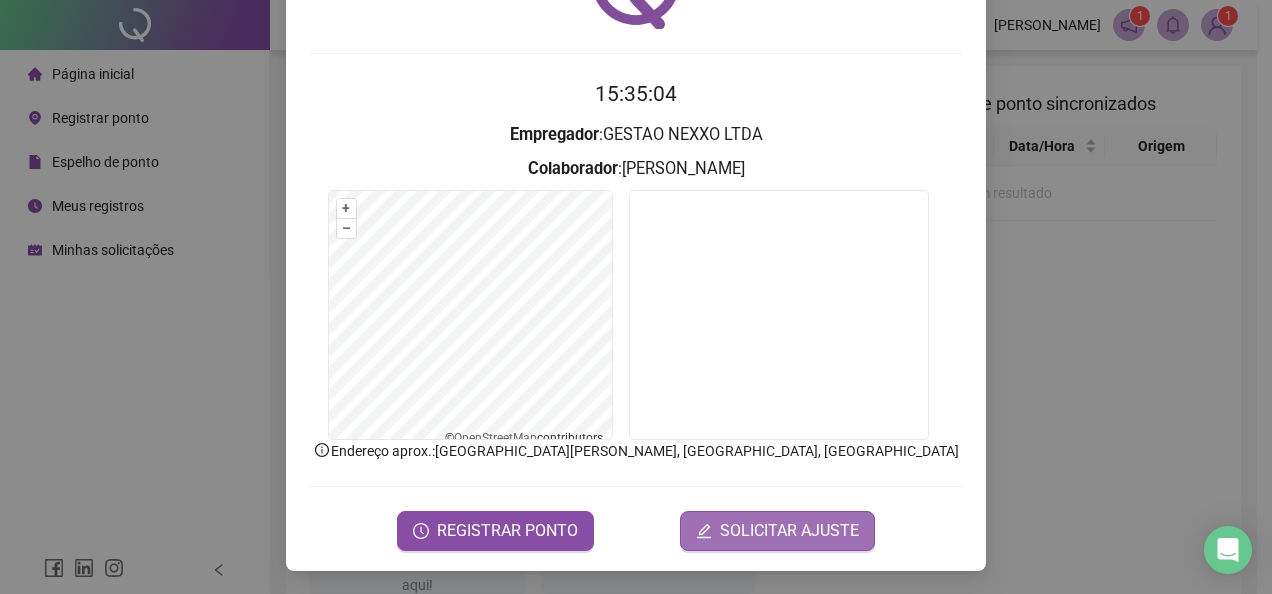click on "SOLICITAR AJUSTE" at bounding box center (777, 531) 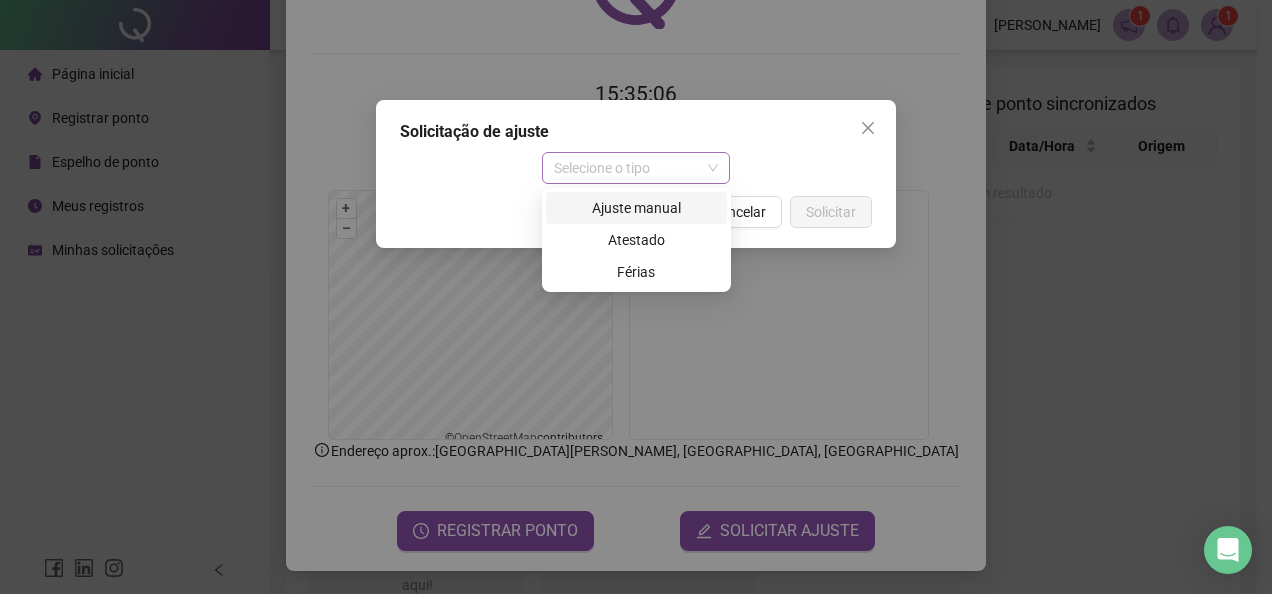 click on "Selecione o tipo" at bounding box center (636, 168) 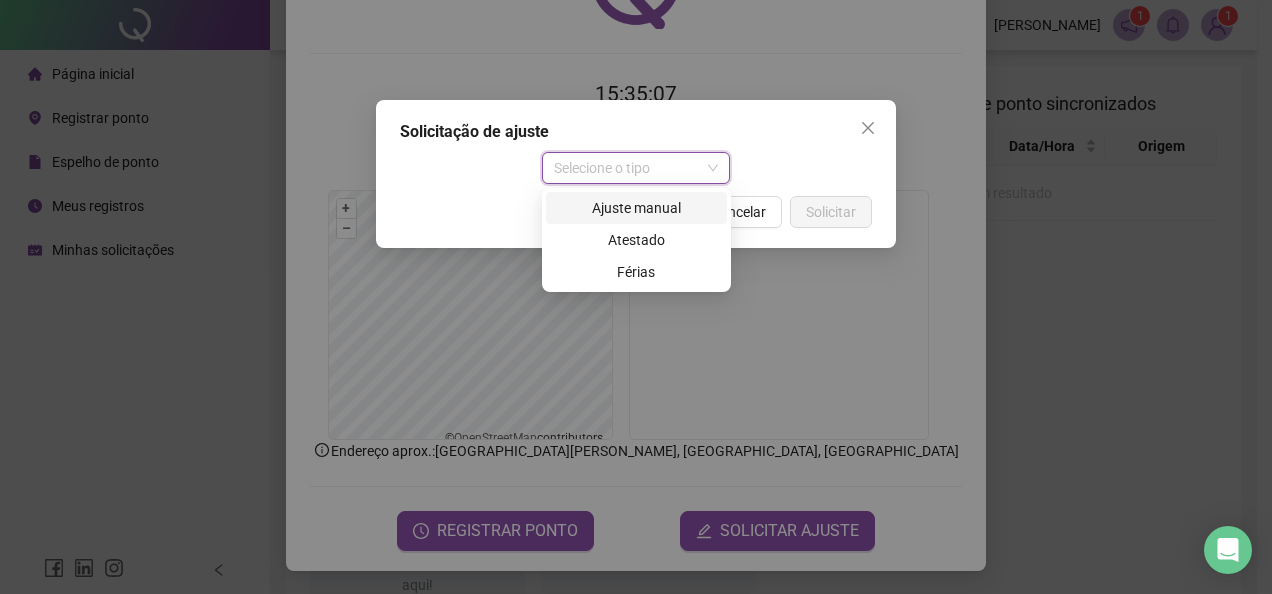 click on "Ajuste manual" at bounding box center [636, 208] 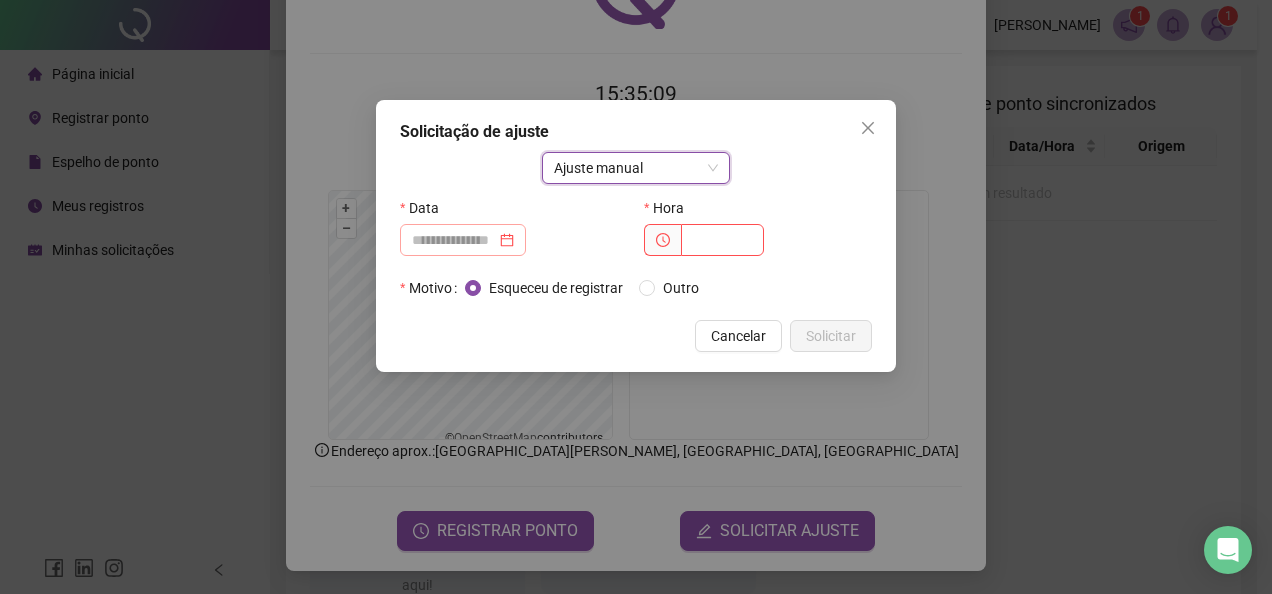 click at bounding box center (463, 240) 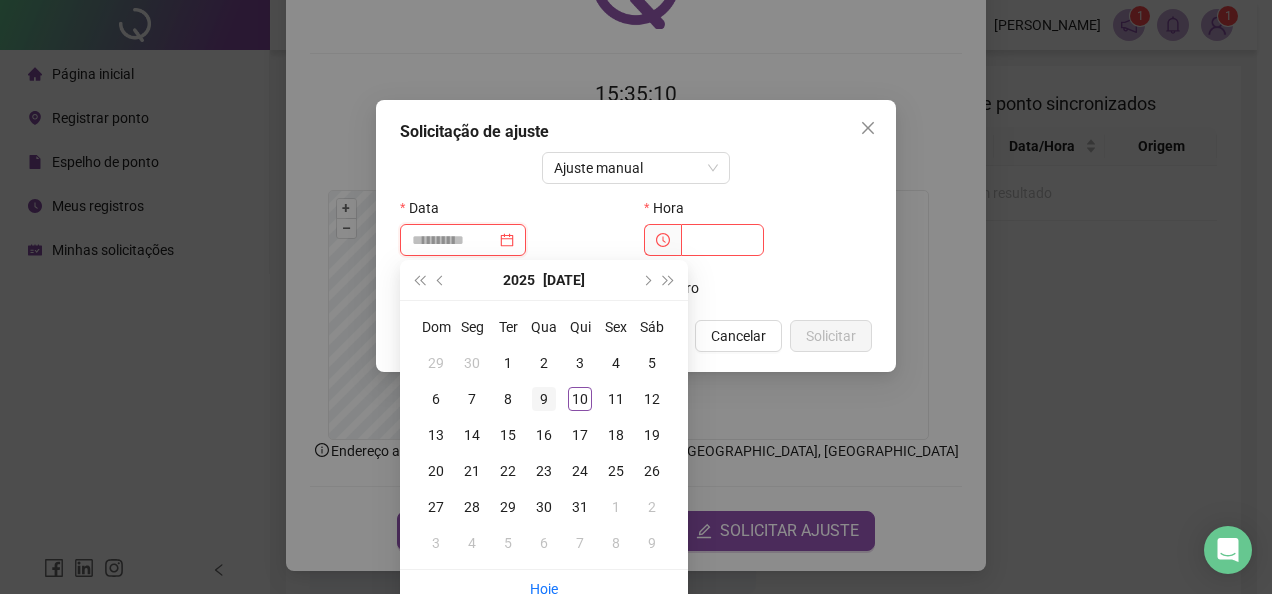 type on "**********" 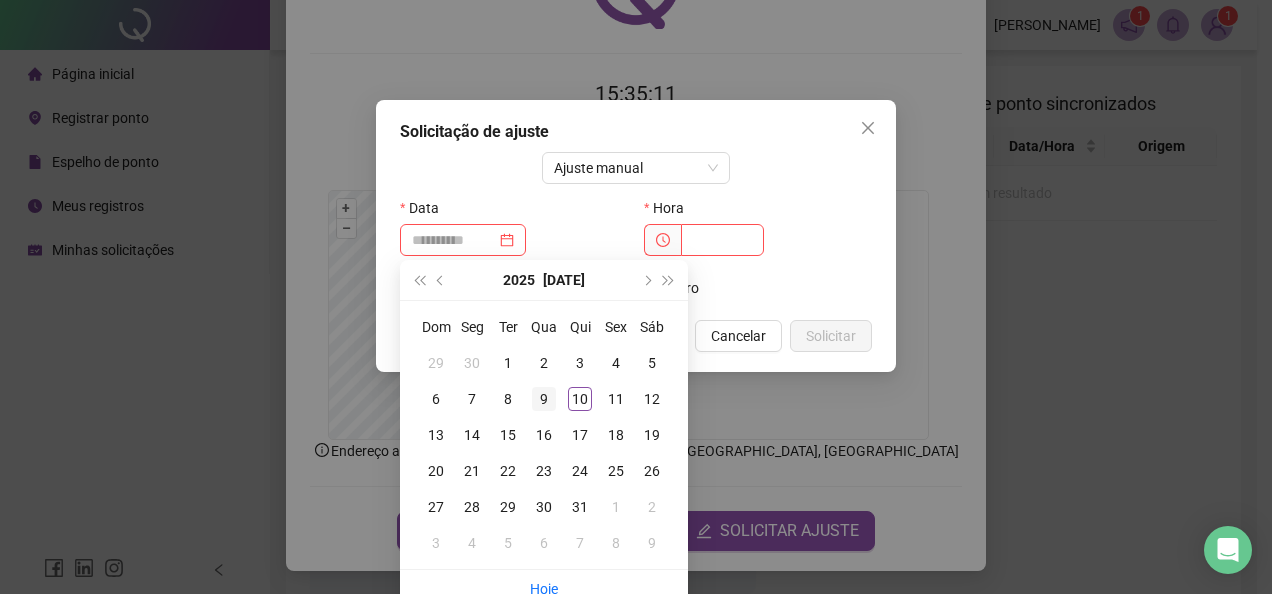 click on "9" at bounding box center [544, 399] 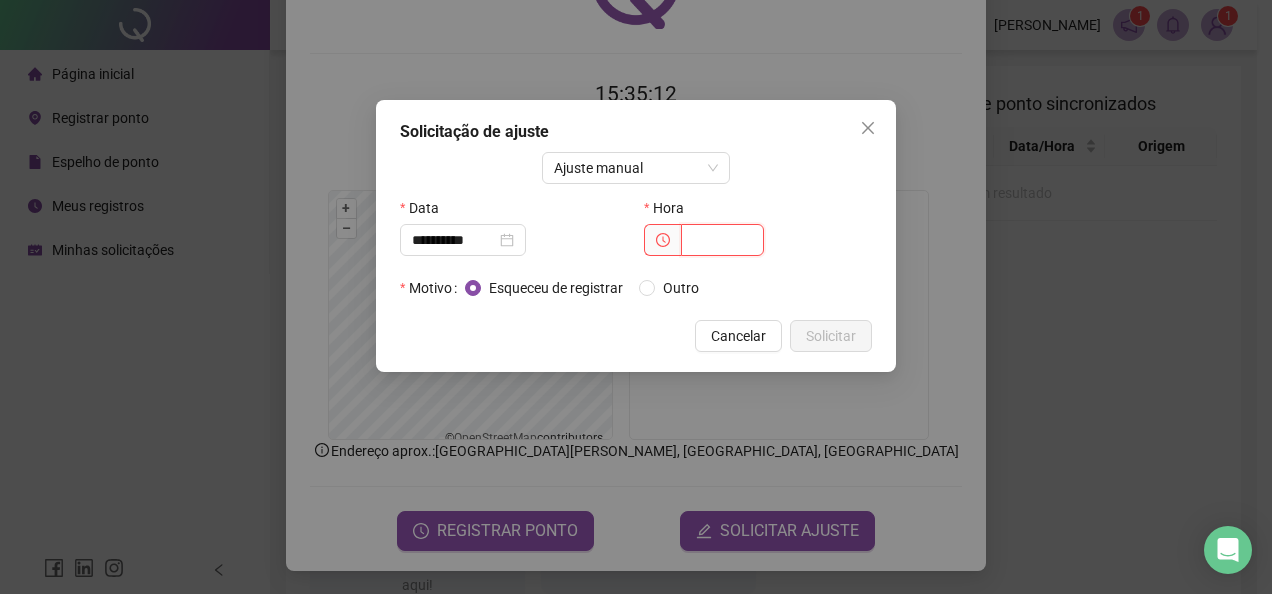 click at bounding box center (722, 240) 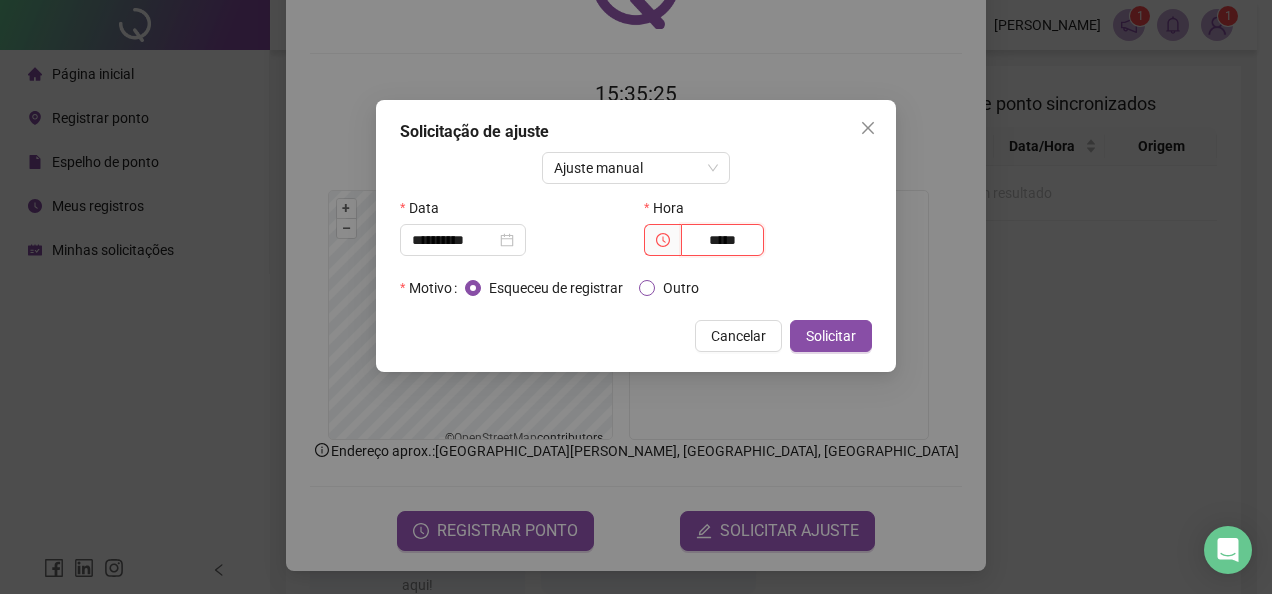 type on "*****" 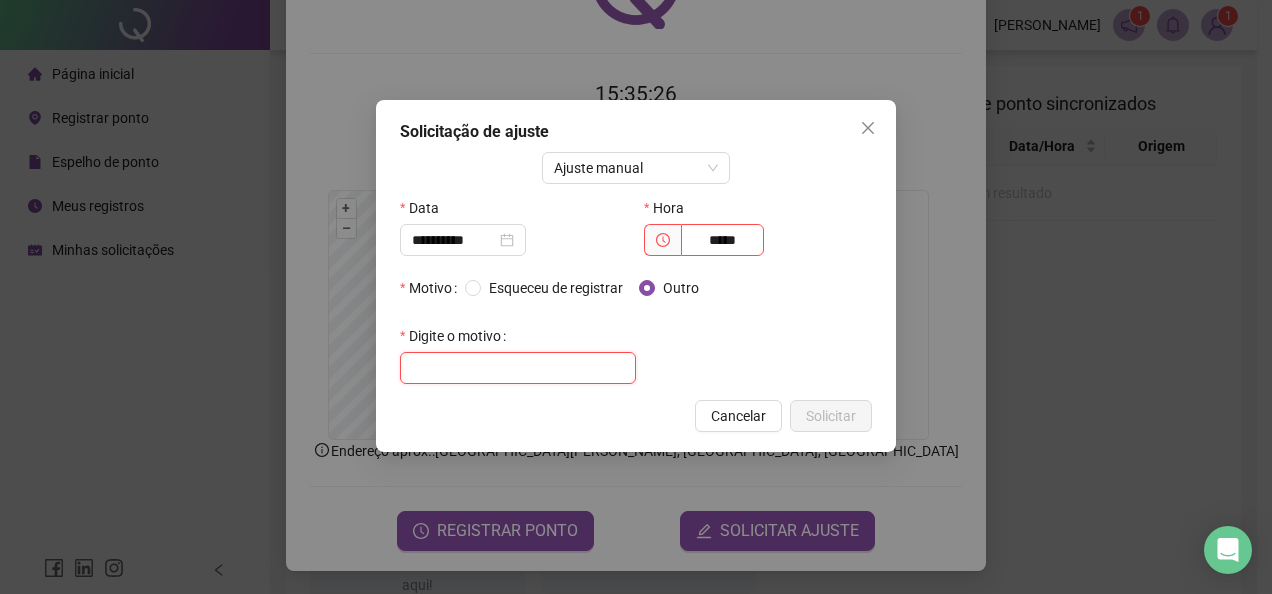 click at bounding box center [518, 368] 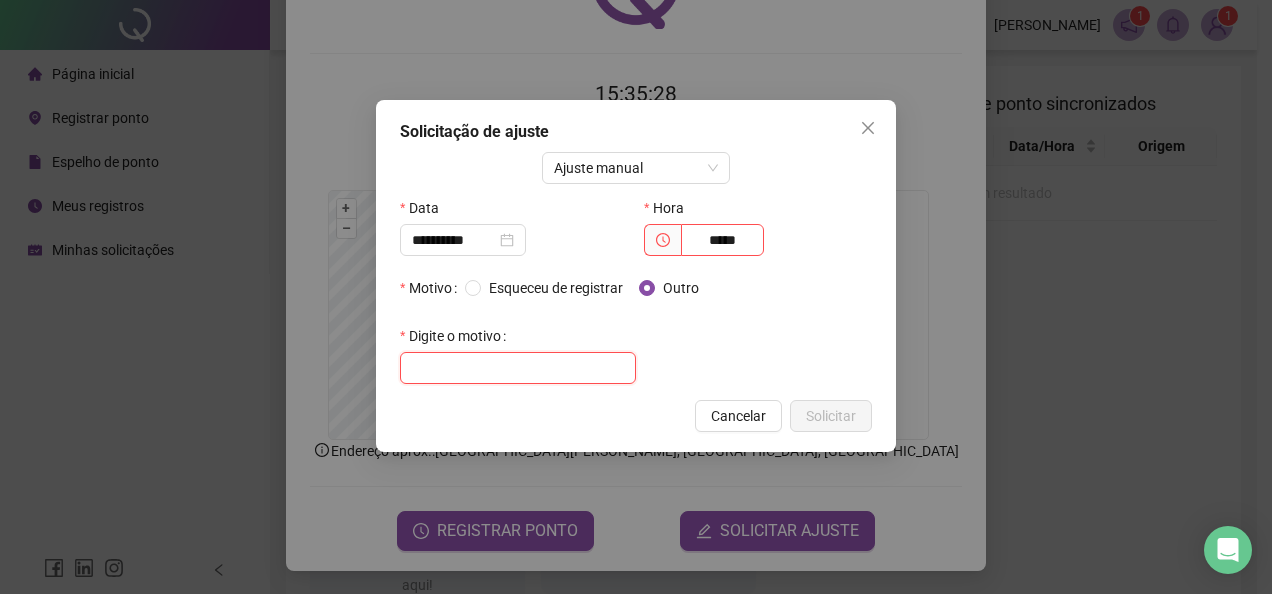 paste on "**********" 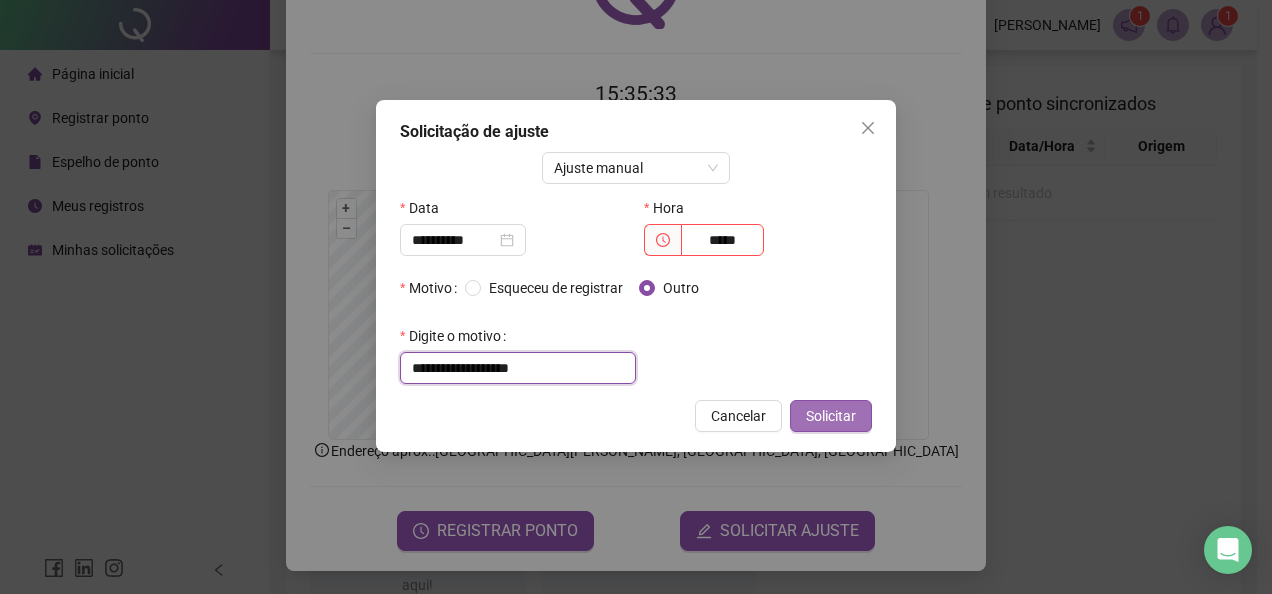 type on "**********" 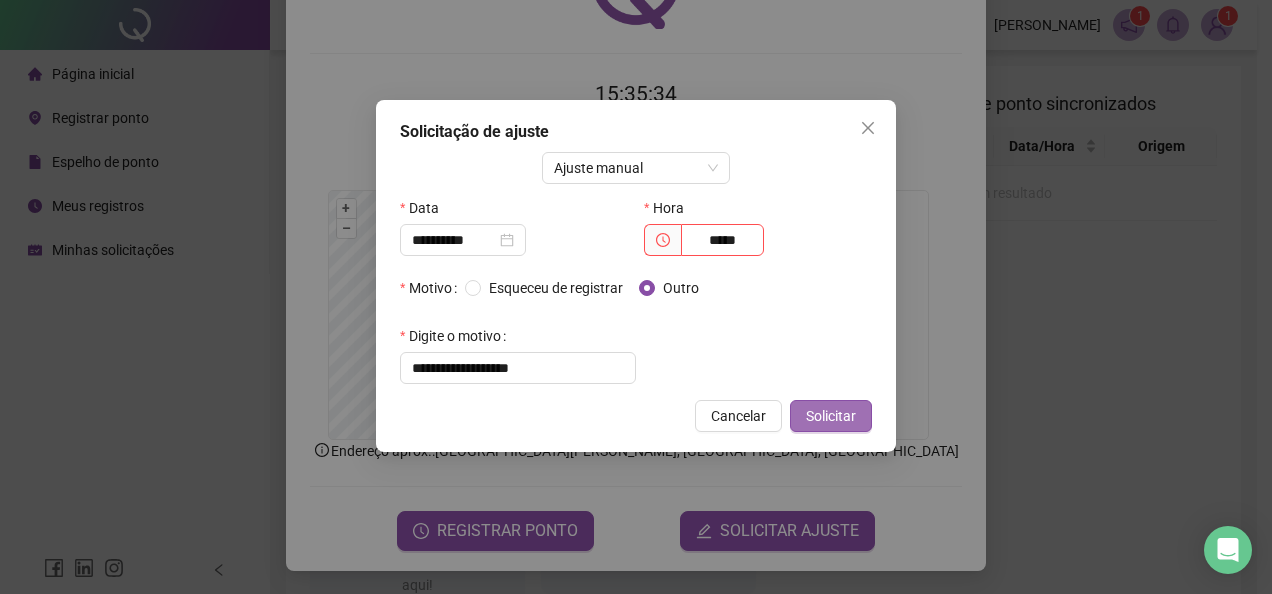 click on "Solicitar" at bounding box center (831, 416) 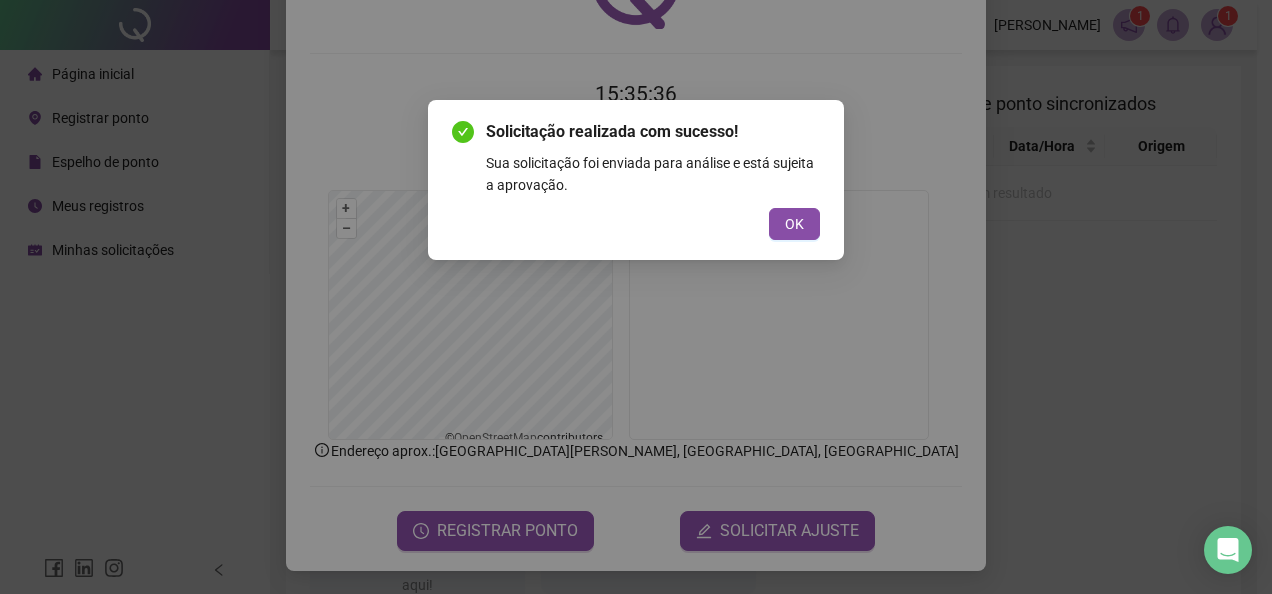 click on "OK" at bounding box center [794, 224] 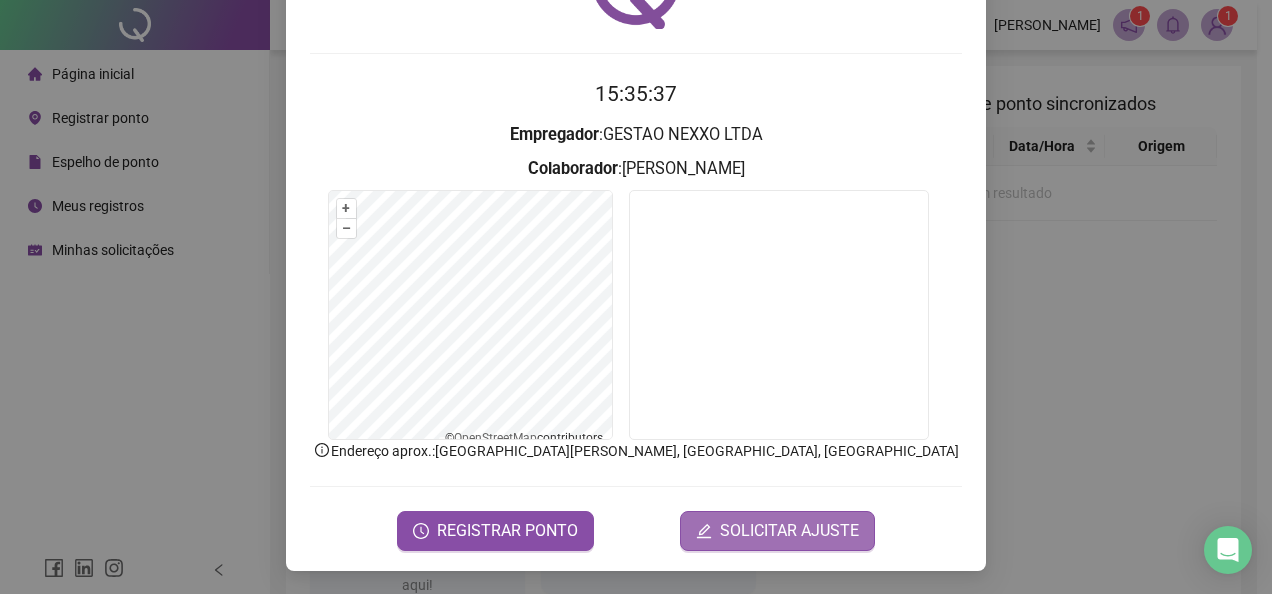 click on "SOLICITAR AJUSTE" at bounding box center (789, 531) 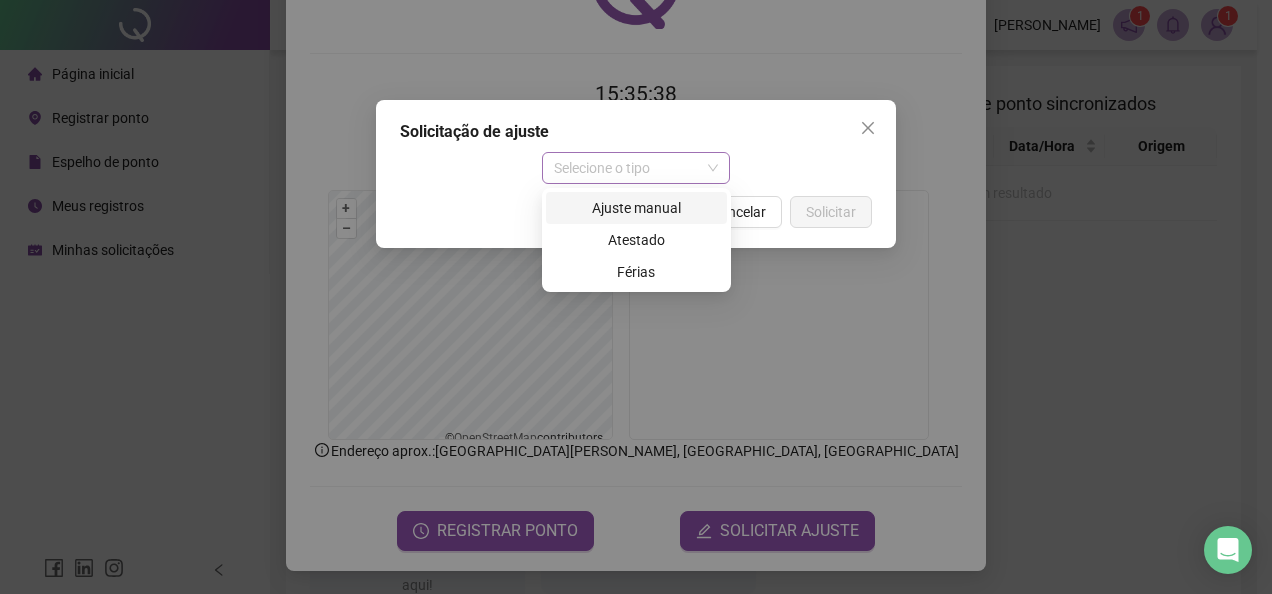 click on "Selecione o tipo" at bounding box center [636, 168] 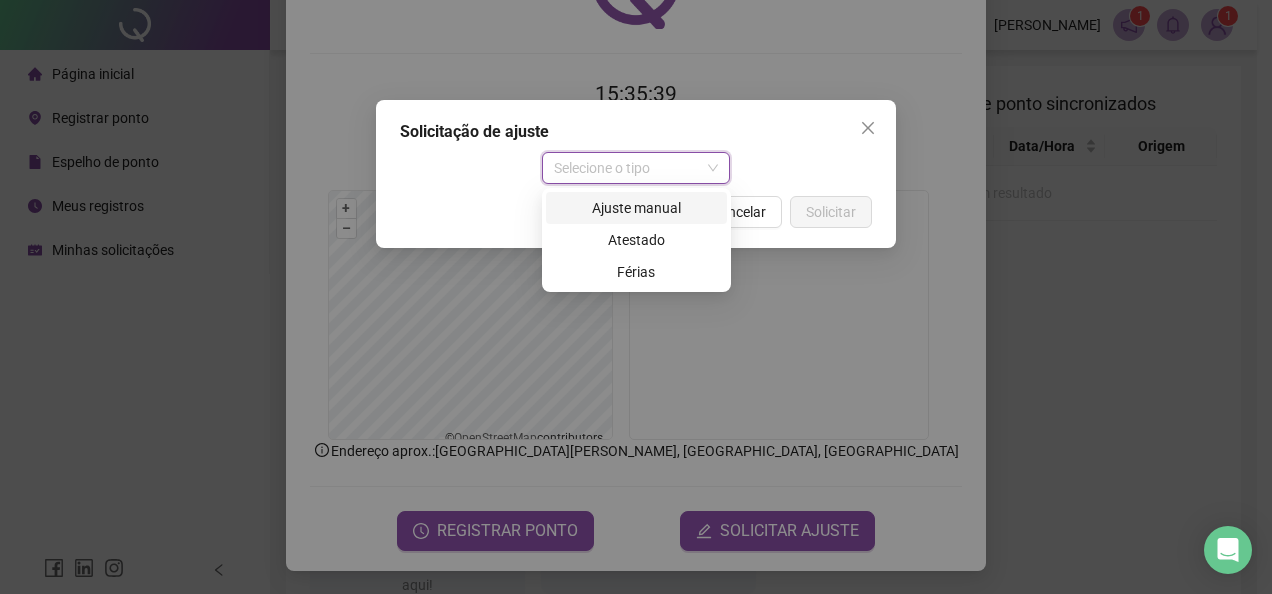 click on "Ajuste manual" at bounding box center (636, 208) 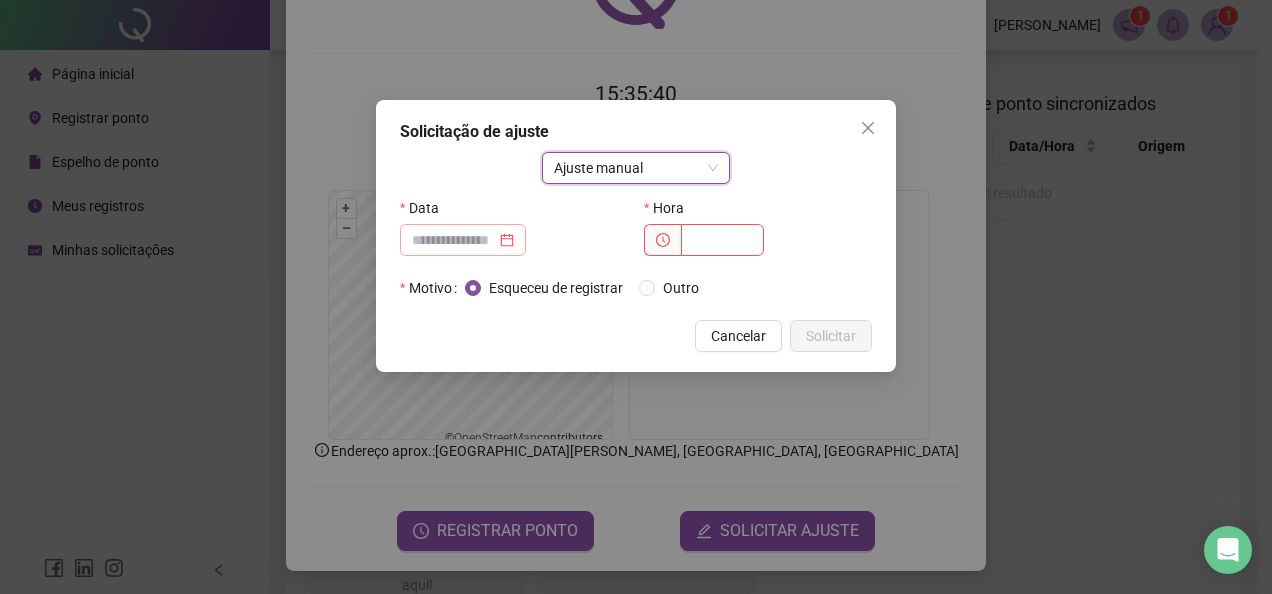 click at bounding box center [463, 240] 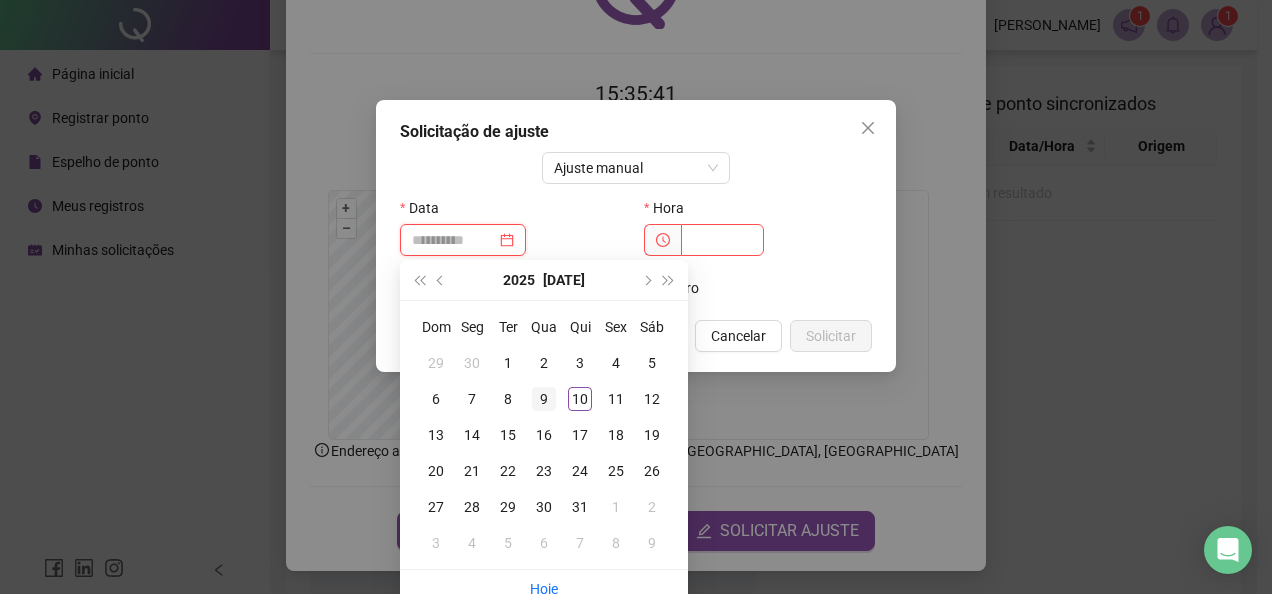 type on "**********" 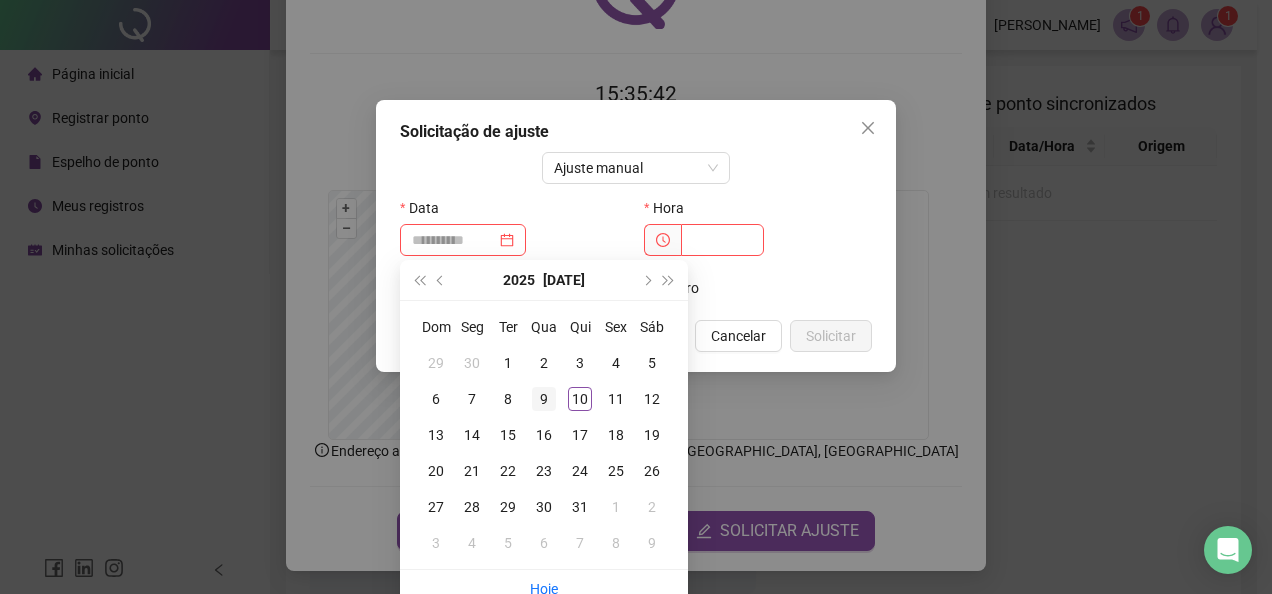 click on "9" at bounding box center [544, 399] 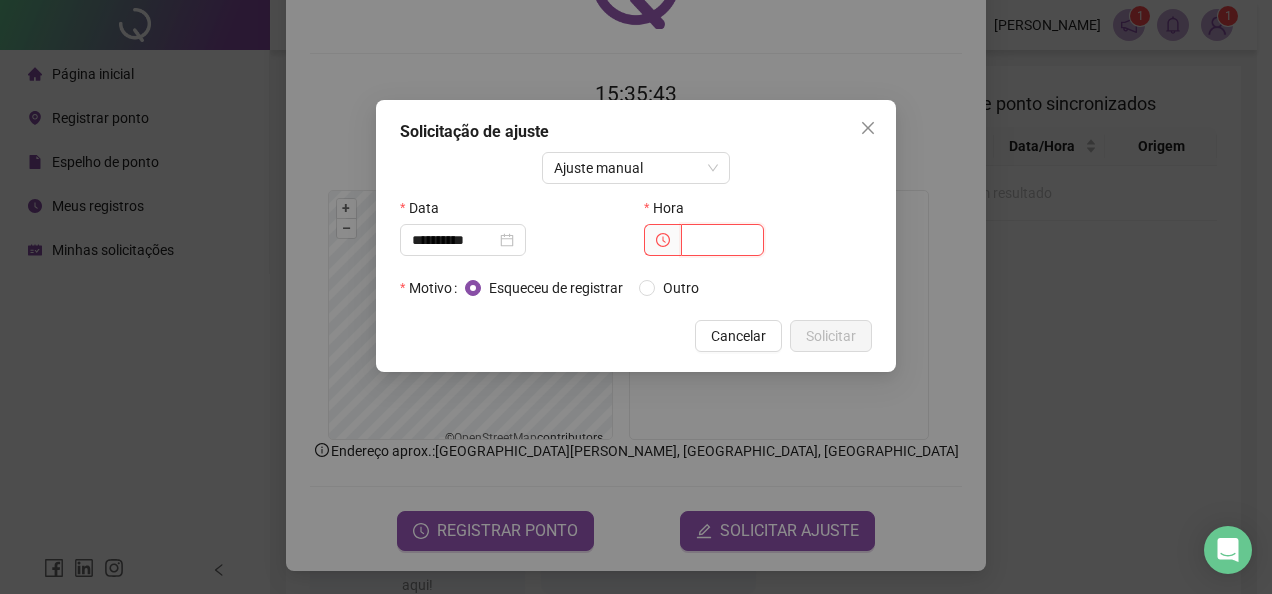 click at bounding box center [722, 240] 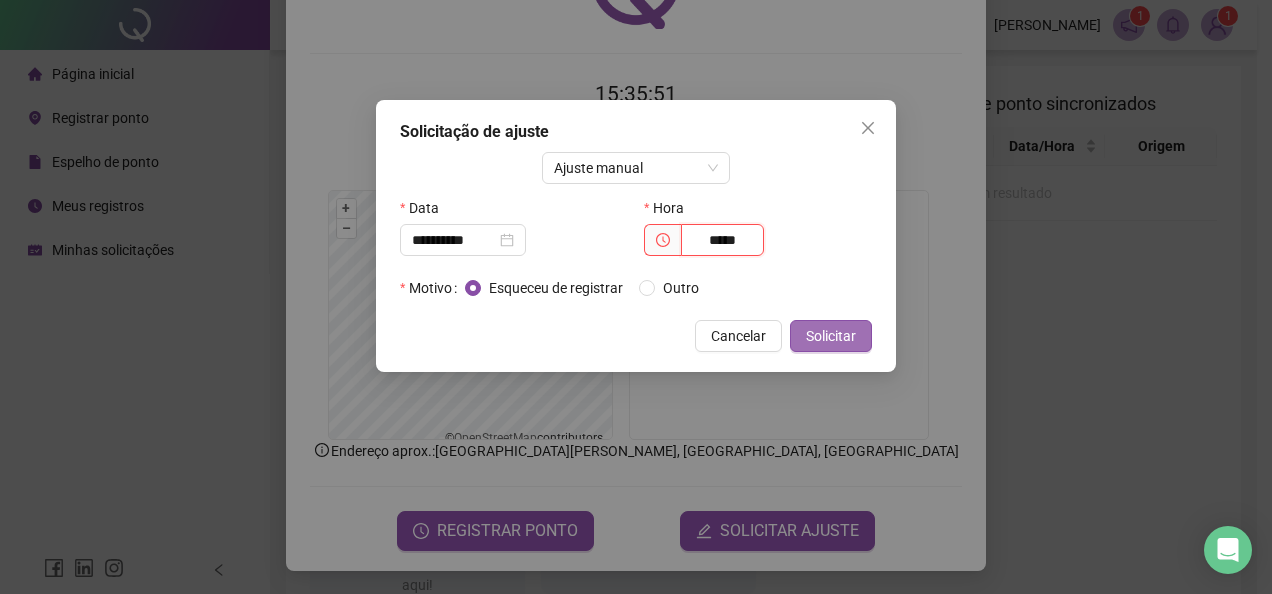 type on "*****" 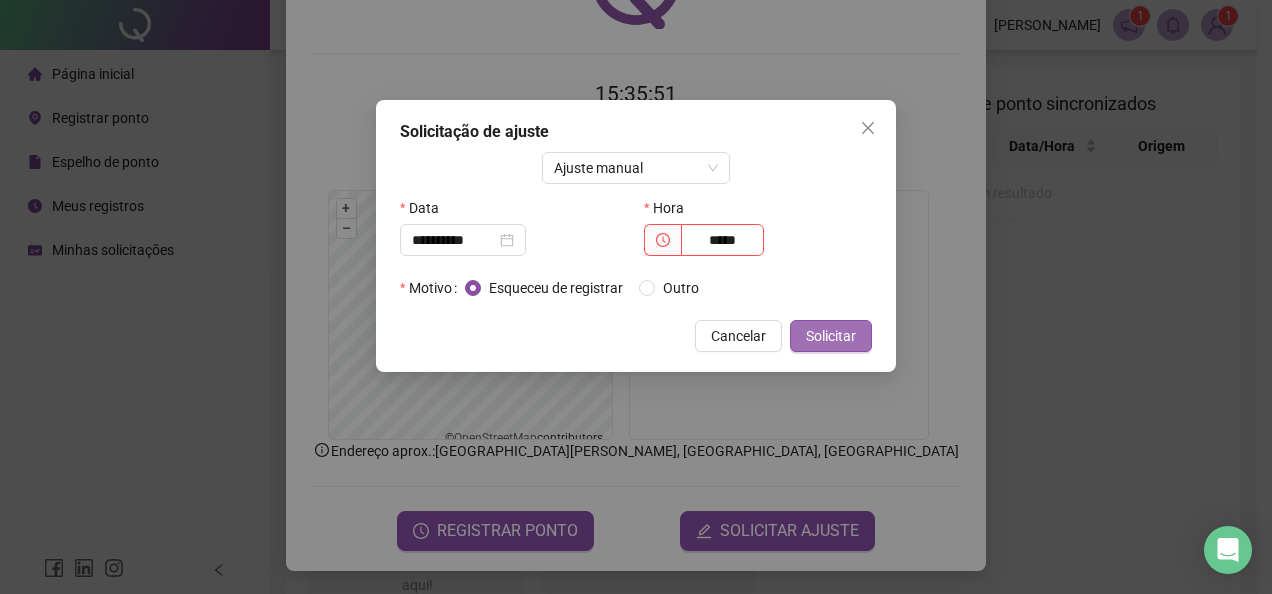 click on "Solicitar" at bounding box center [831, 336] 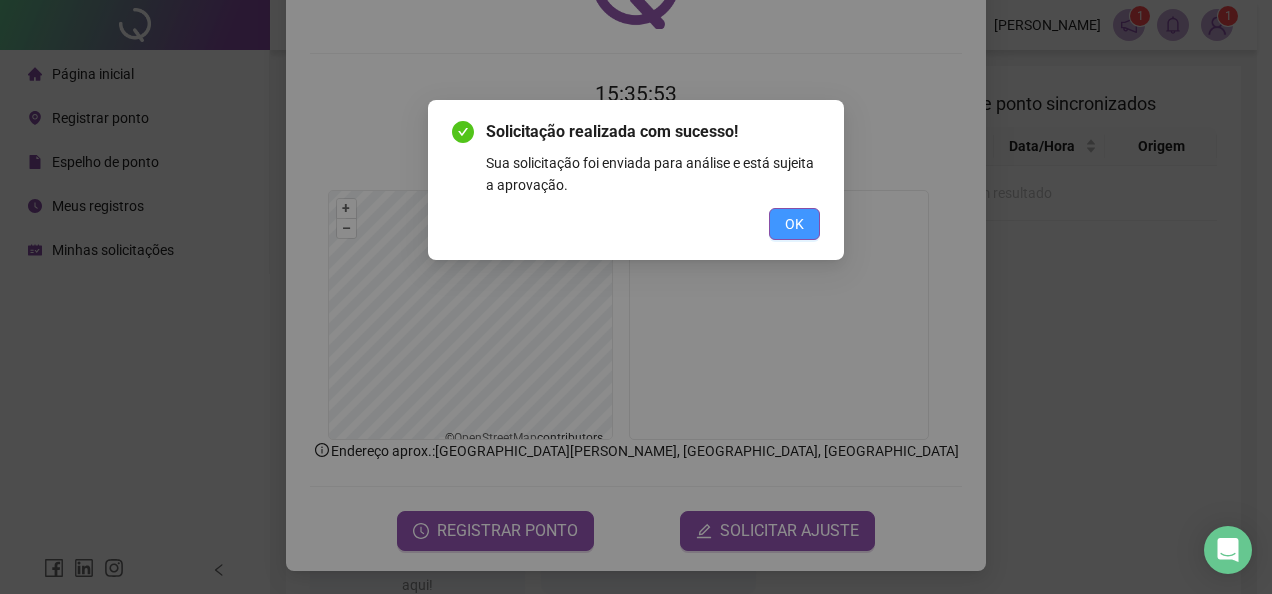 click on "OK" at bounding box center [794, 224] 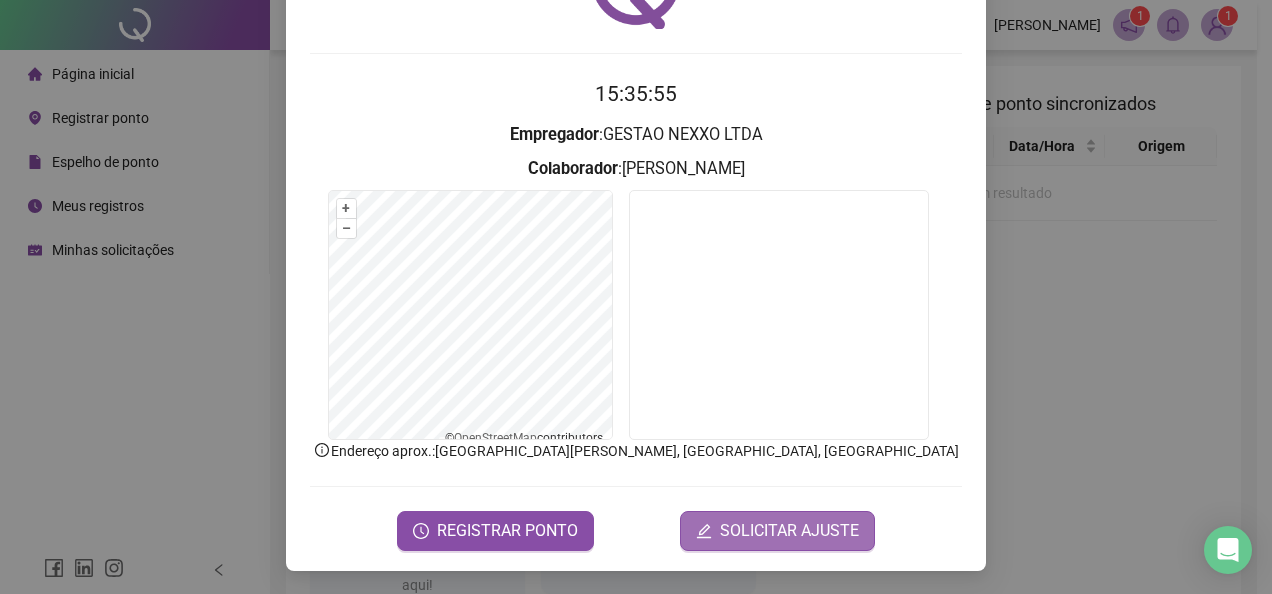 click on "SOLICITAR AJUSTE" at bounding box center [777, 531] 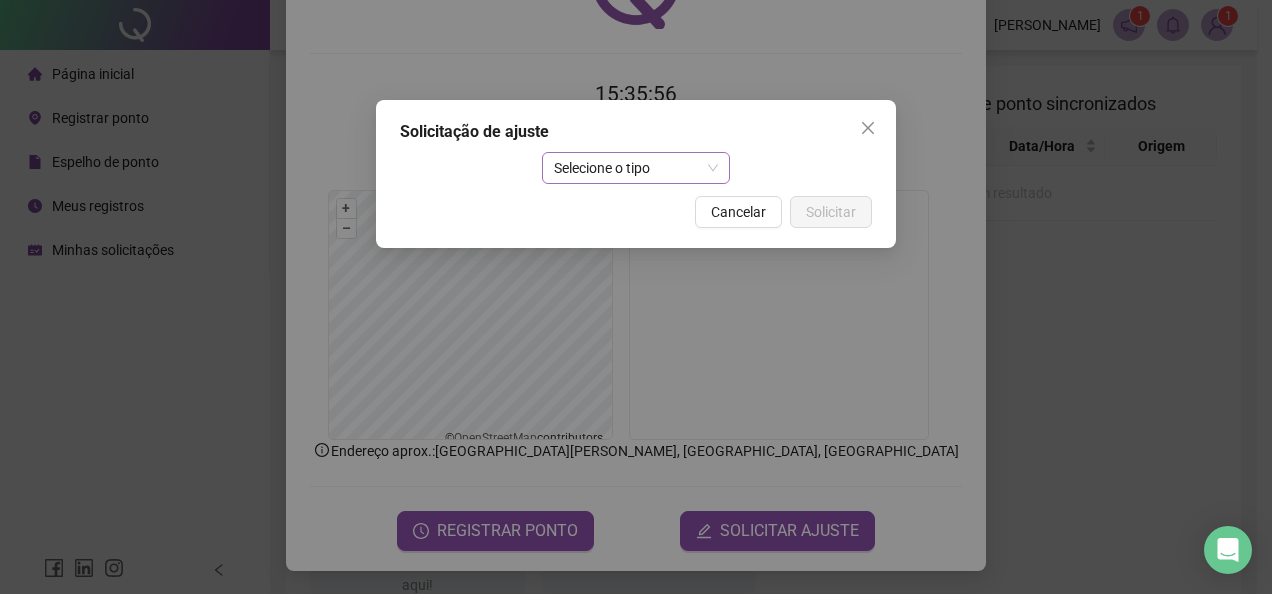click on "Selecione o tipo" at bounding box center (636, 168) 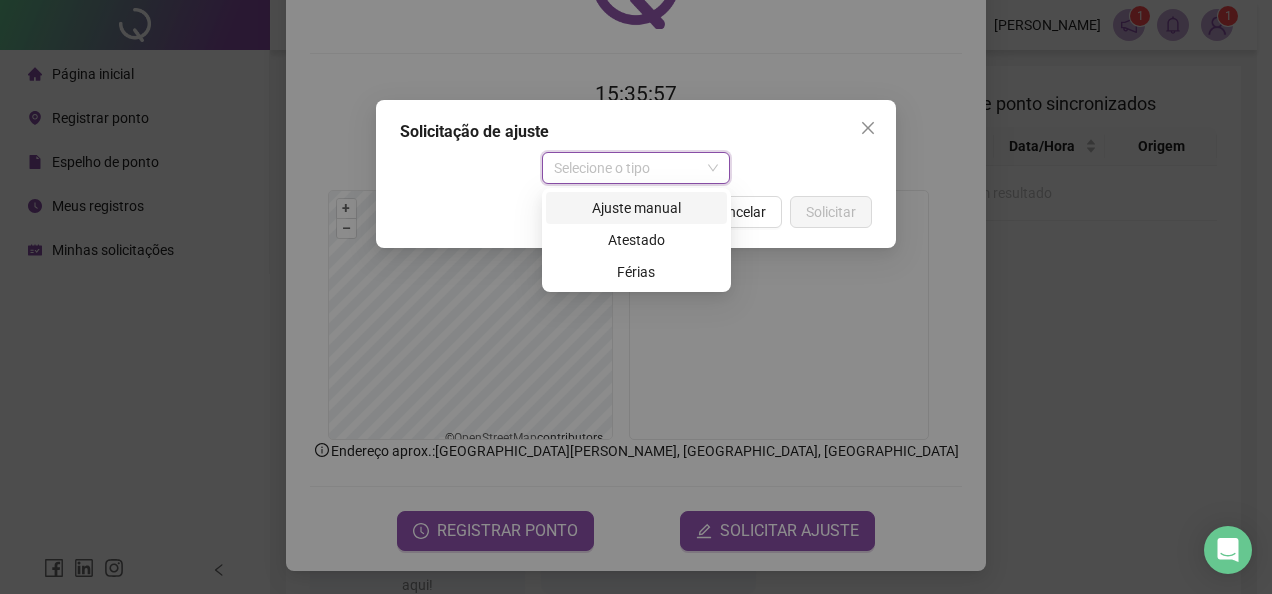 click on "Ajuste manual" at bounding box center (636, 208) 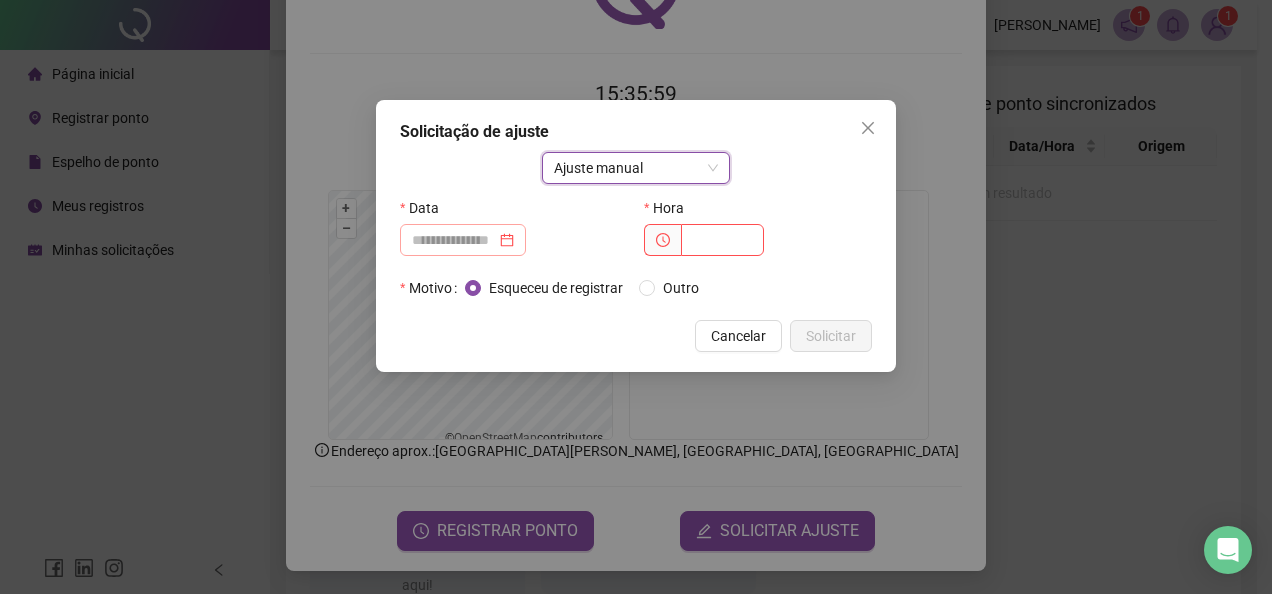 click at bounding box center (463, 240) 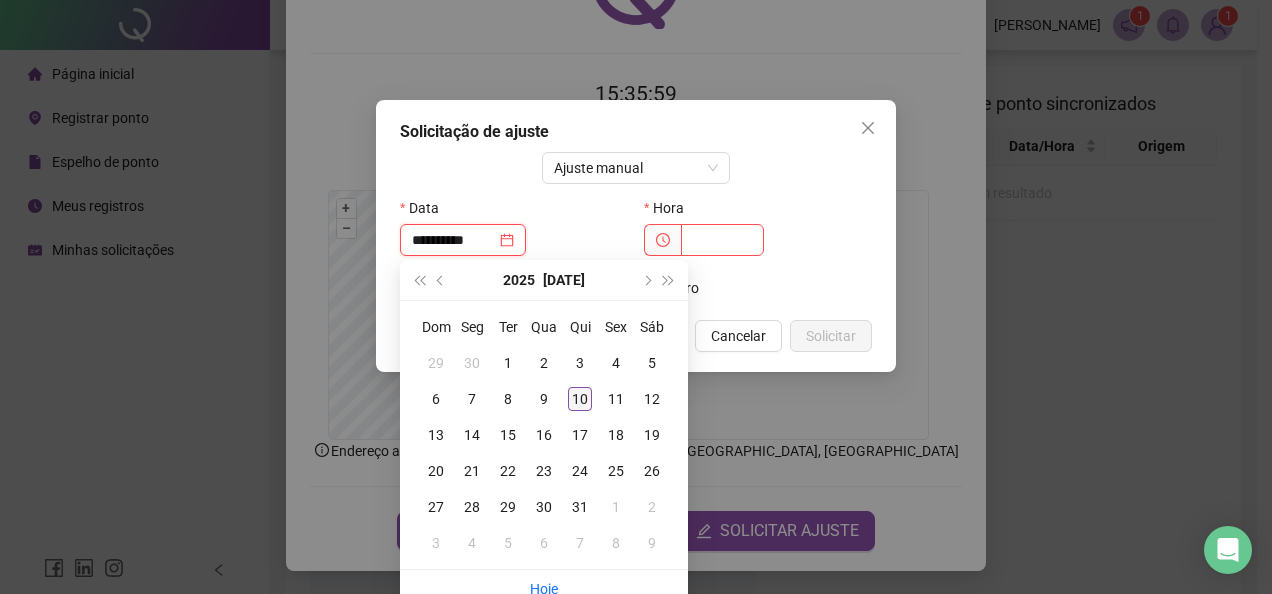 type on "**********" 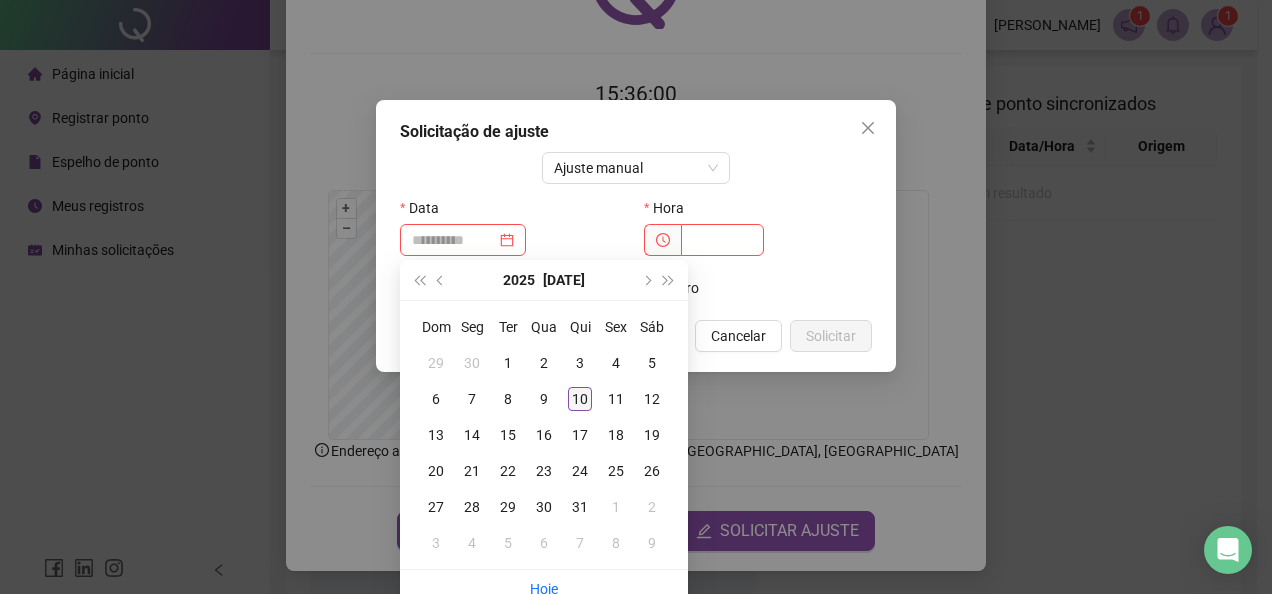 click on "10" at bounding box center [580, 399] 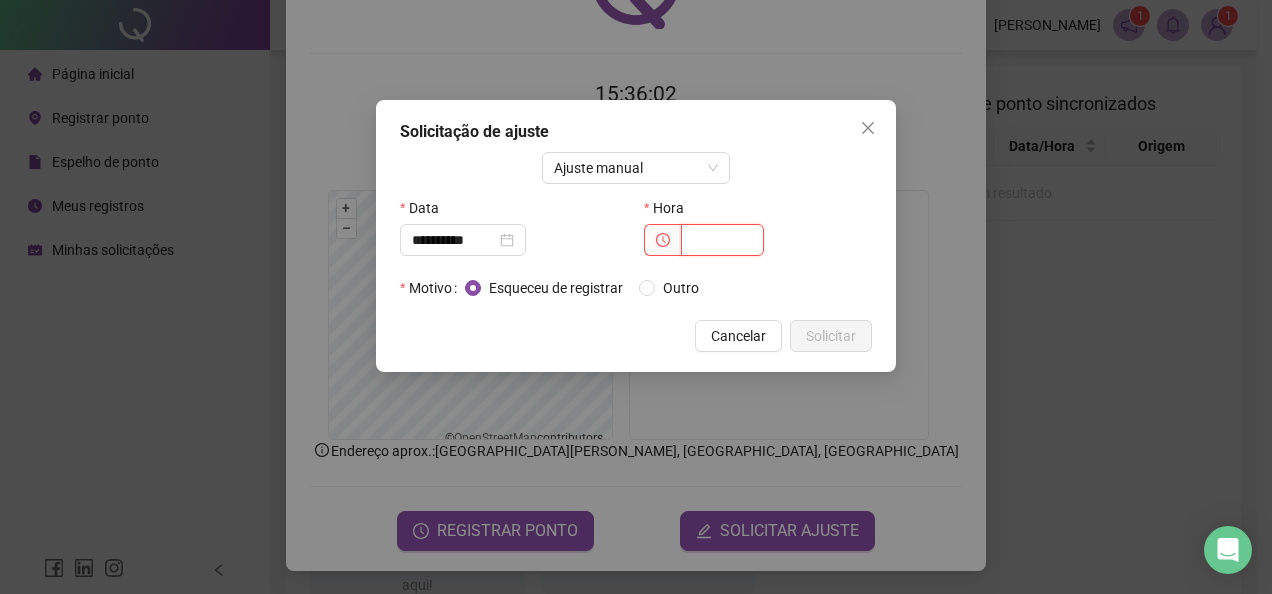 click at bounding box center [722, 240] 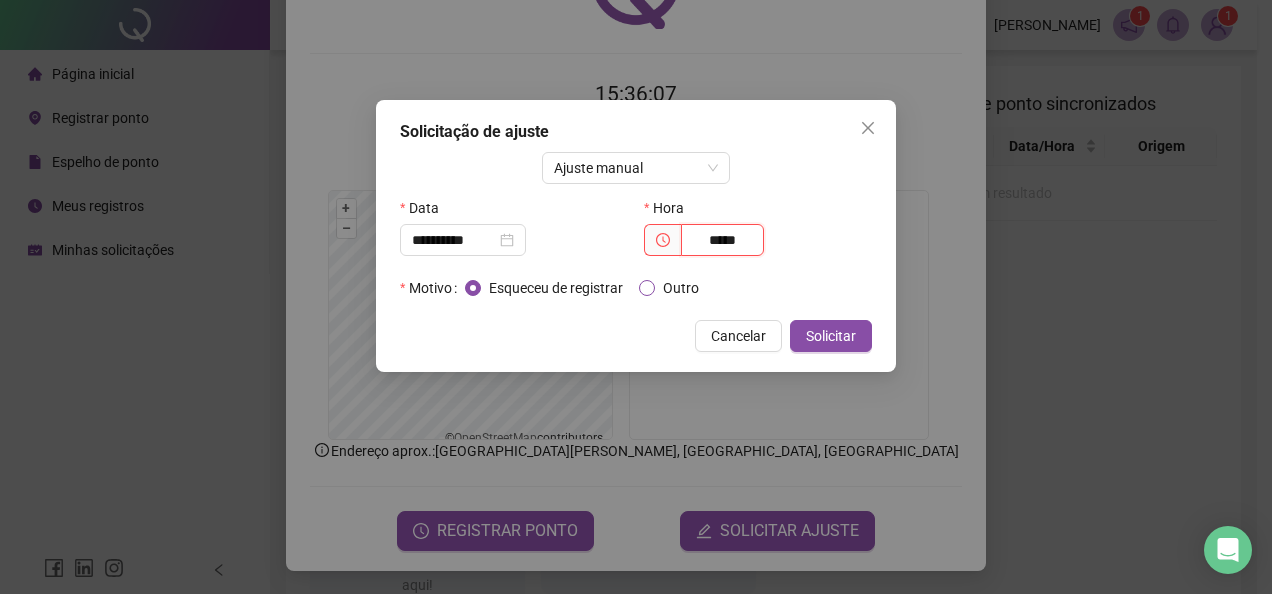 type on "*****" 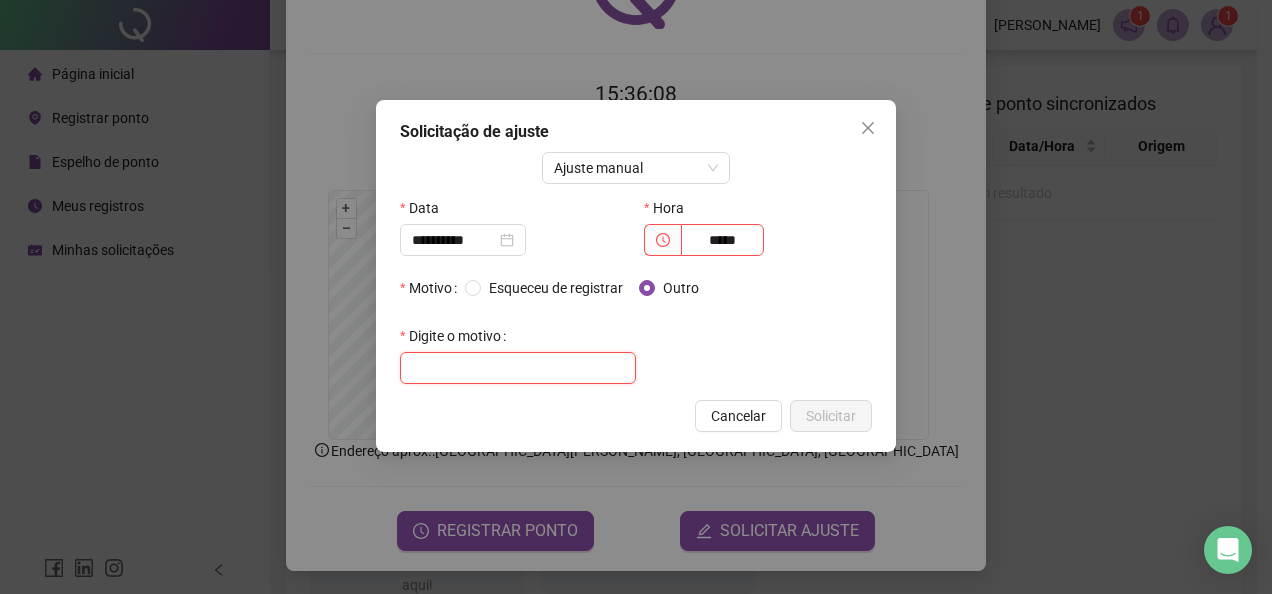 click at bounding box center (518, 368) 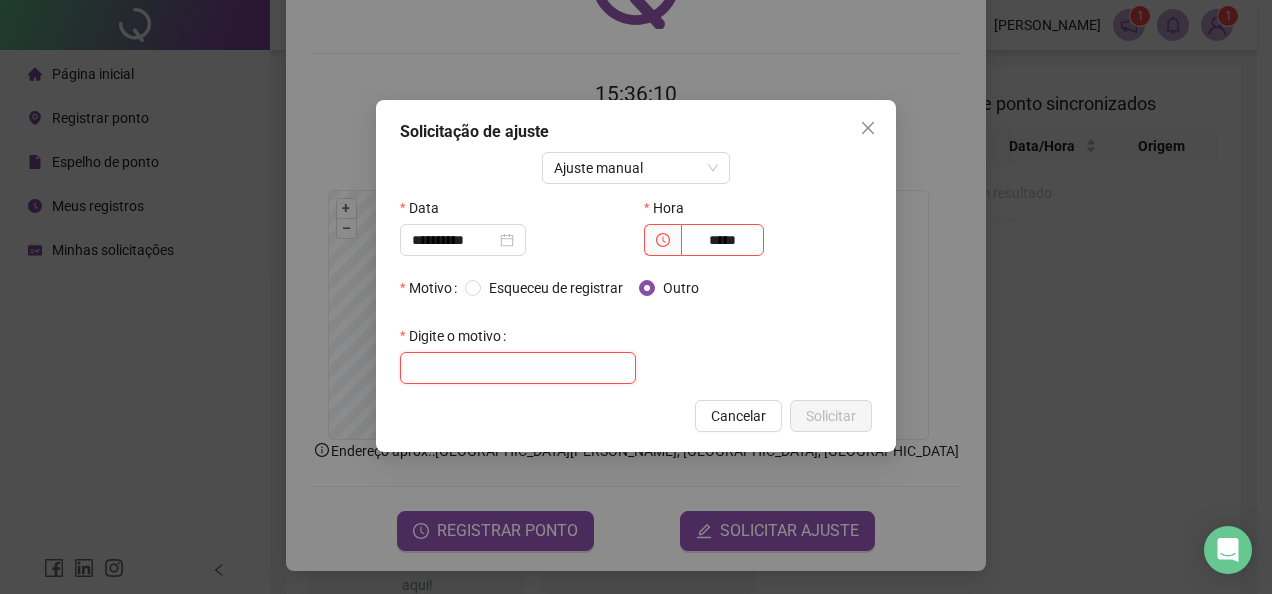 paste on "**********" 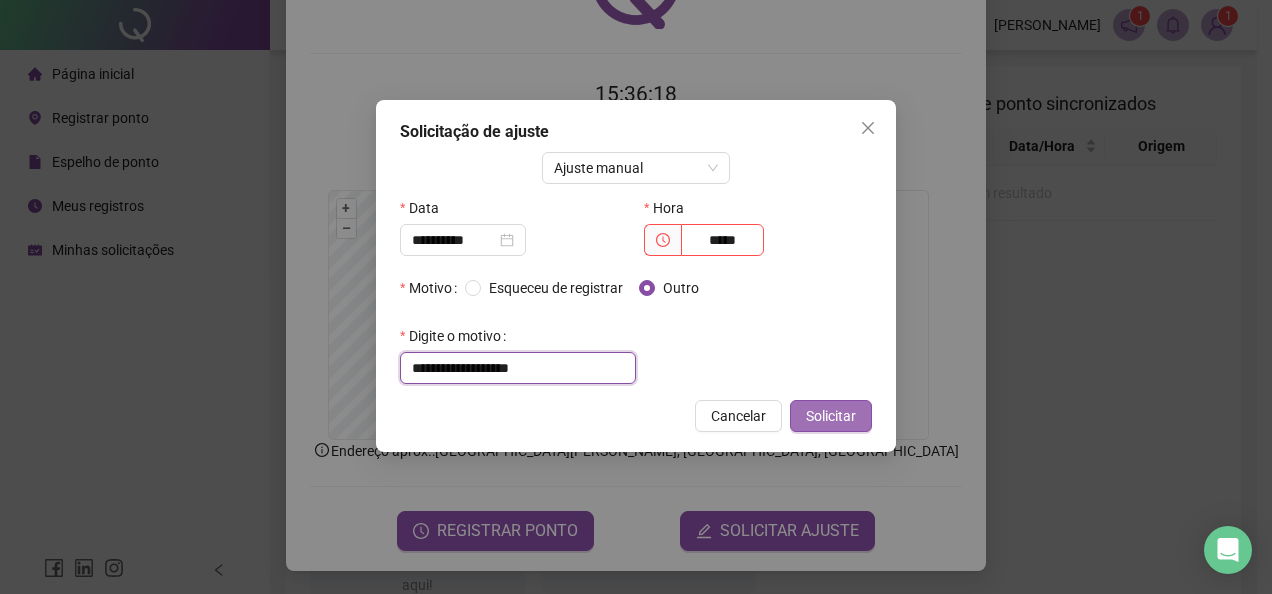 type on "**********" 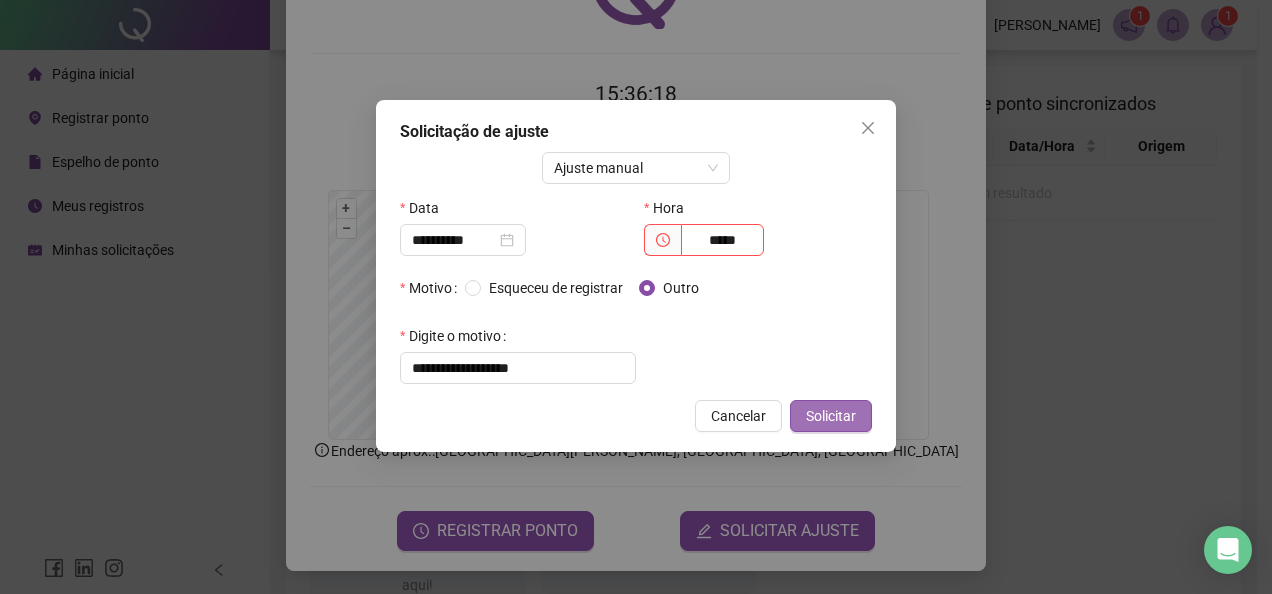 click on "Solicitar" at bounding box center (831, 416) 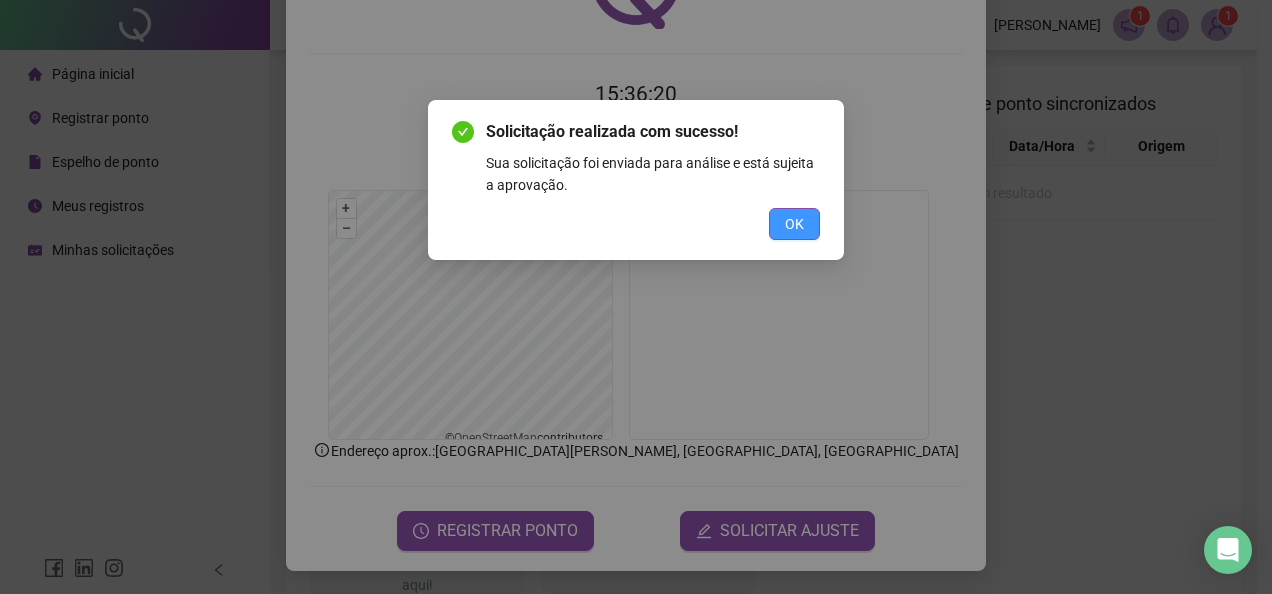 click on "OK" at bounding box center [794, 224] 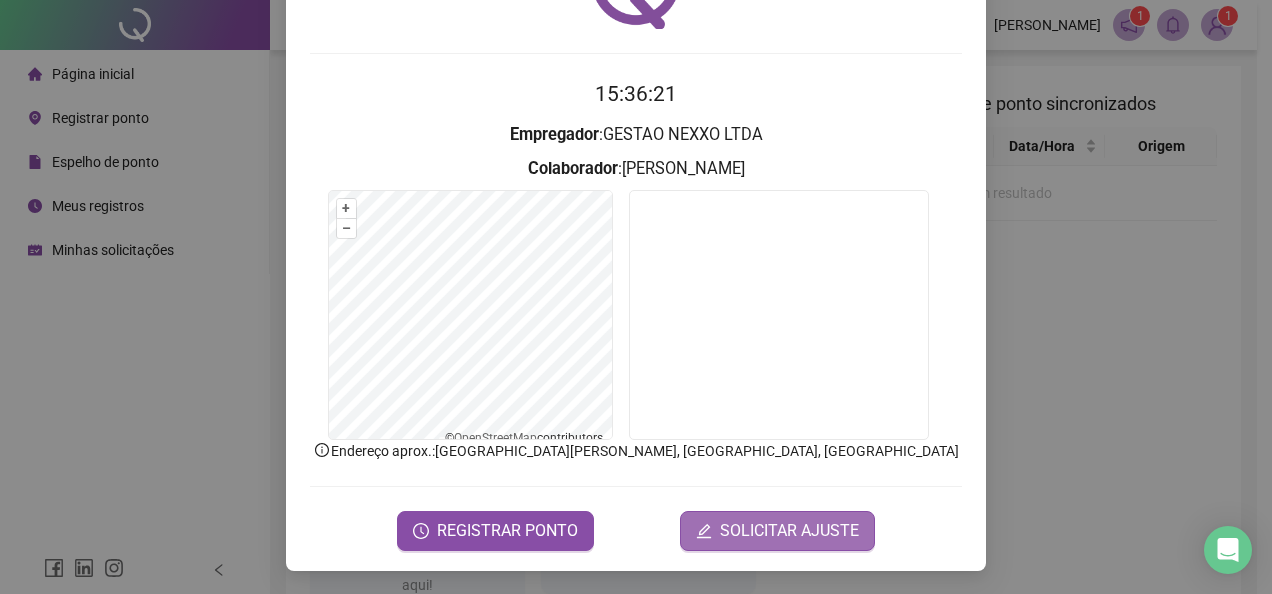 click on "SOLICITAR AJUSTE" at bounding box center [789, 531] 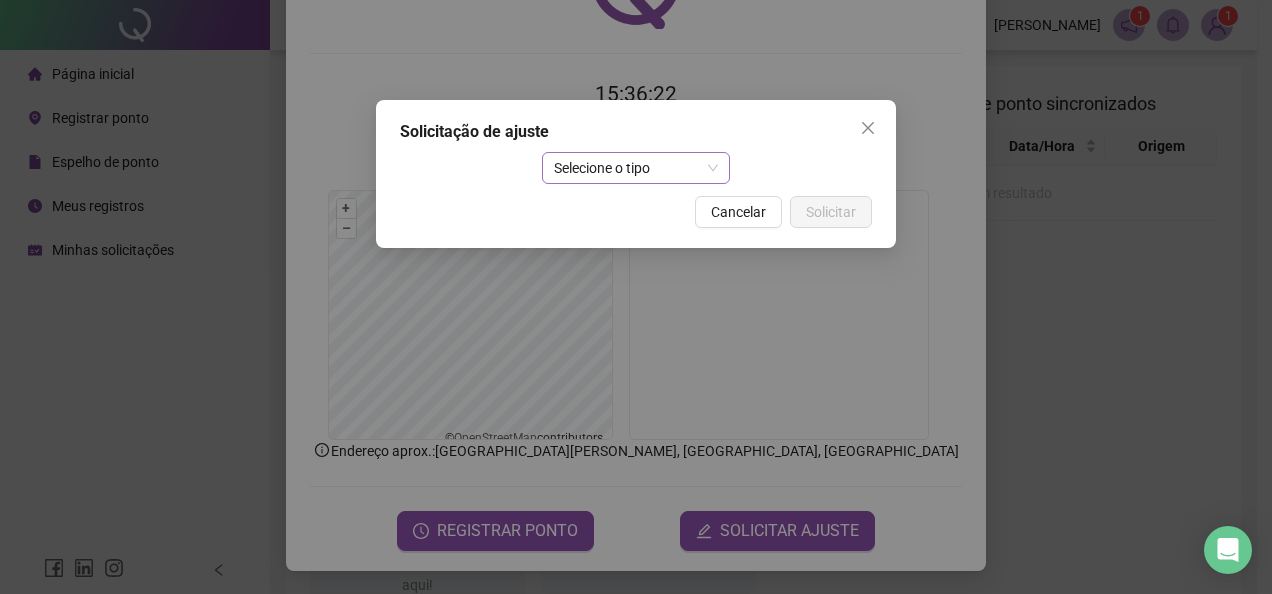 click on "Selecione o tipo" at bounding box center (636, 168) 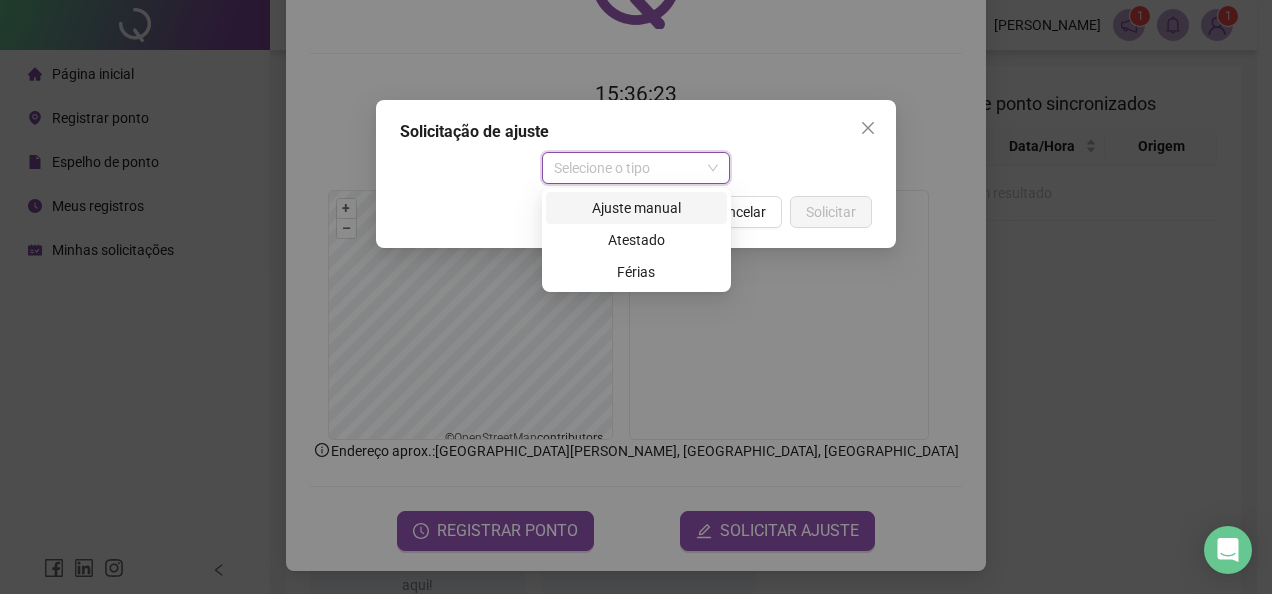 click on "Ajuste manual" at bounding box center [636, 208] 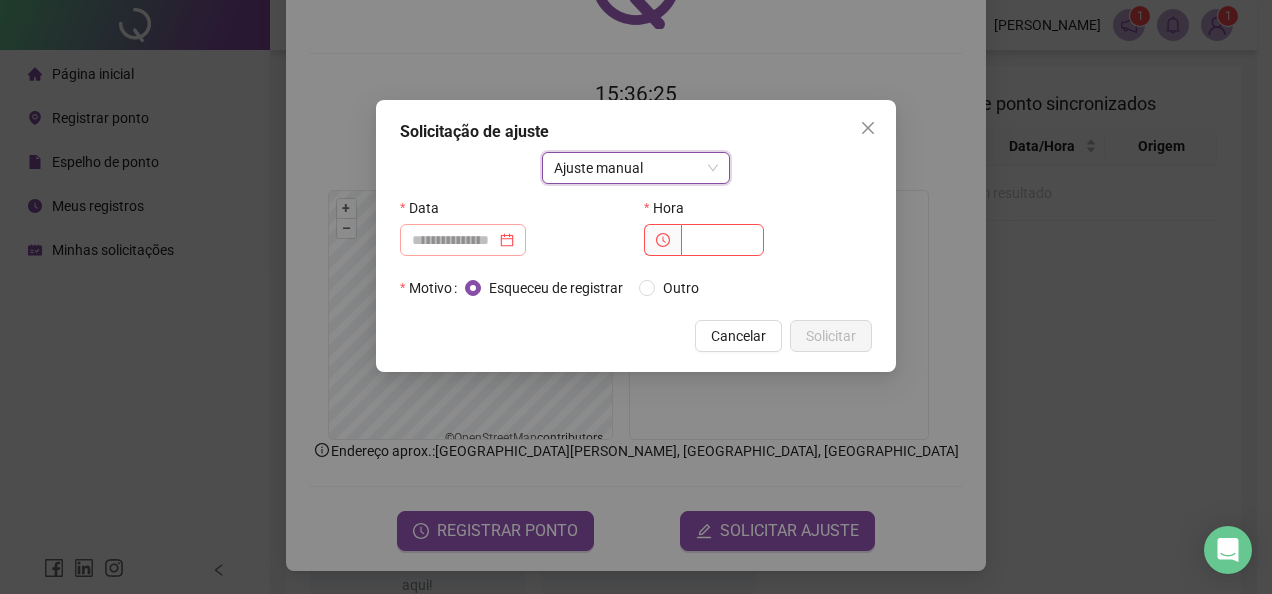 click at bounding box center (463, 240) 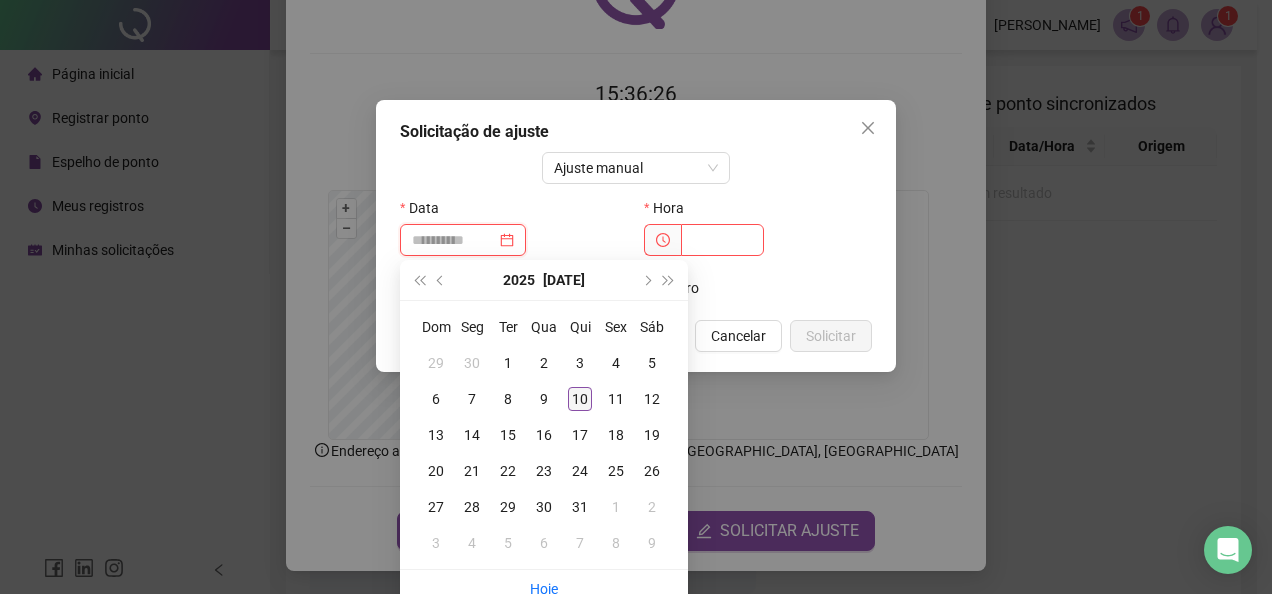 type on "**********" 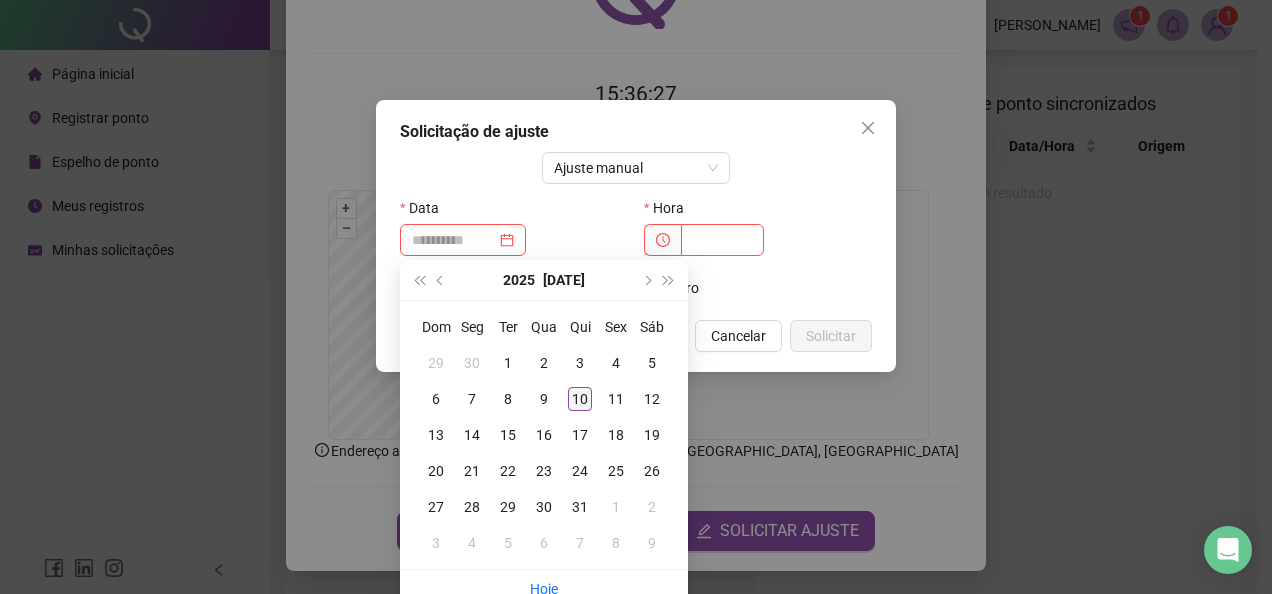 click on "10" at bounding box center (580, 399) 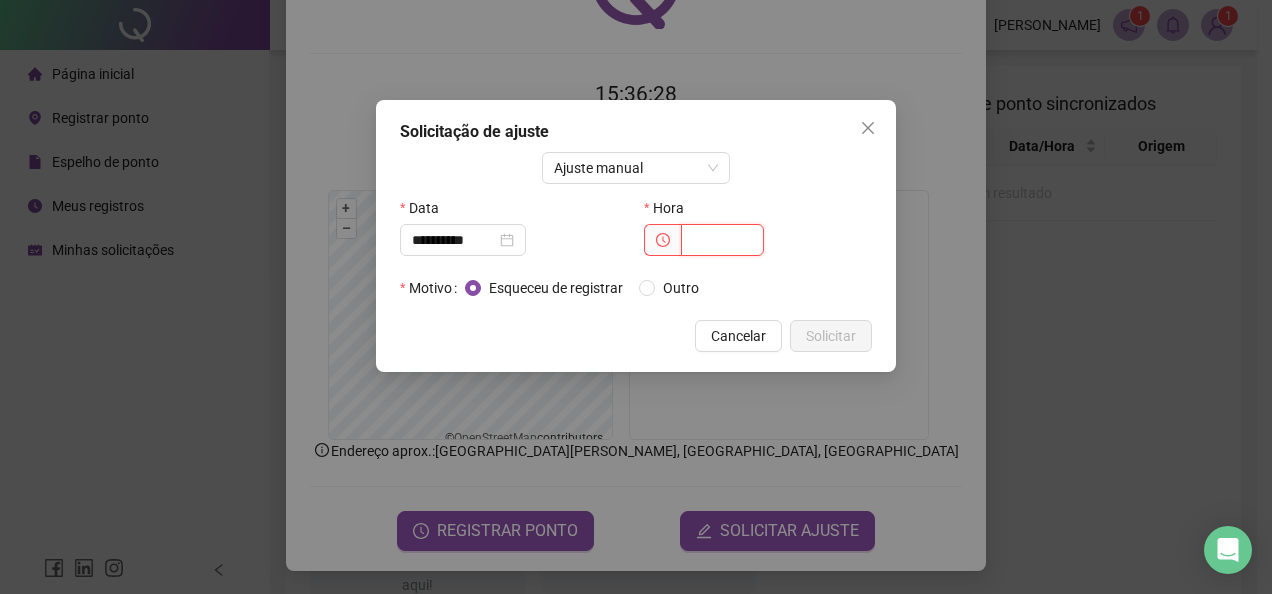 click at bounding box center [722, 240] 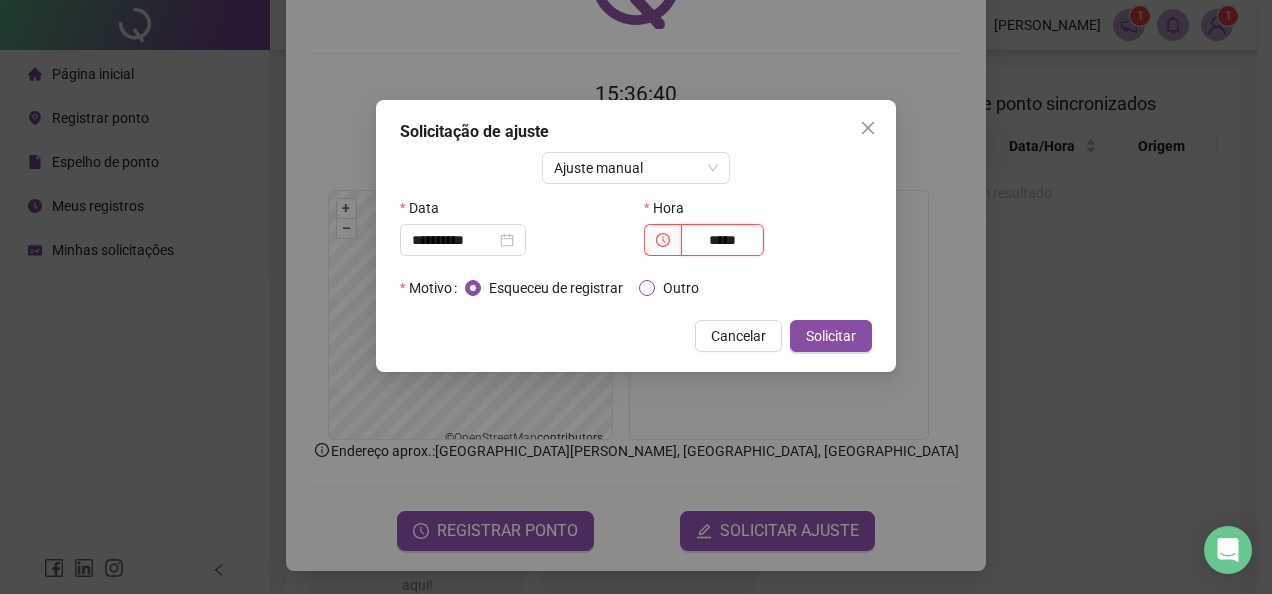 type on "*****" 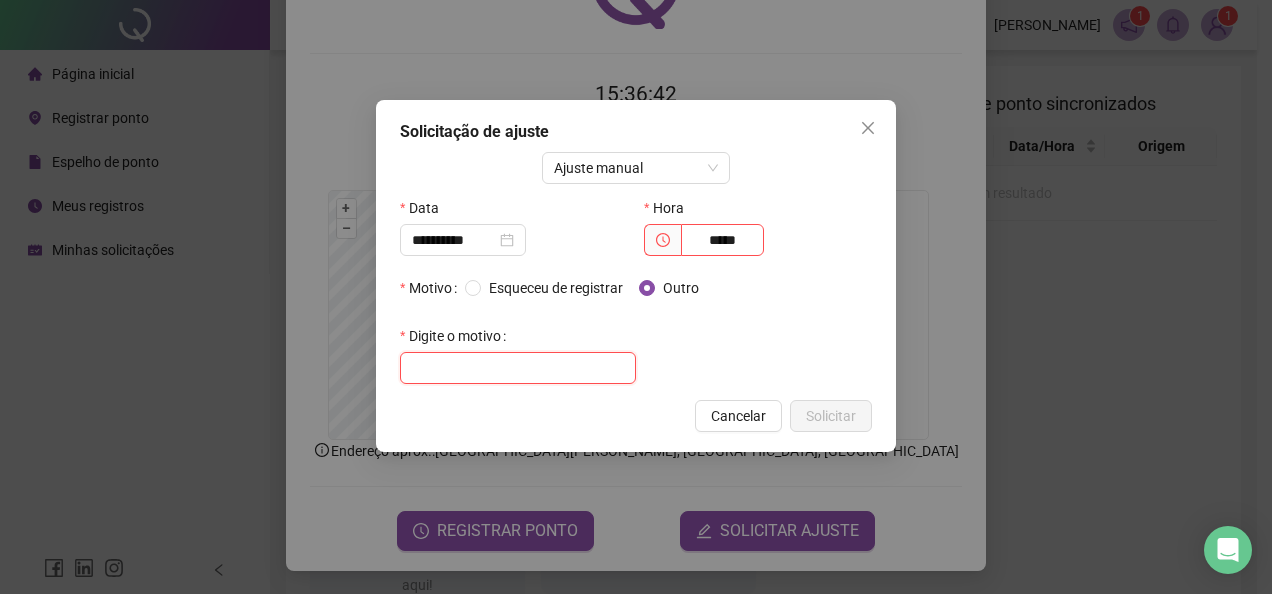 click at bounding box center [518, 368] 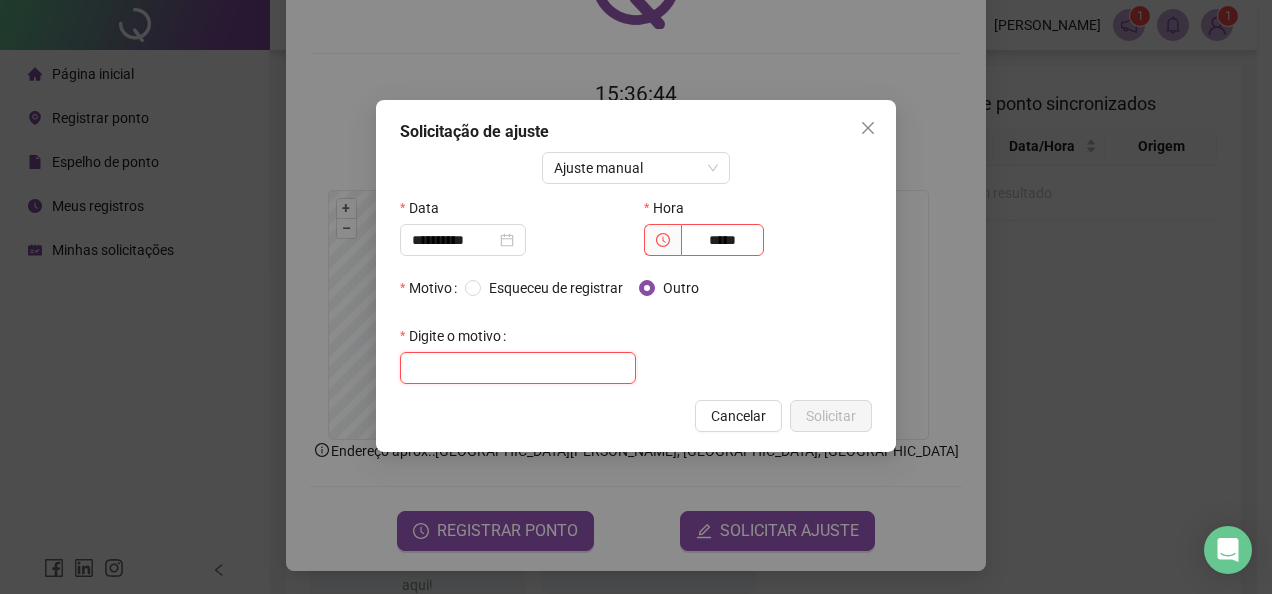 paste on "**********" 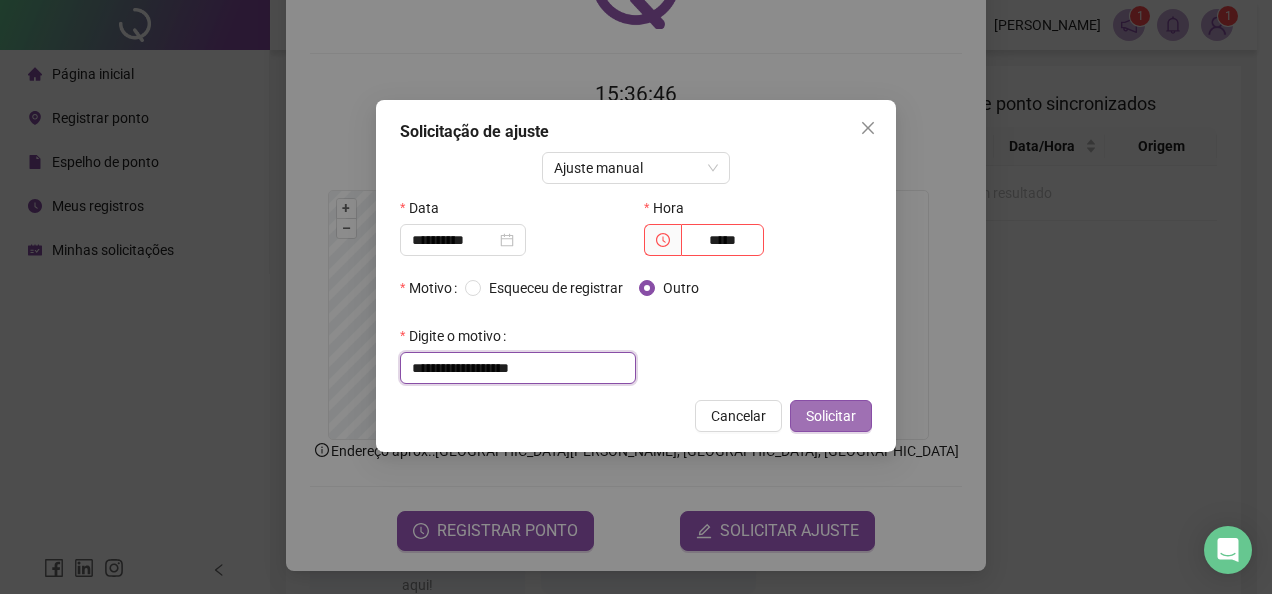 type on "**********" 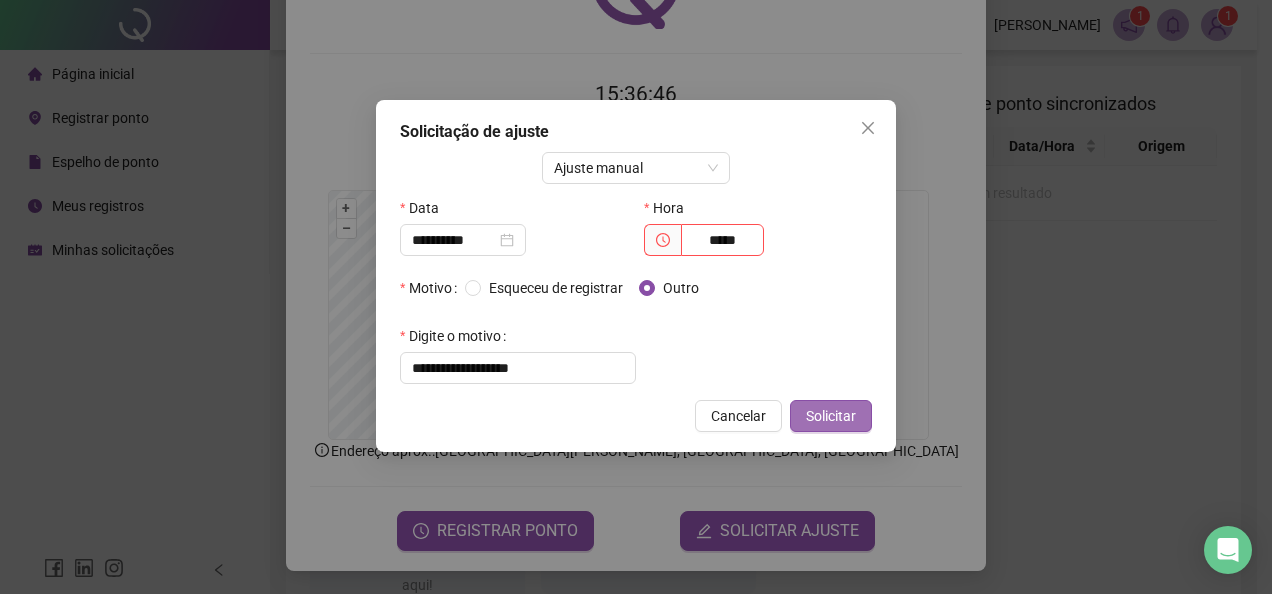 click on "Solicitar" at bounding box center (831, 416) 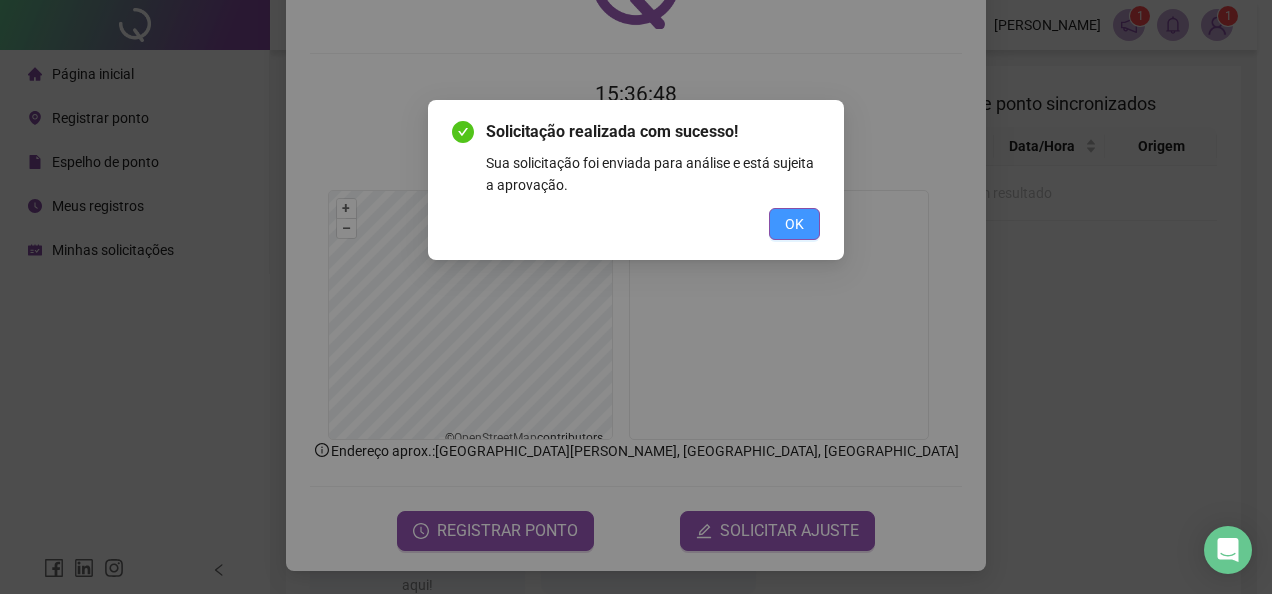 click on "OK" at bounding box center (794, 224) 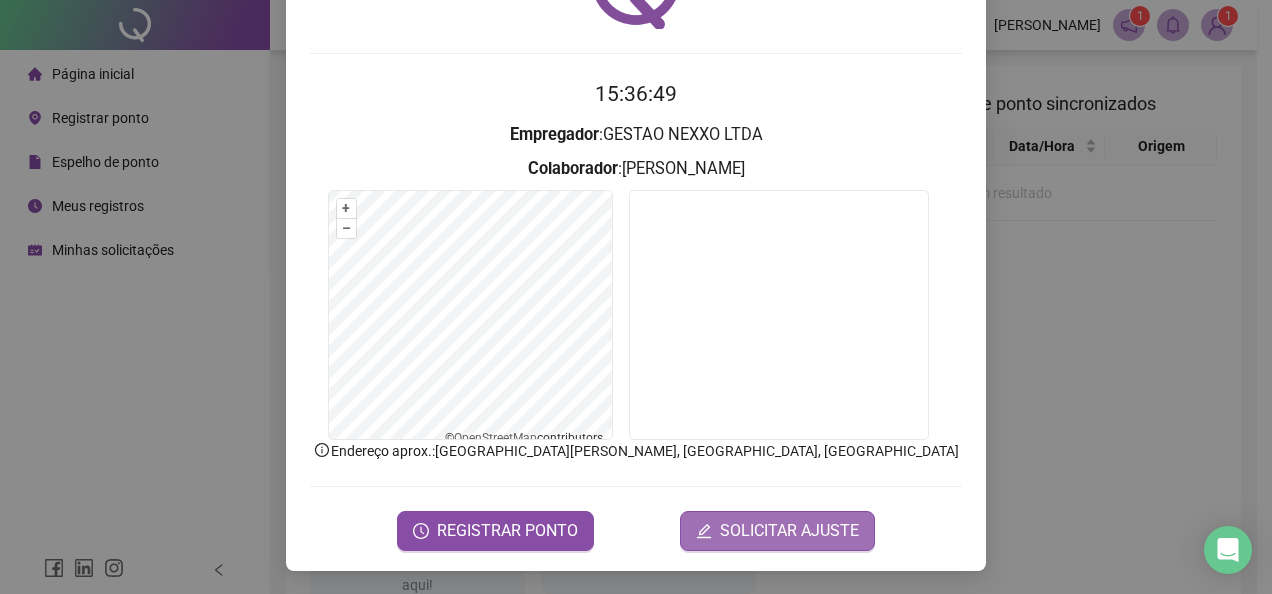 click on "SOLICITAR AJUSTE" at bounding box center (789, 531) 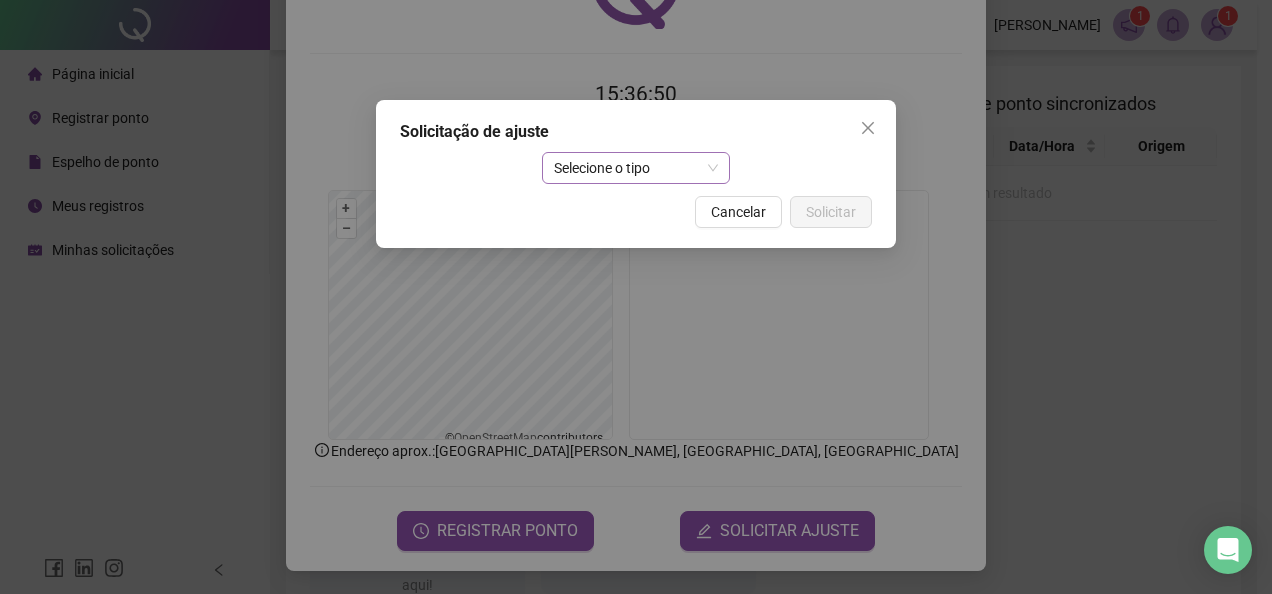 click on "Selecione o tipo" at bounding box center [636, 168] 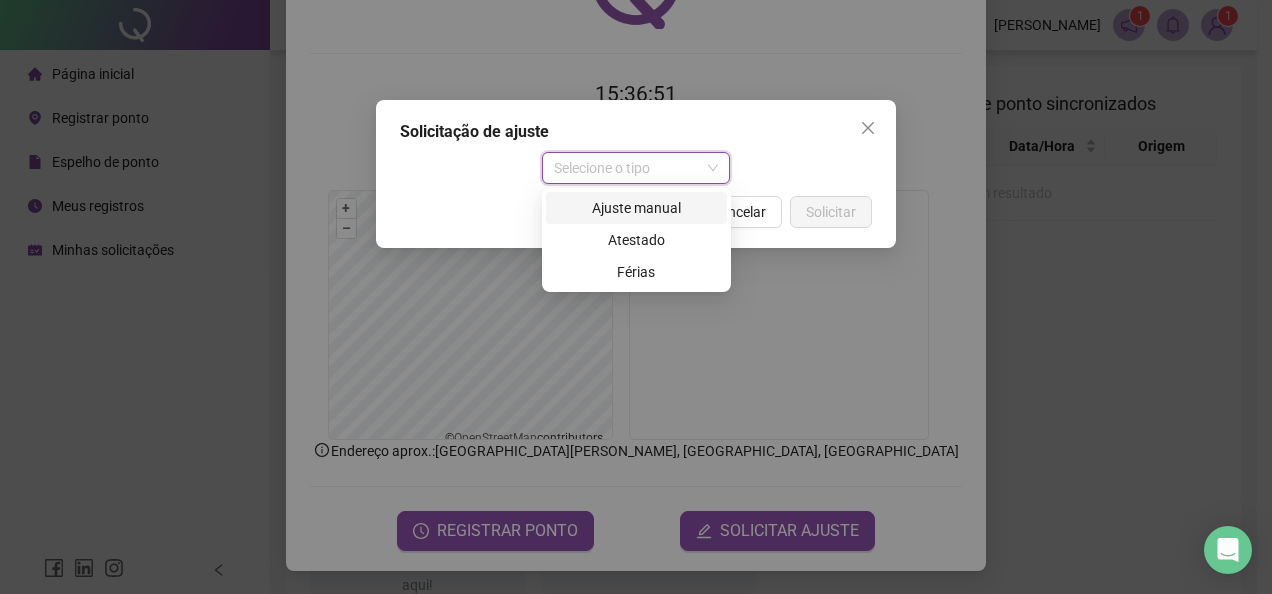 click on "Ajuste manual" at bounding box center [636, 208] 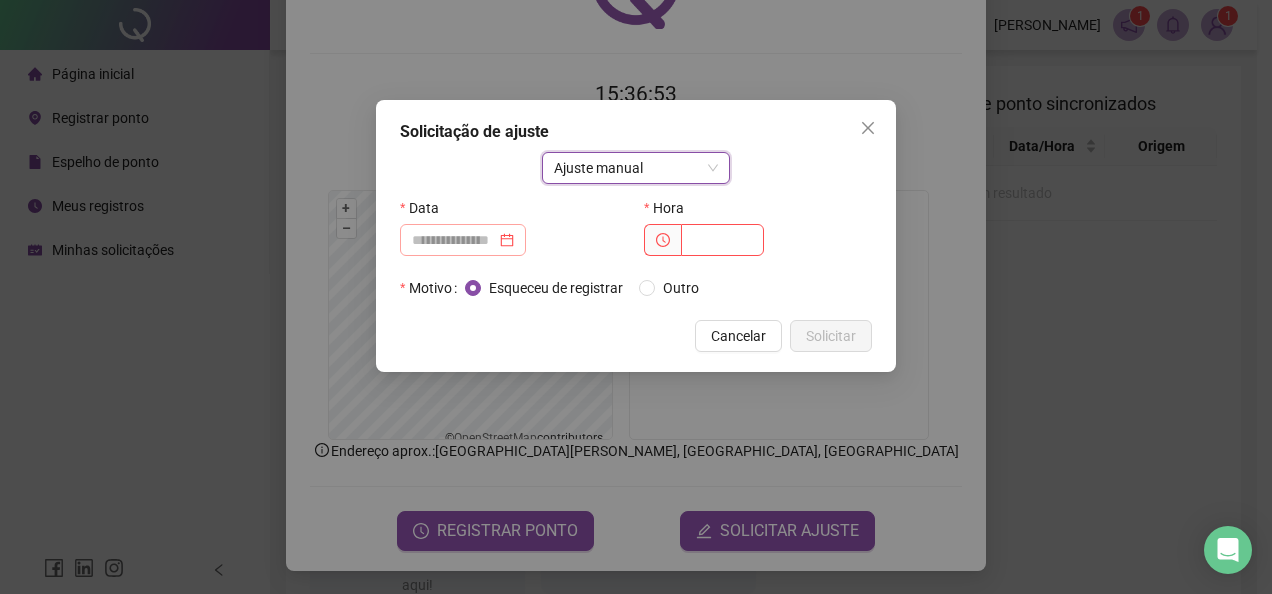 click at bounding box center [463, 240] 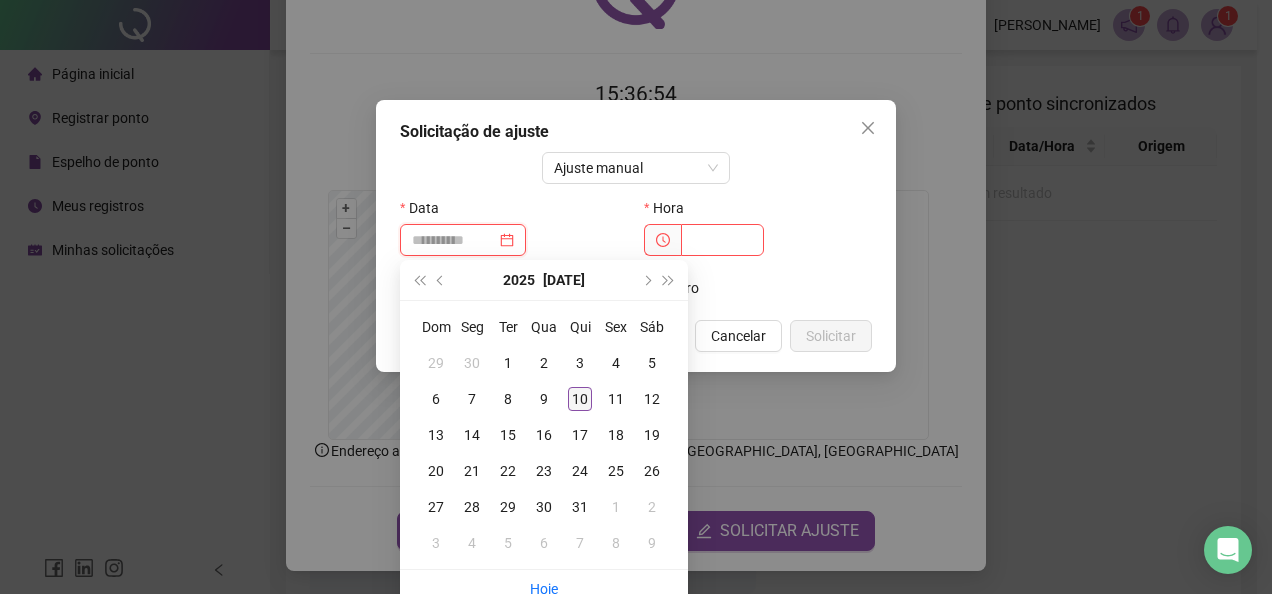 type on "**********" 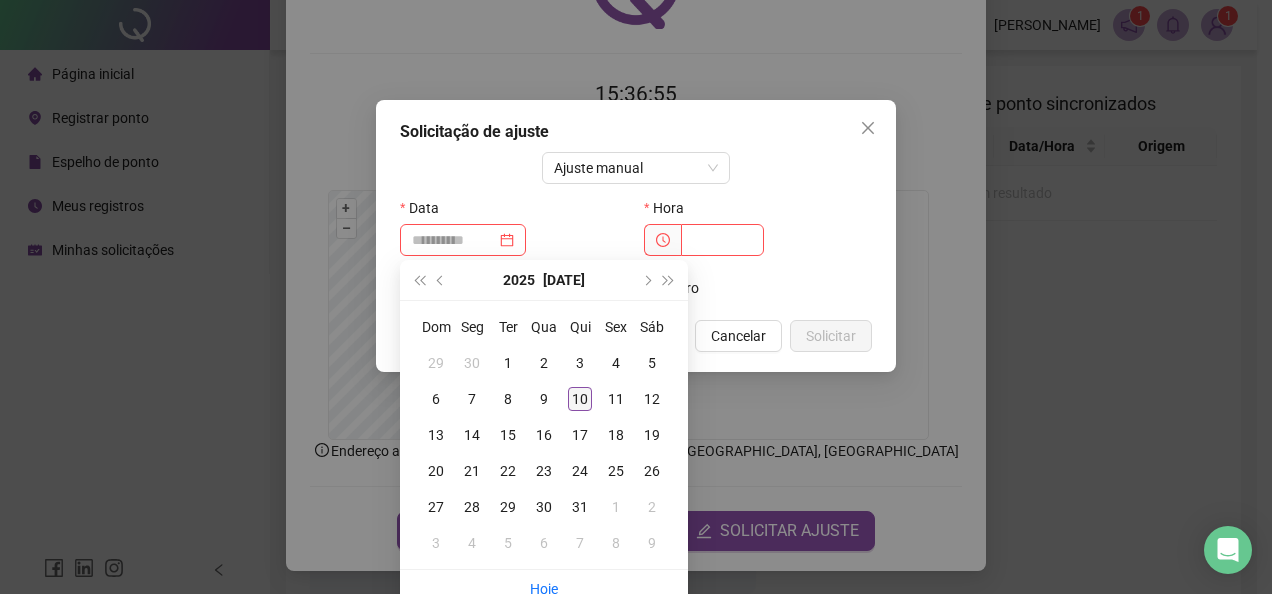 click on "10" at bounding box center (580, 399) 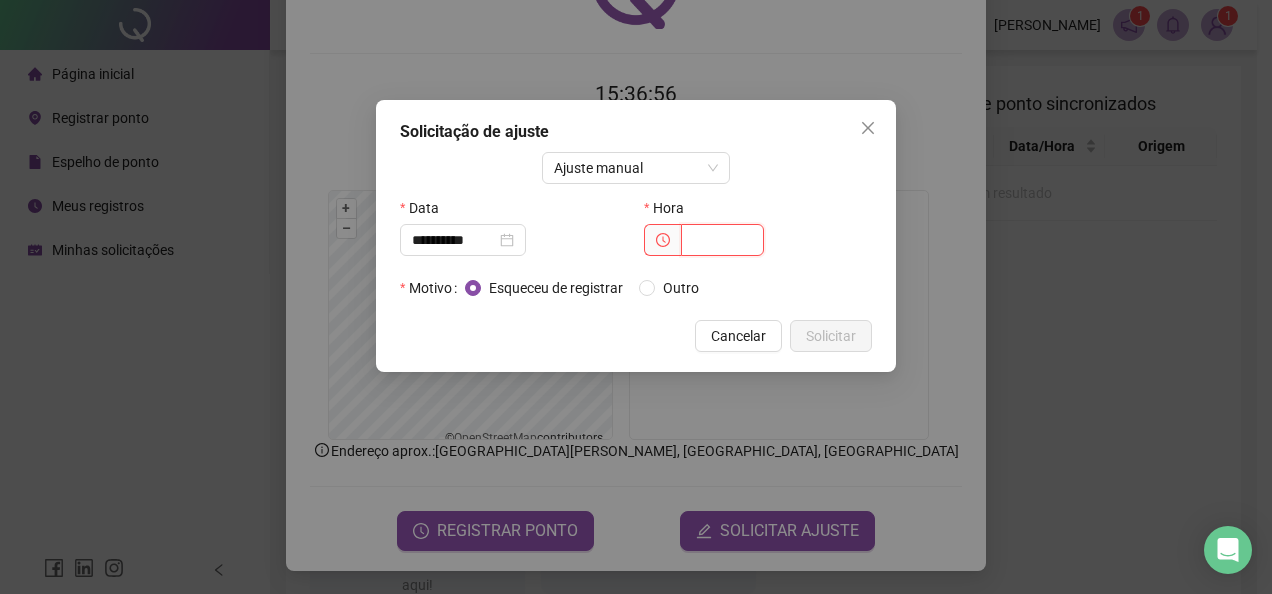 click at bounding box center (722, 240) 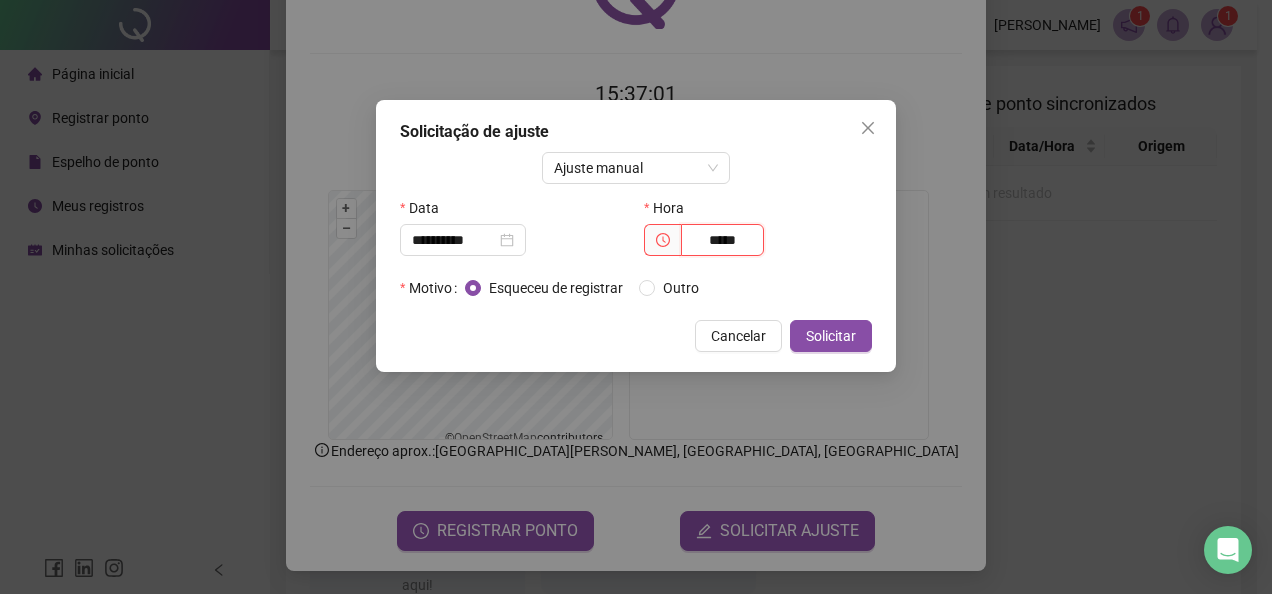 type on "*****" 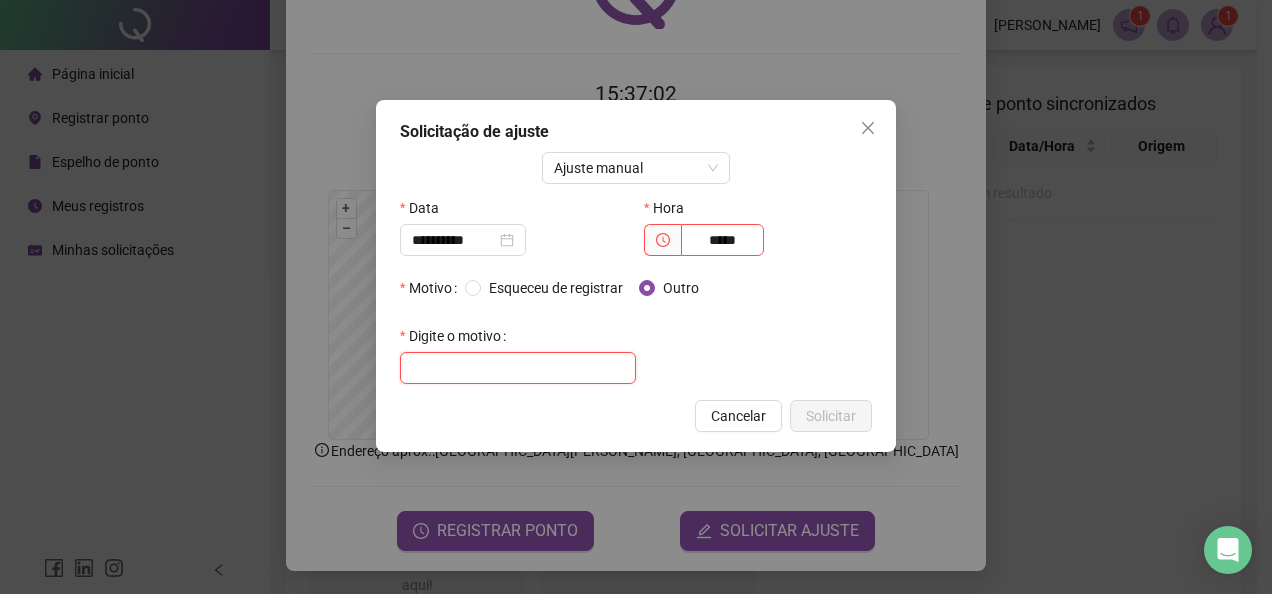 click at bounding box center [518, 368] 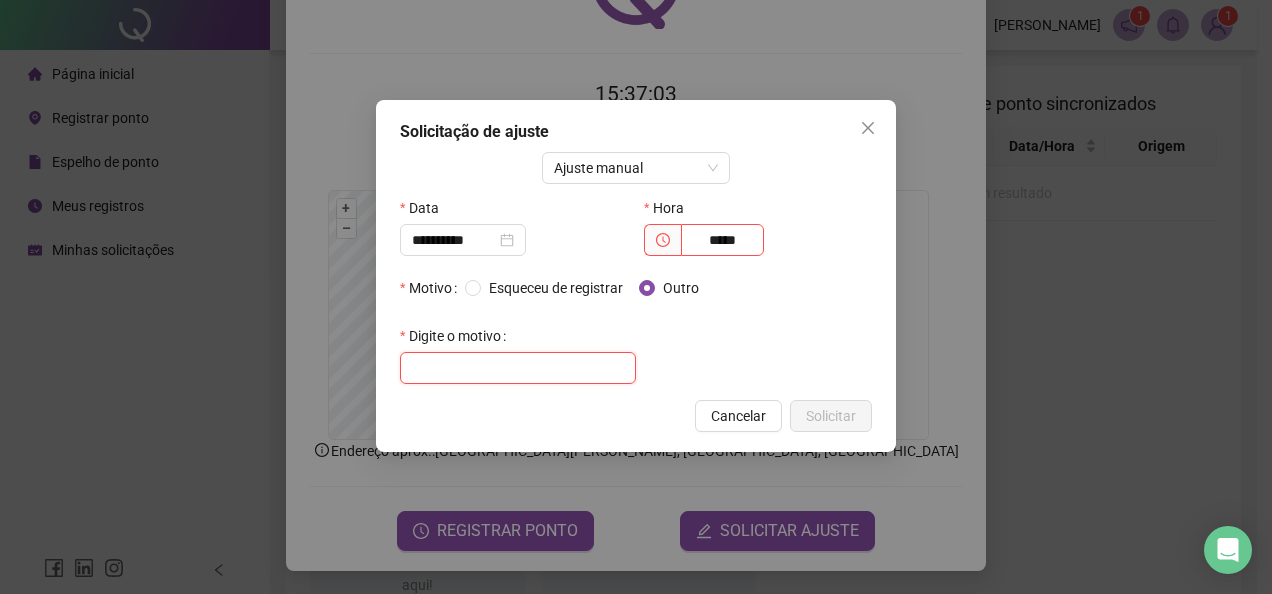 paste on "**********" 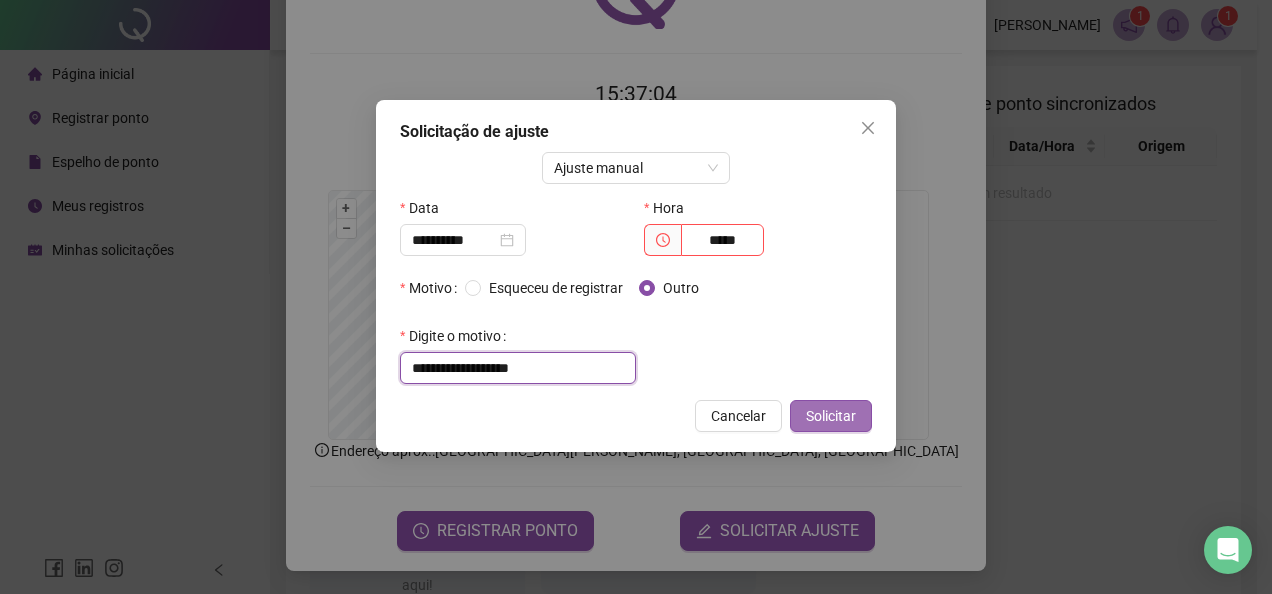 type on "**********" 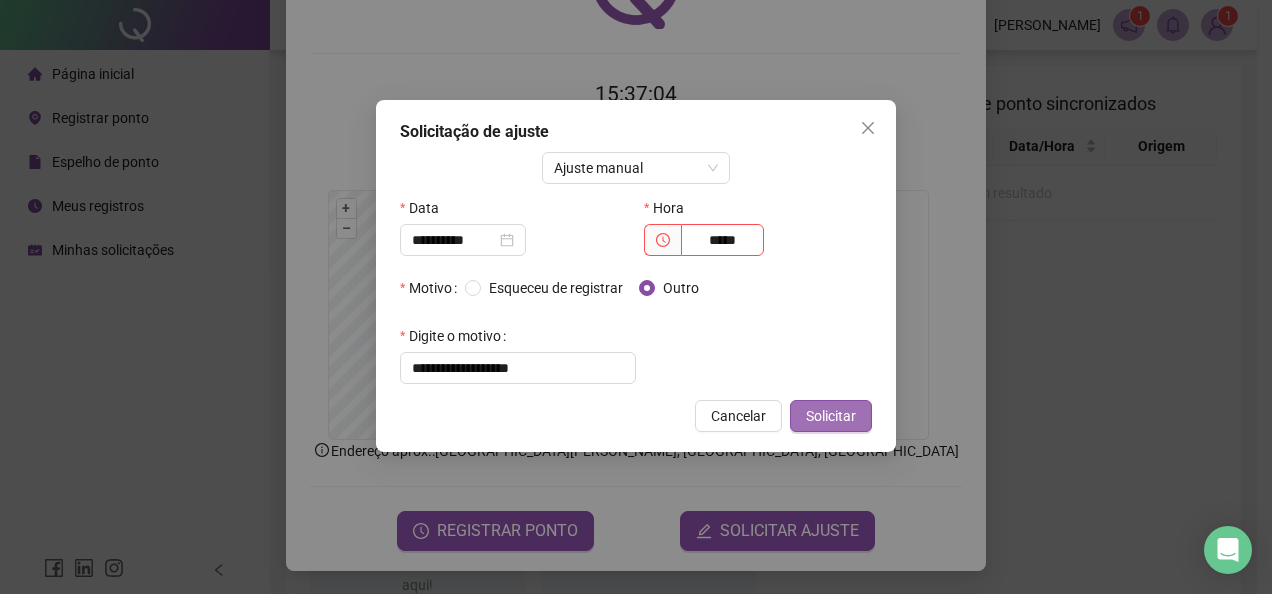 click on "Solicitar" at bounding box center (831, 416) 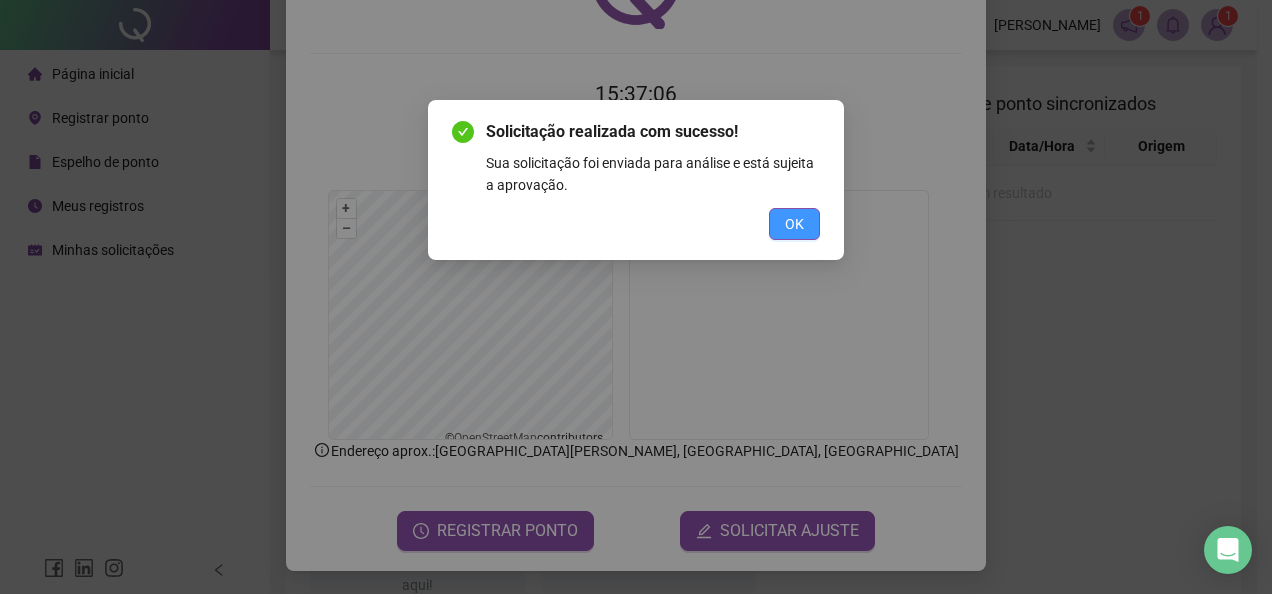 click on "OK" at bounding box center (794, 224) 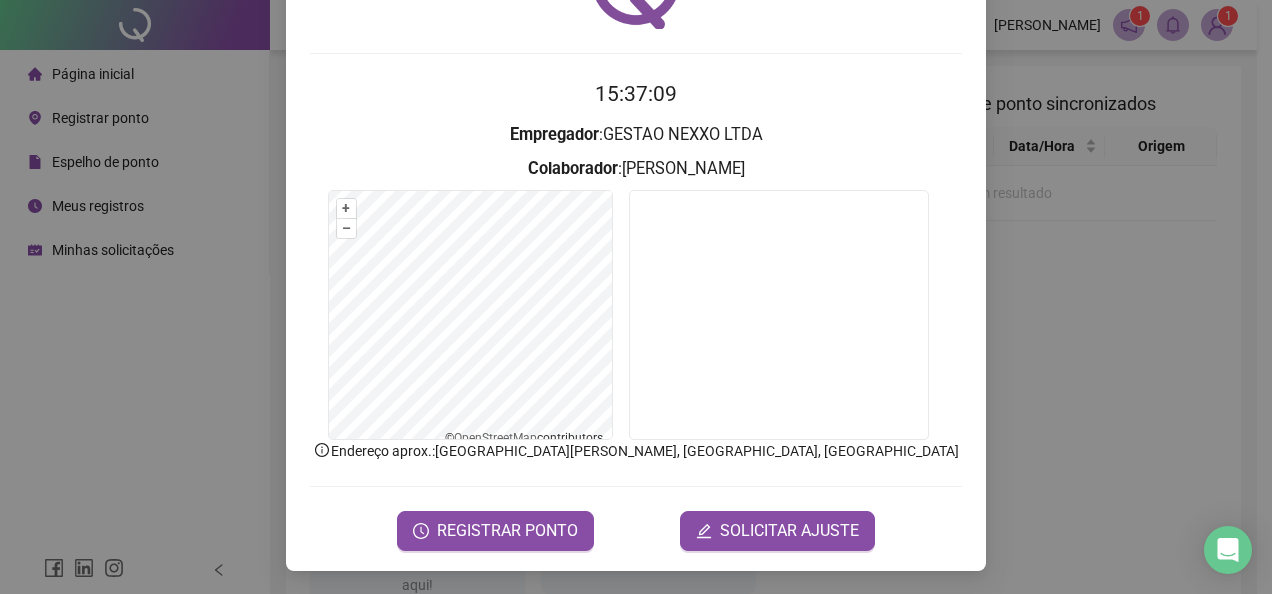 click on "Registro [PERSON_NAME] web 15:37:09 Empregador :  GESTAO NEXXO LTDA Colaborador :  [PERSON_NAME] + – ⇧ › ©  OpenStreetMap  contributors. Endereço aprox. :  [GEOGRAPHIC_DATA][PERSON_NAME], [GEOGRAPHIC_DATA], Salvador REGISTRAR PONTO SOLICITAR AJUSTE" at bounding box center (636, 297) 